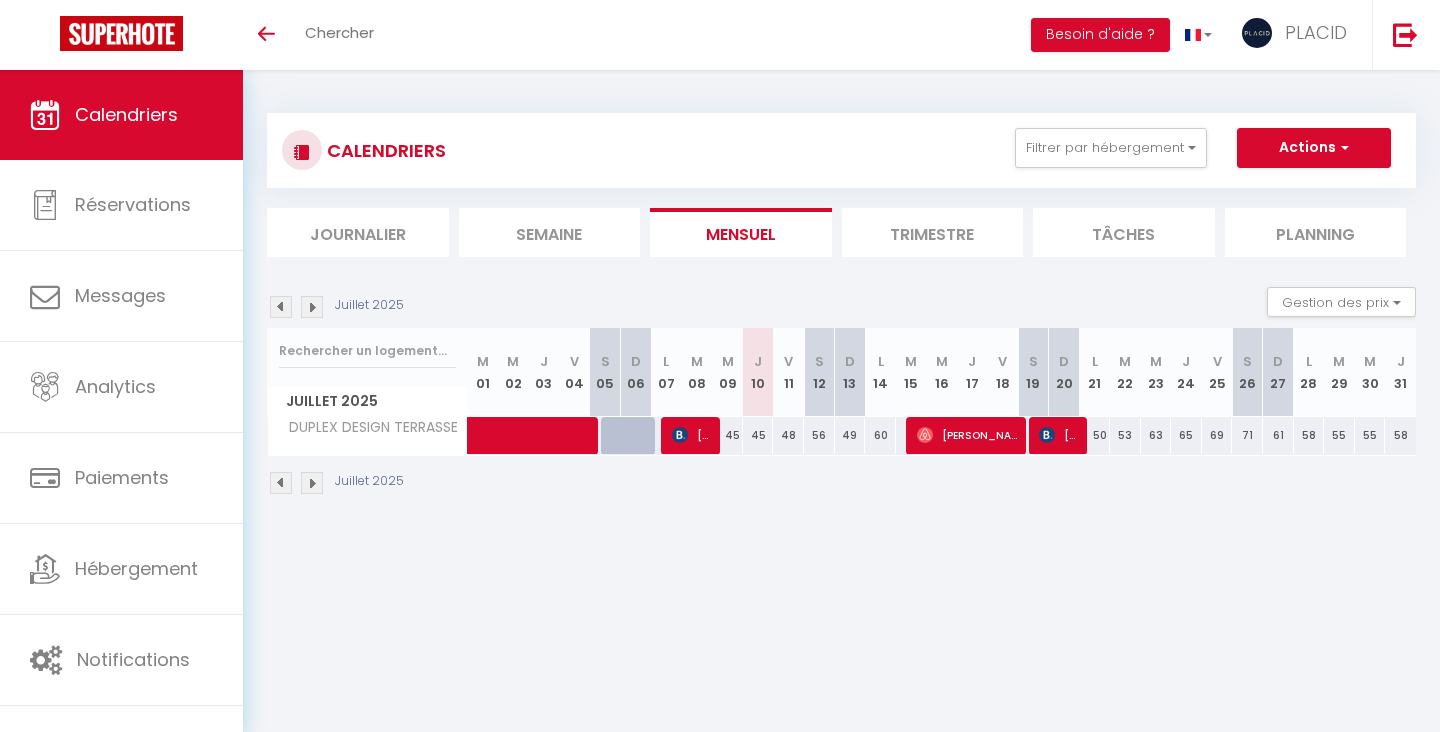 click on "Filtrer par hébergement" at bounding box center [1111, 148] 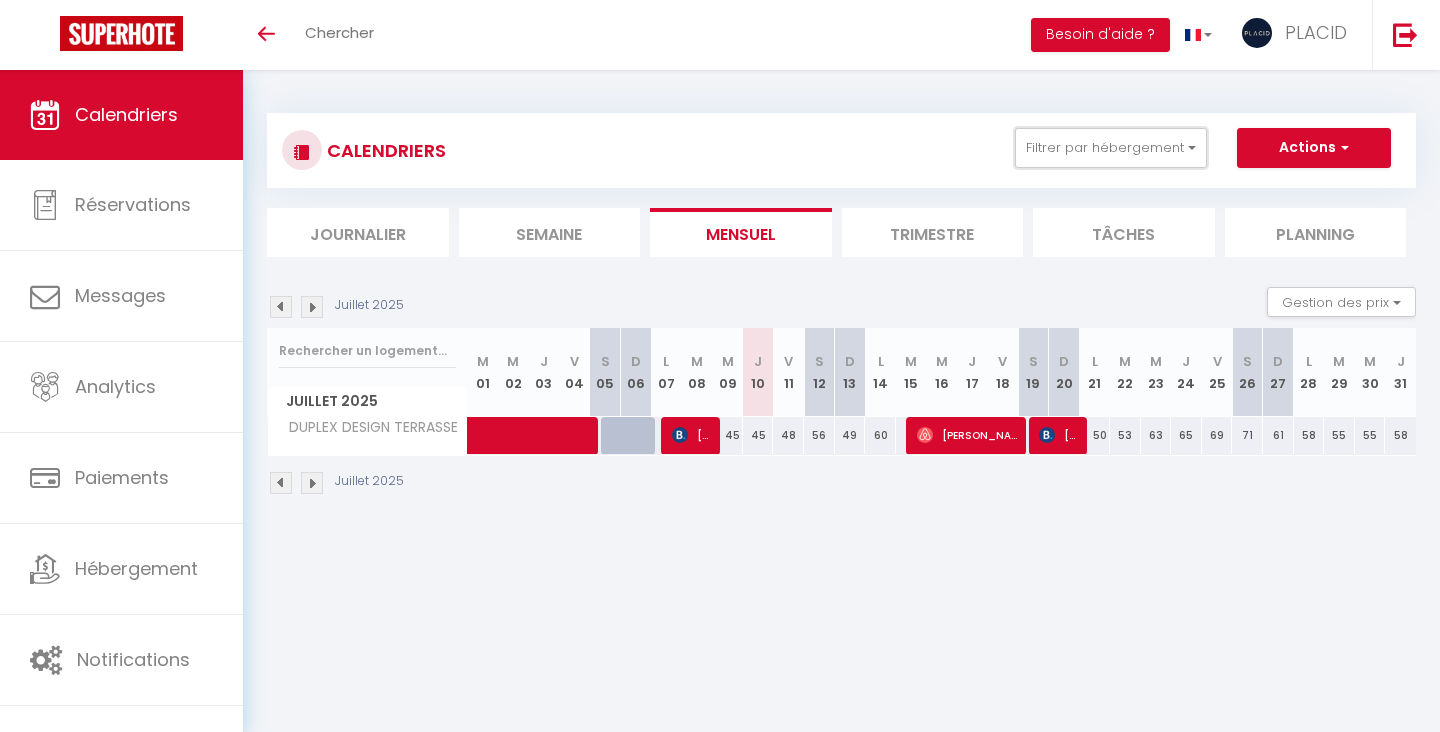 scroll, scrollTop: 0, scrollLeft: 0, axis: both 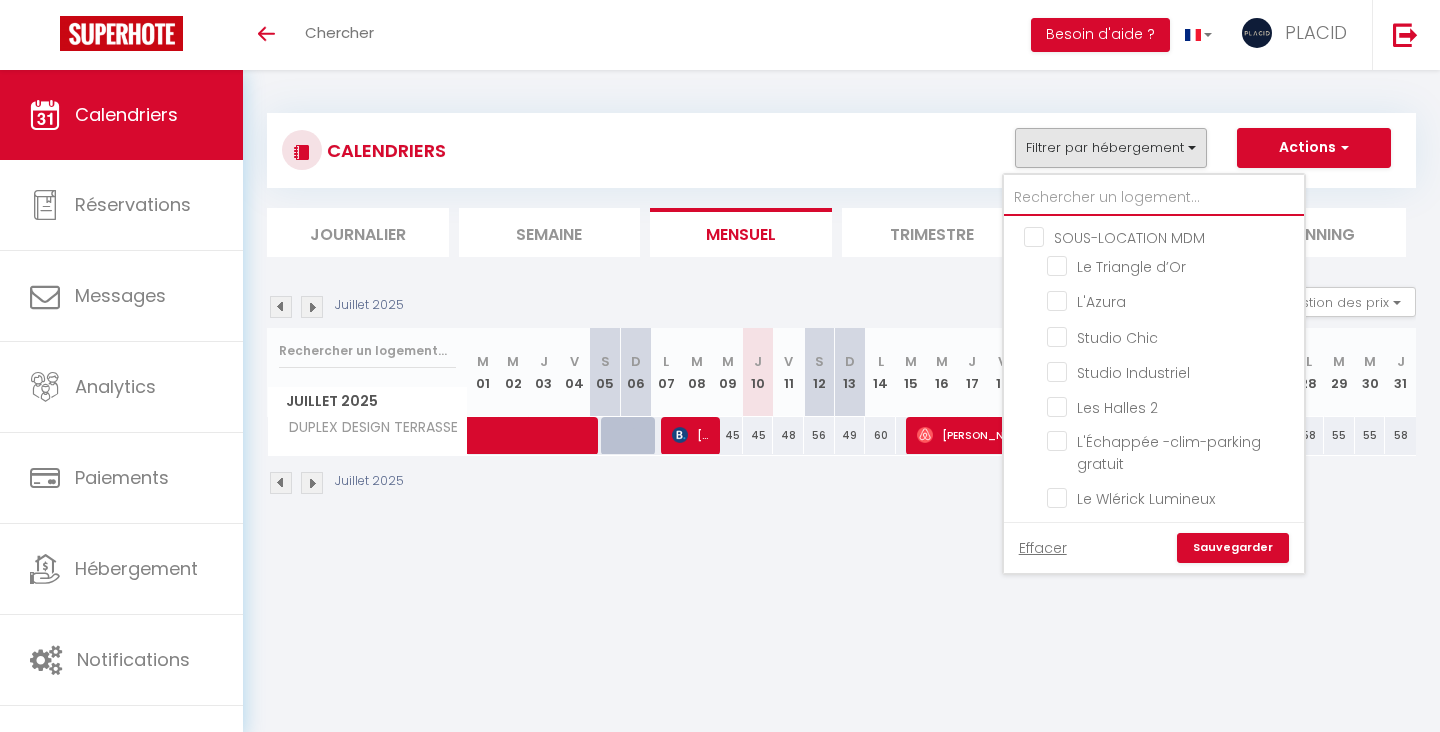 click at bounding box center [1154, 198] 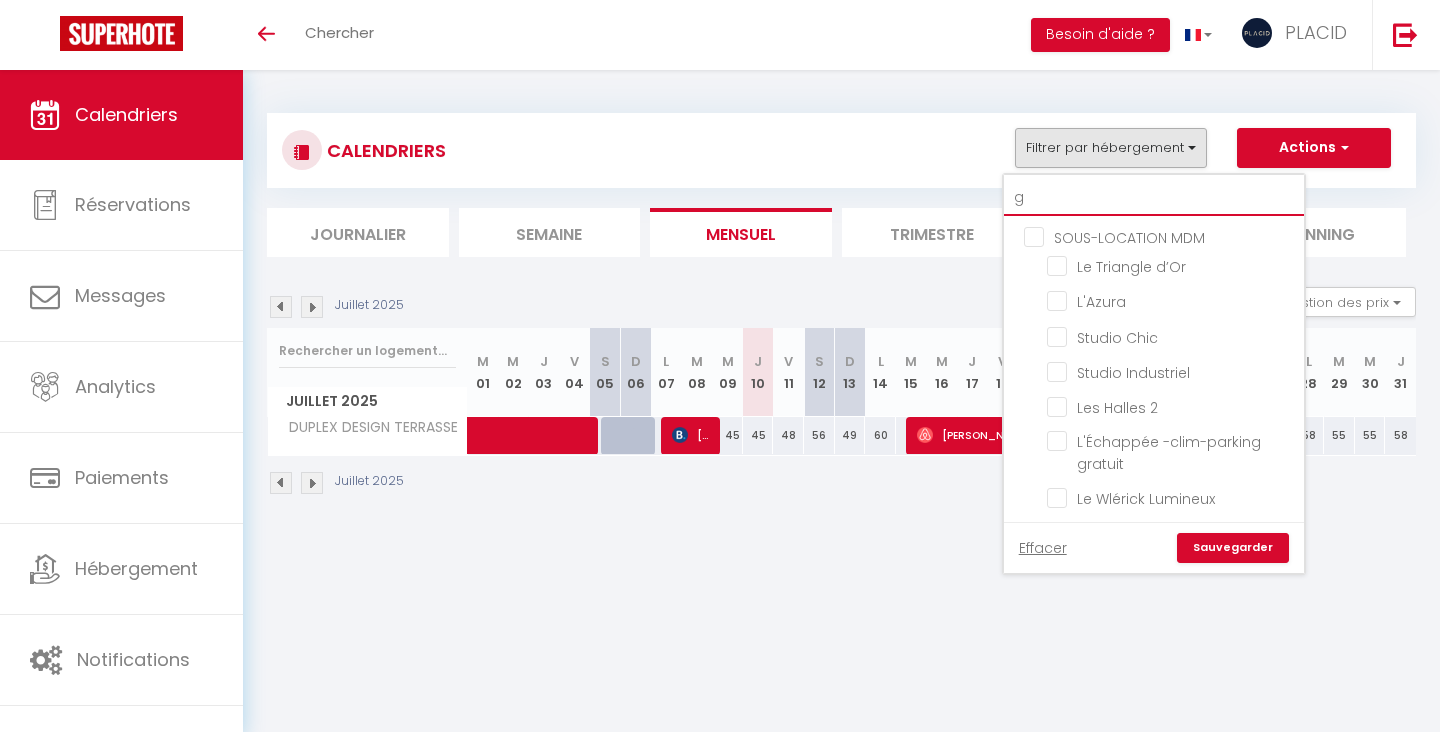 checkbox on "false" 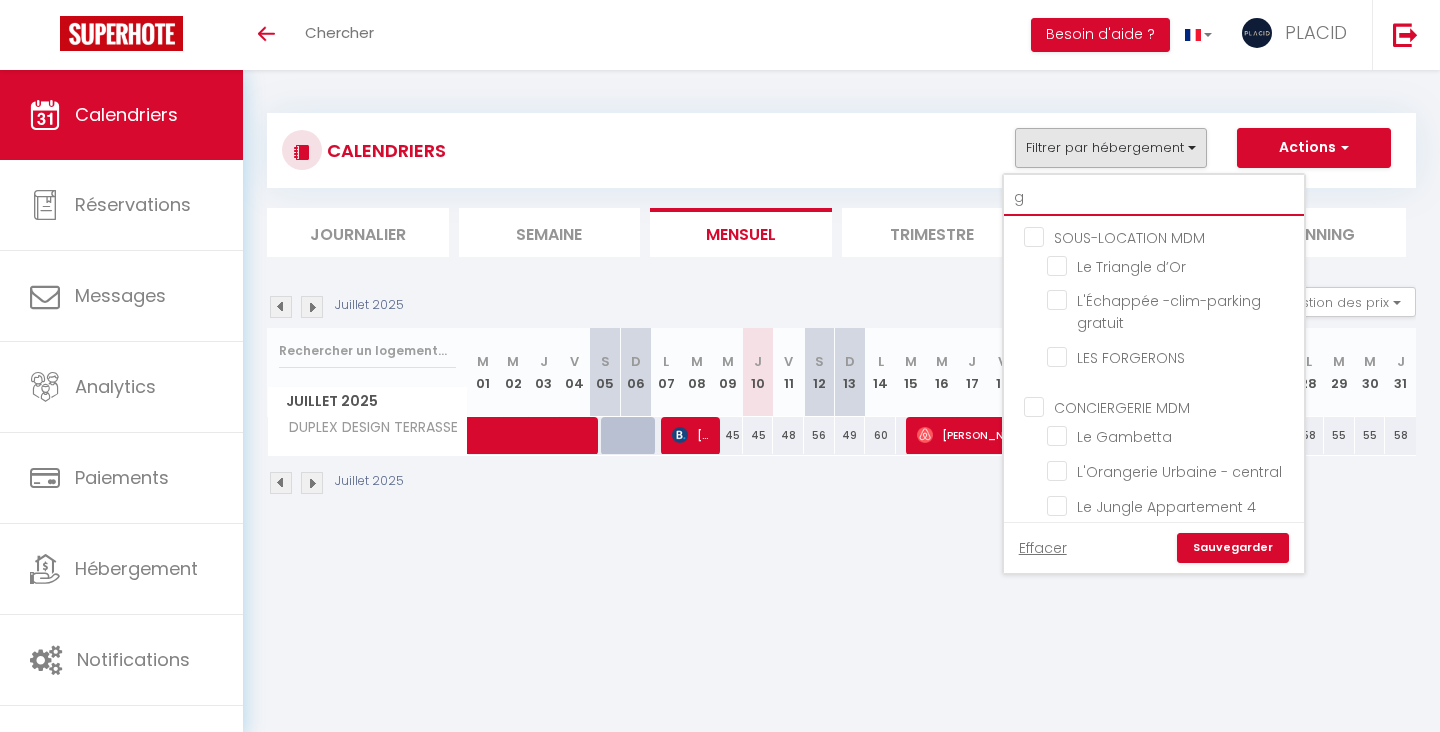 type on "ga" 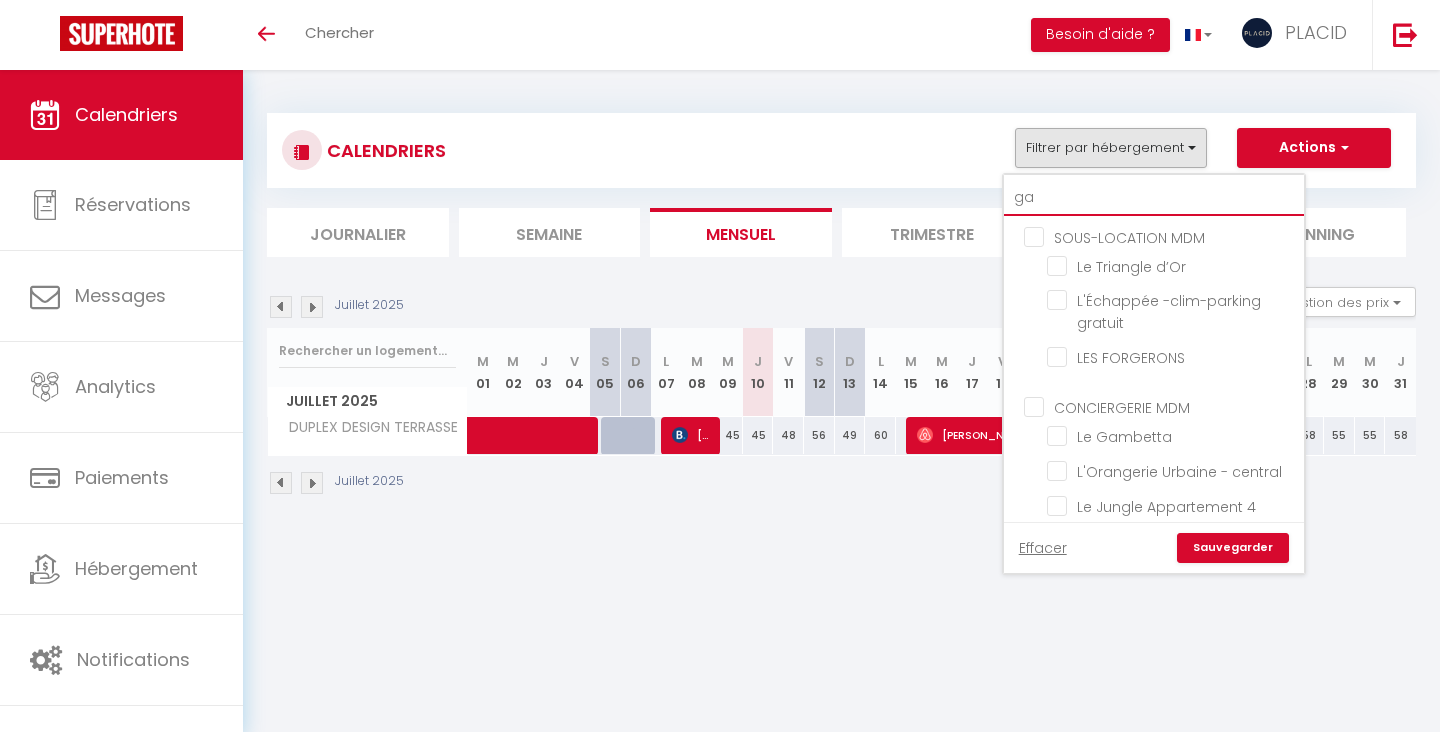 checkbox on "false" 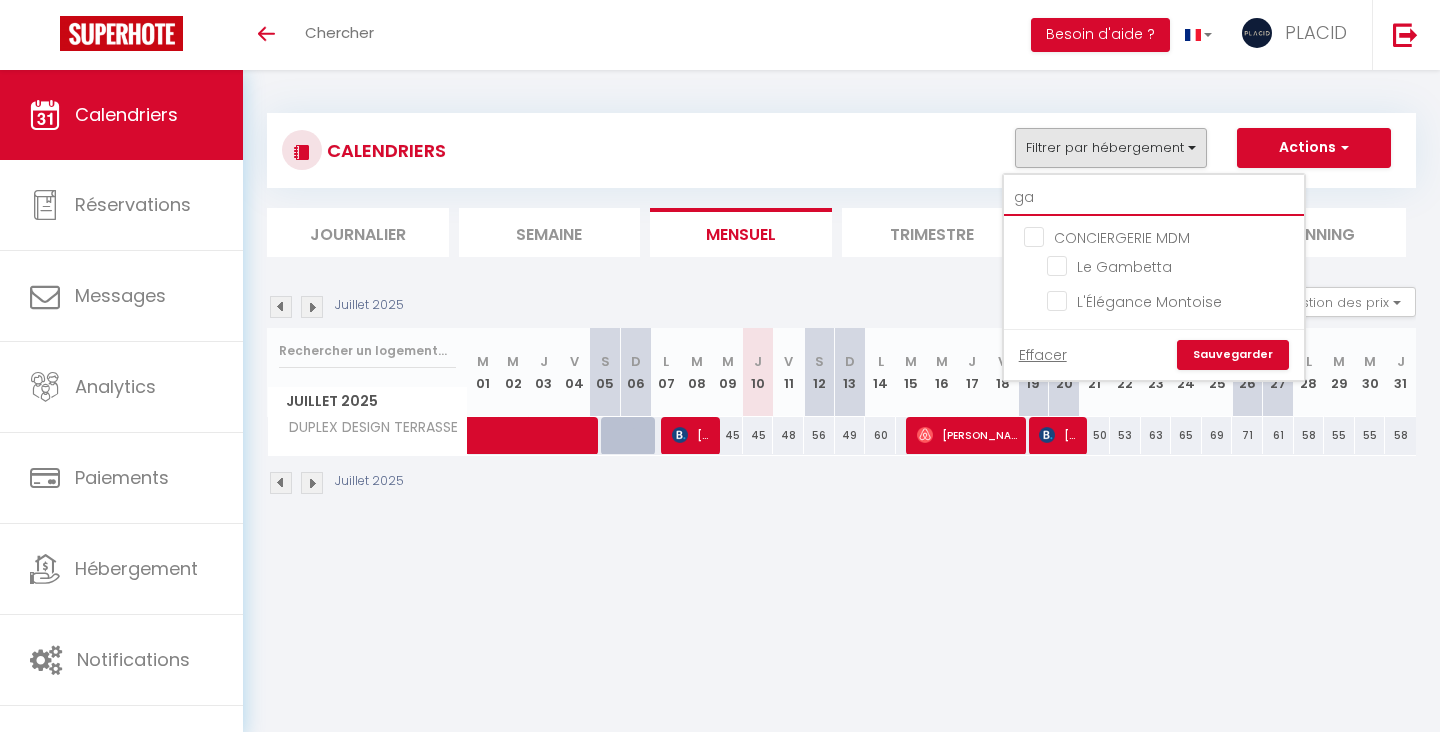 type on "gam" 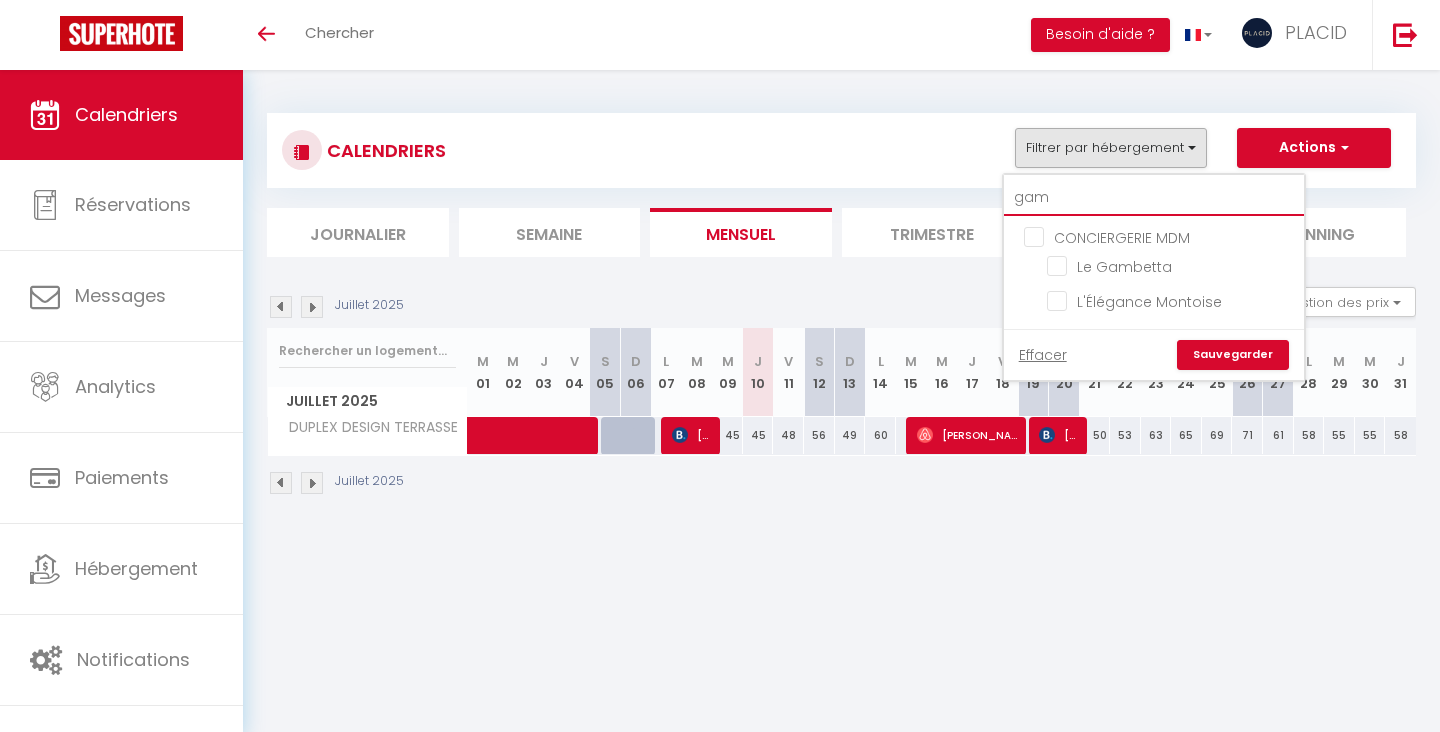 checkbox on "false" 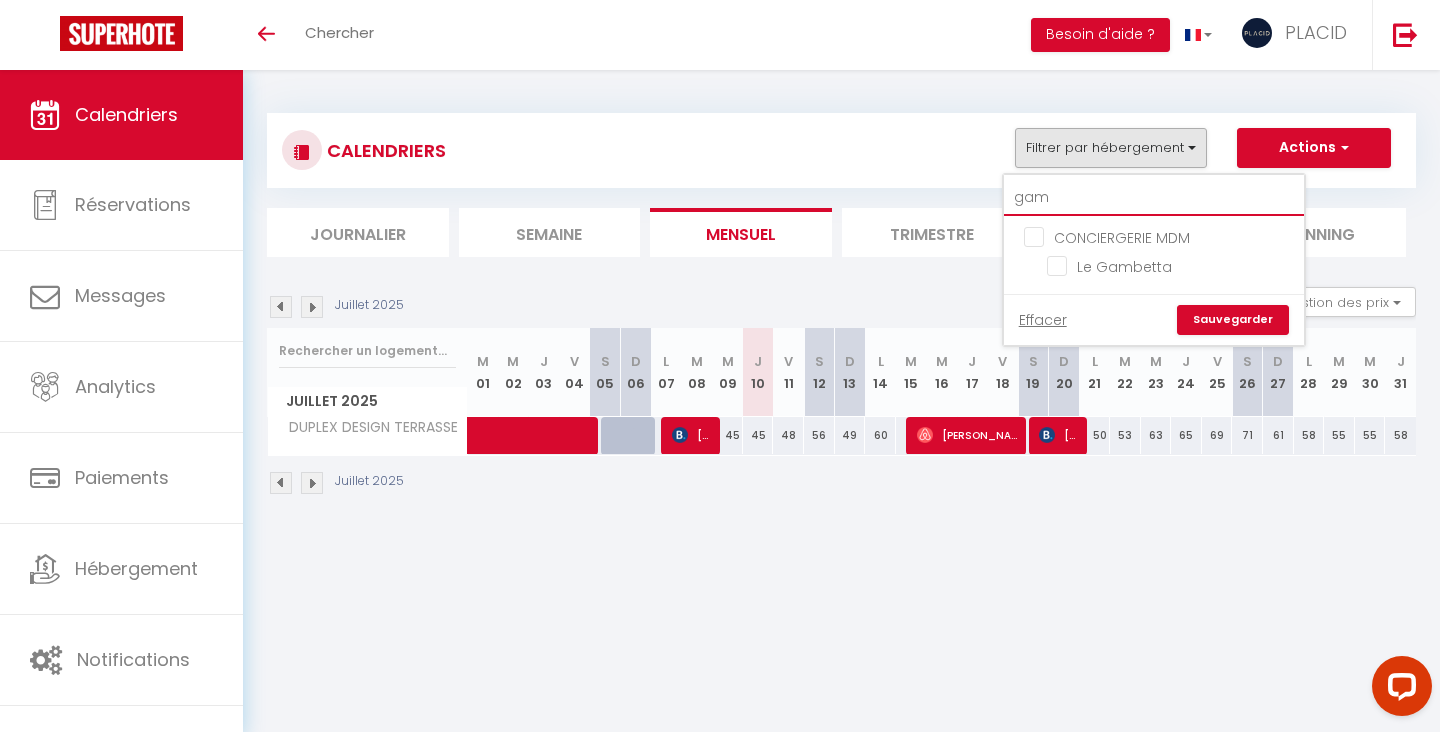 scroll, scrollTop: 0, scrollLeft: 0, axis: both 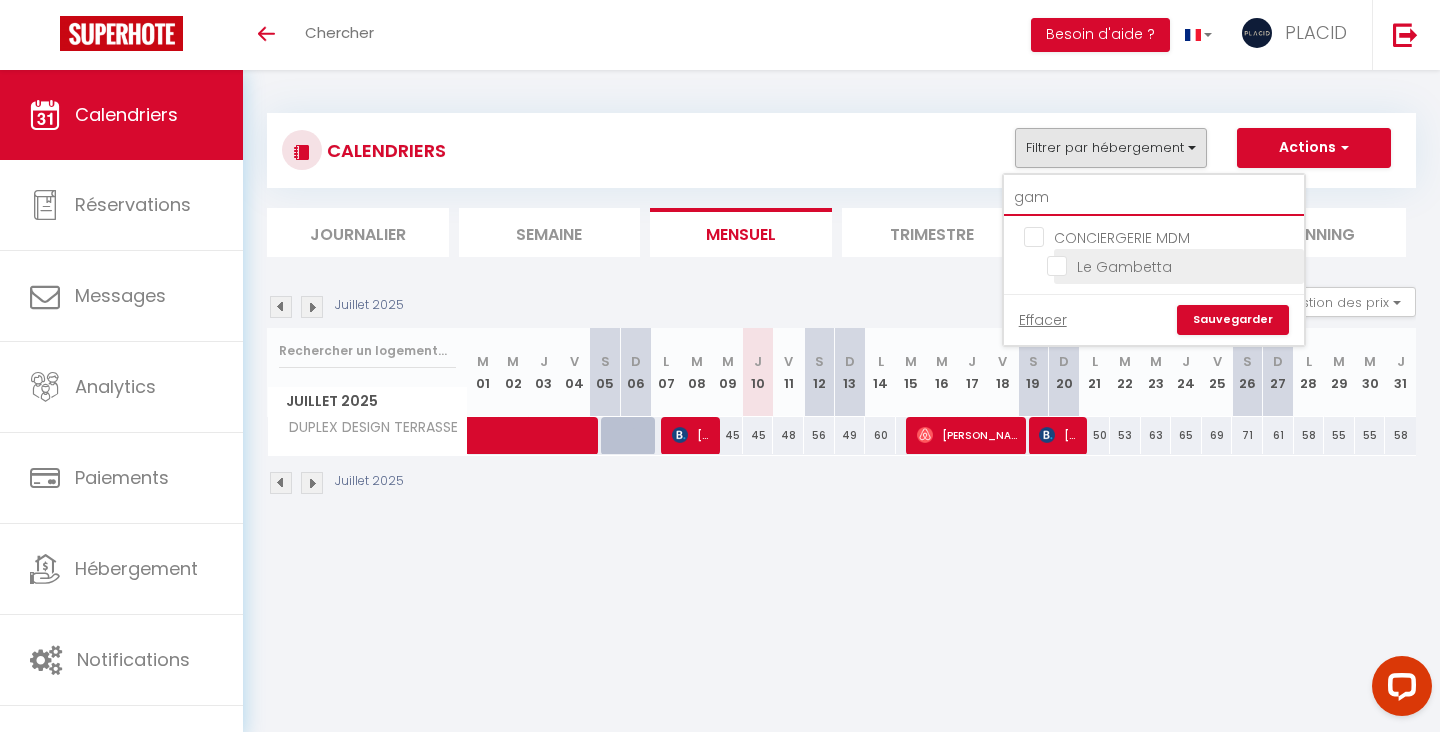 type on "gam" 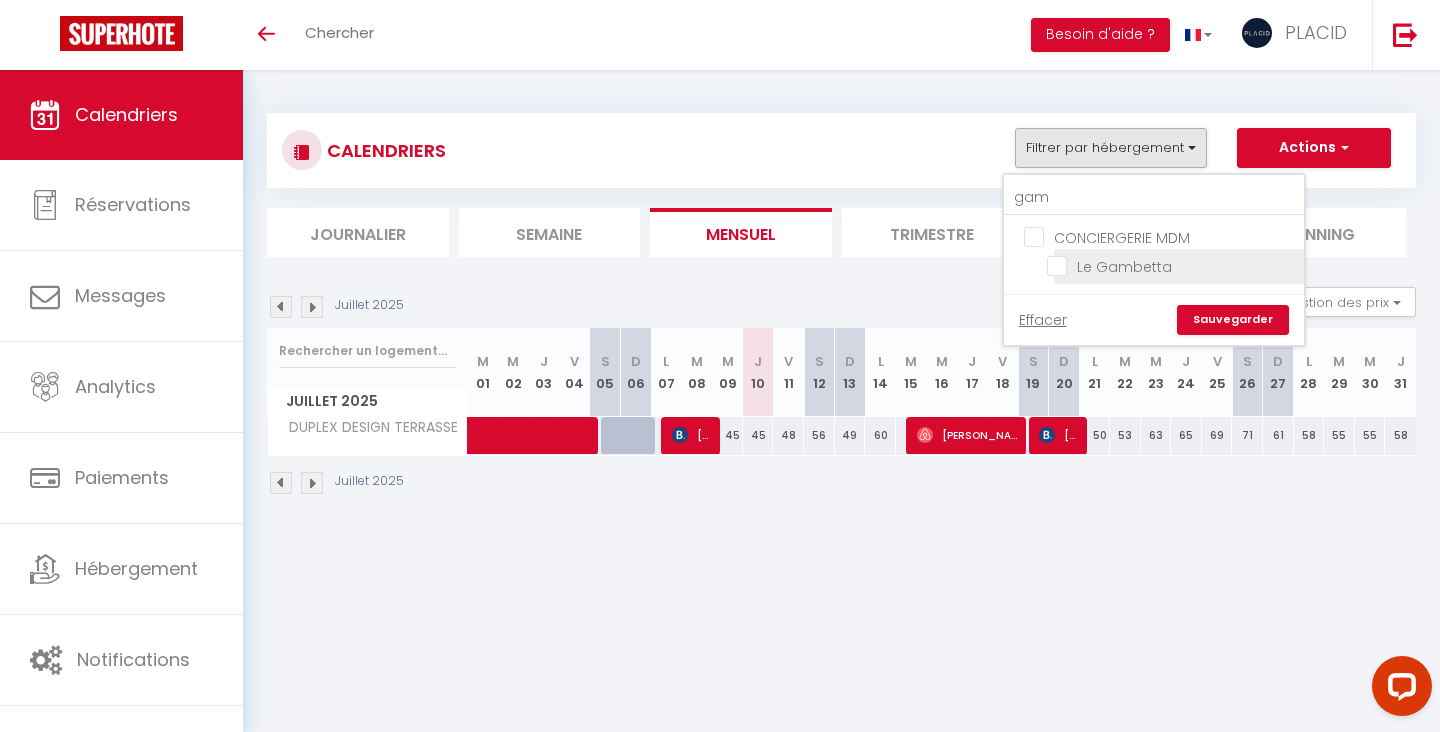 click on "Le Gambetta" at bounding box center [1172, 265] 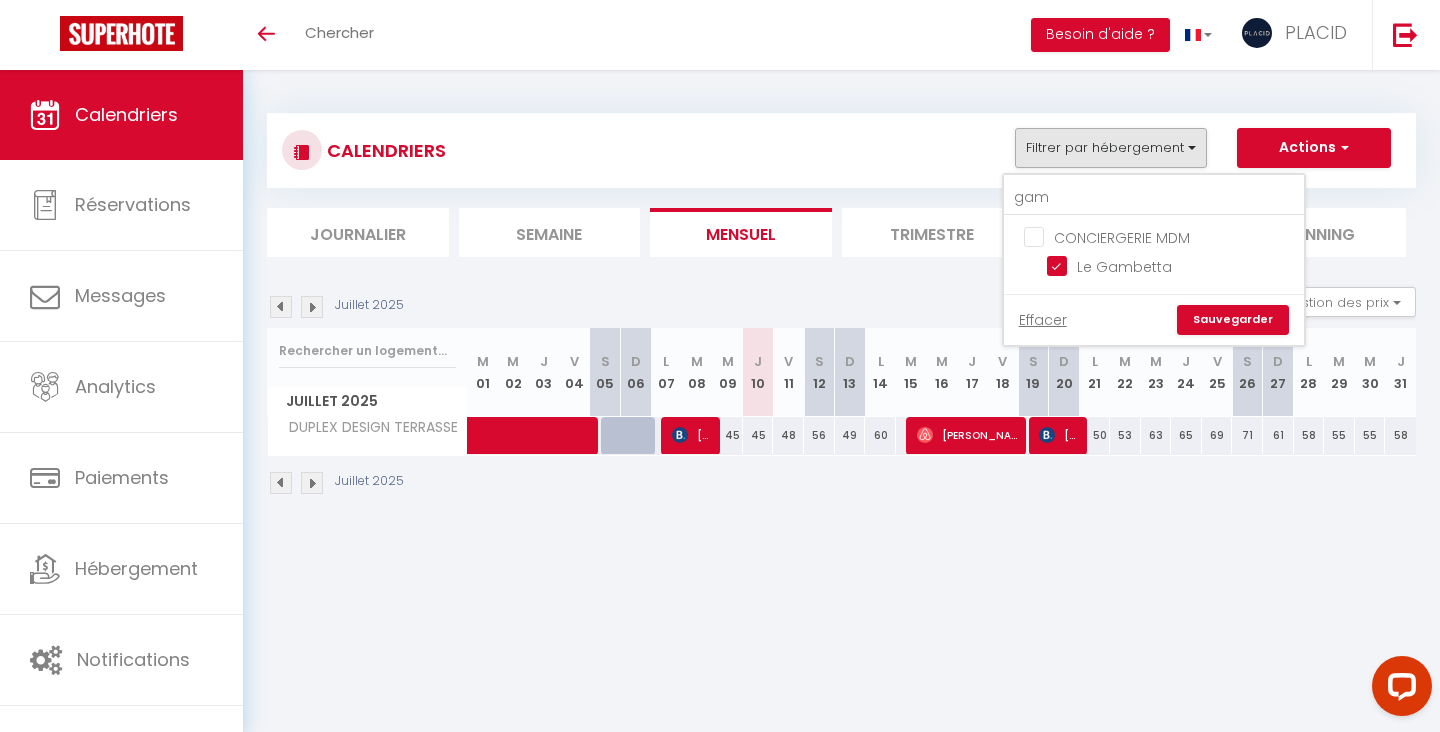 click on "Sauvegarder" at bounding box center [1233, 320] 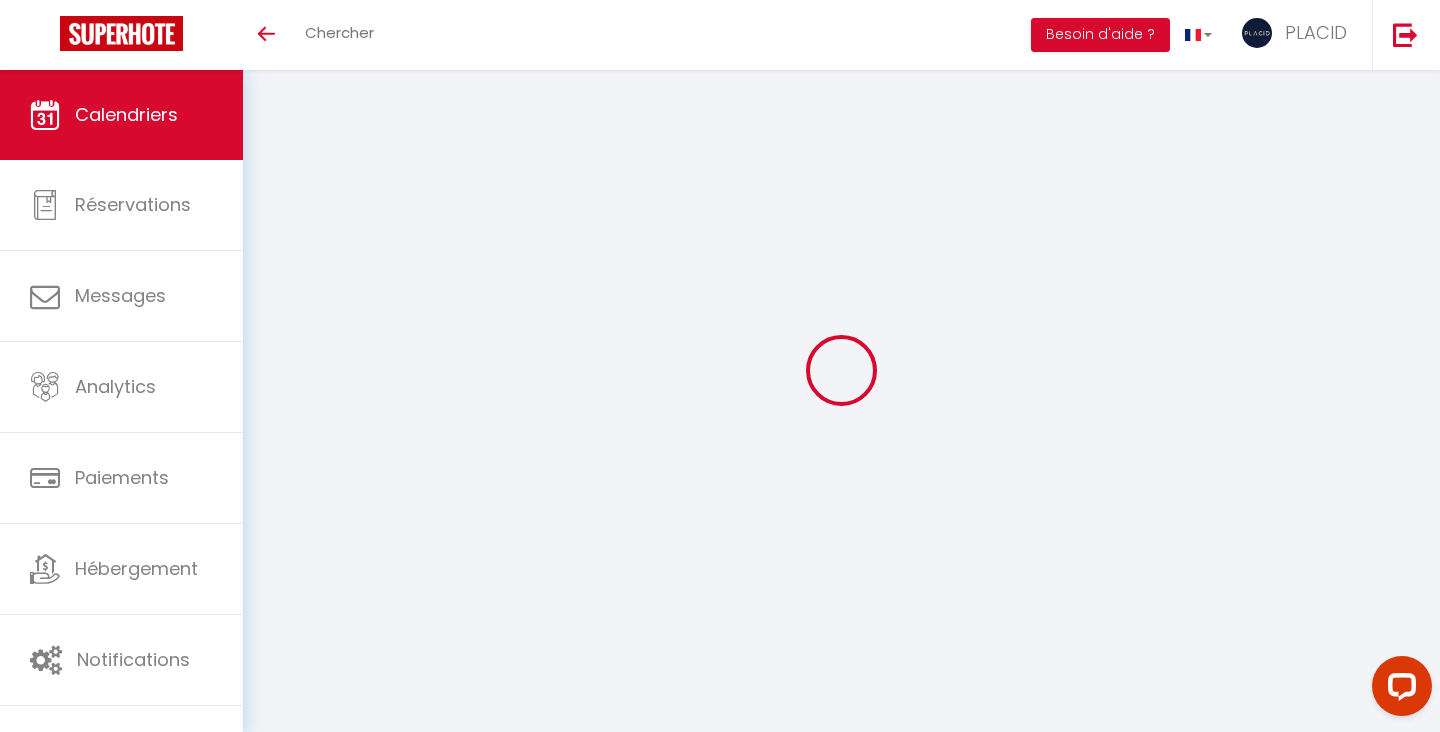 select 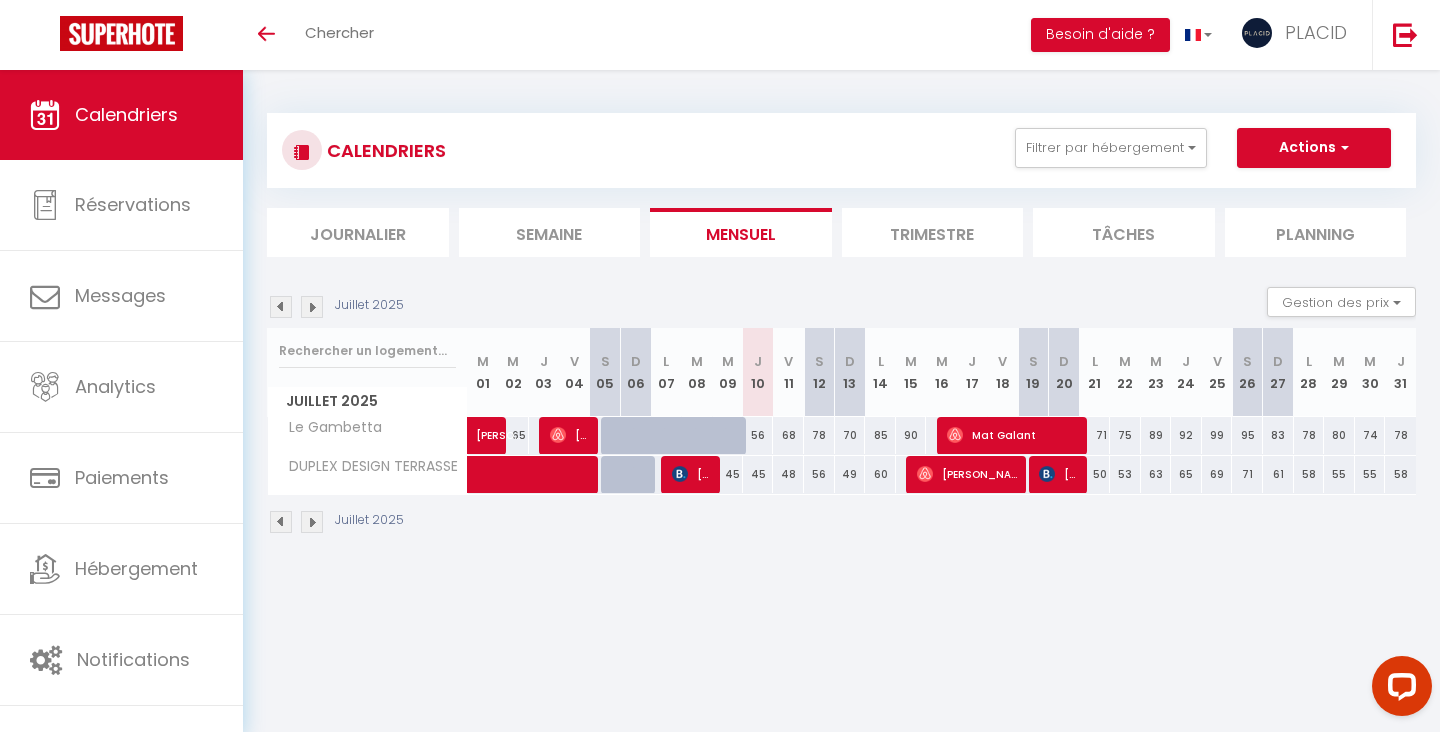 click on "Mat Galant" at bounding box center (1014, 435) 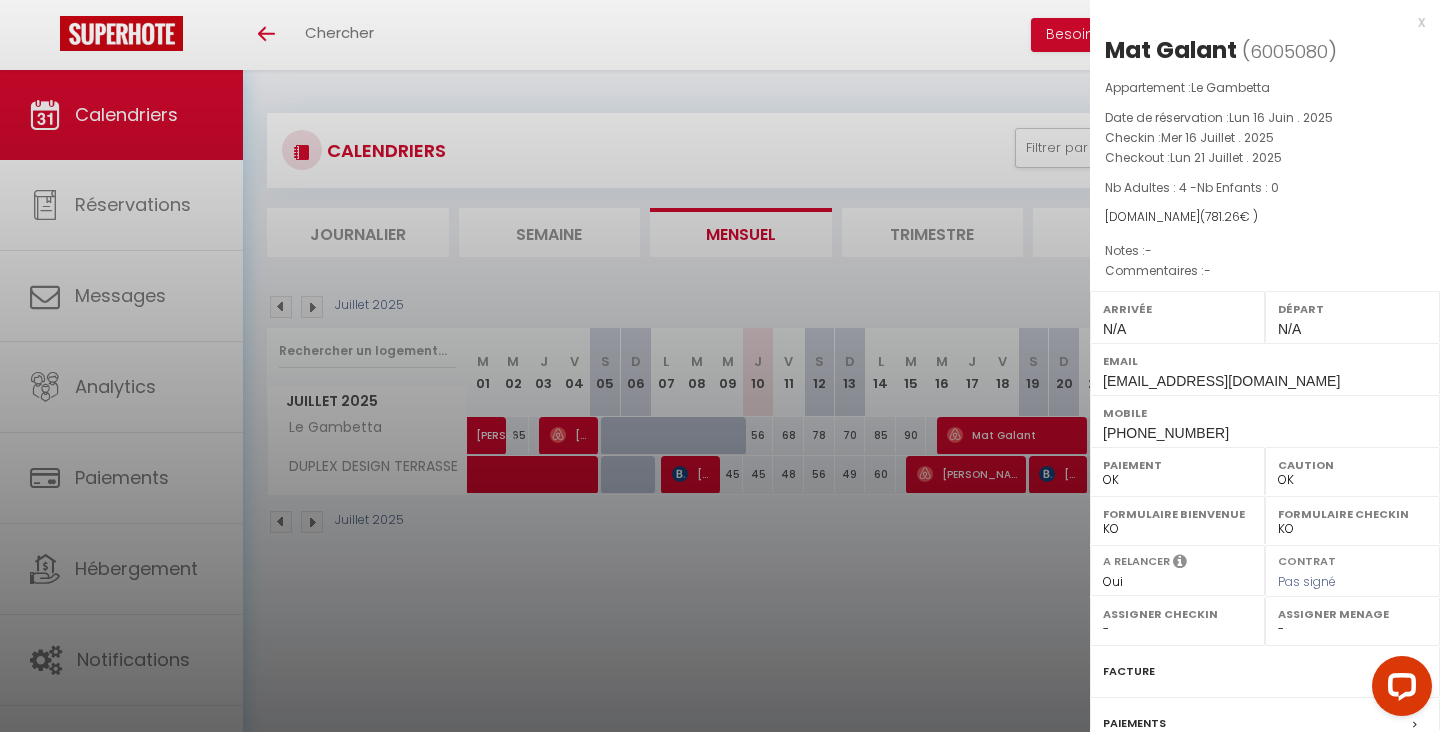 select on "19764" 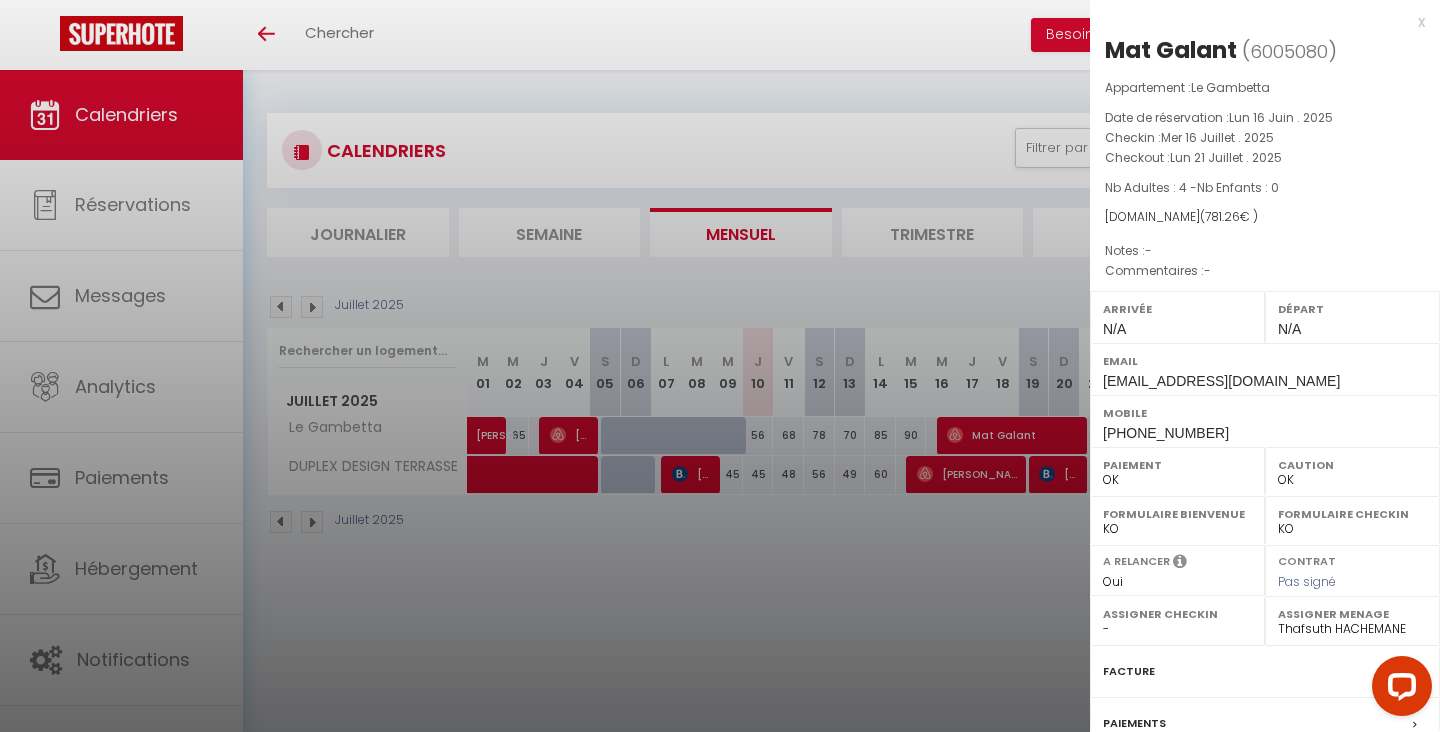 click at bounding box center (720, 366) 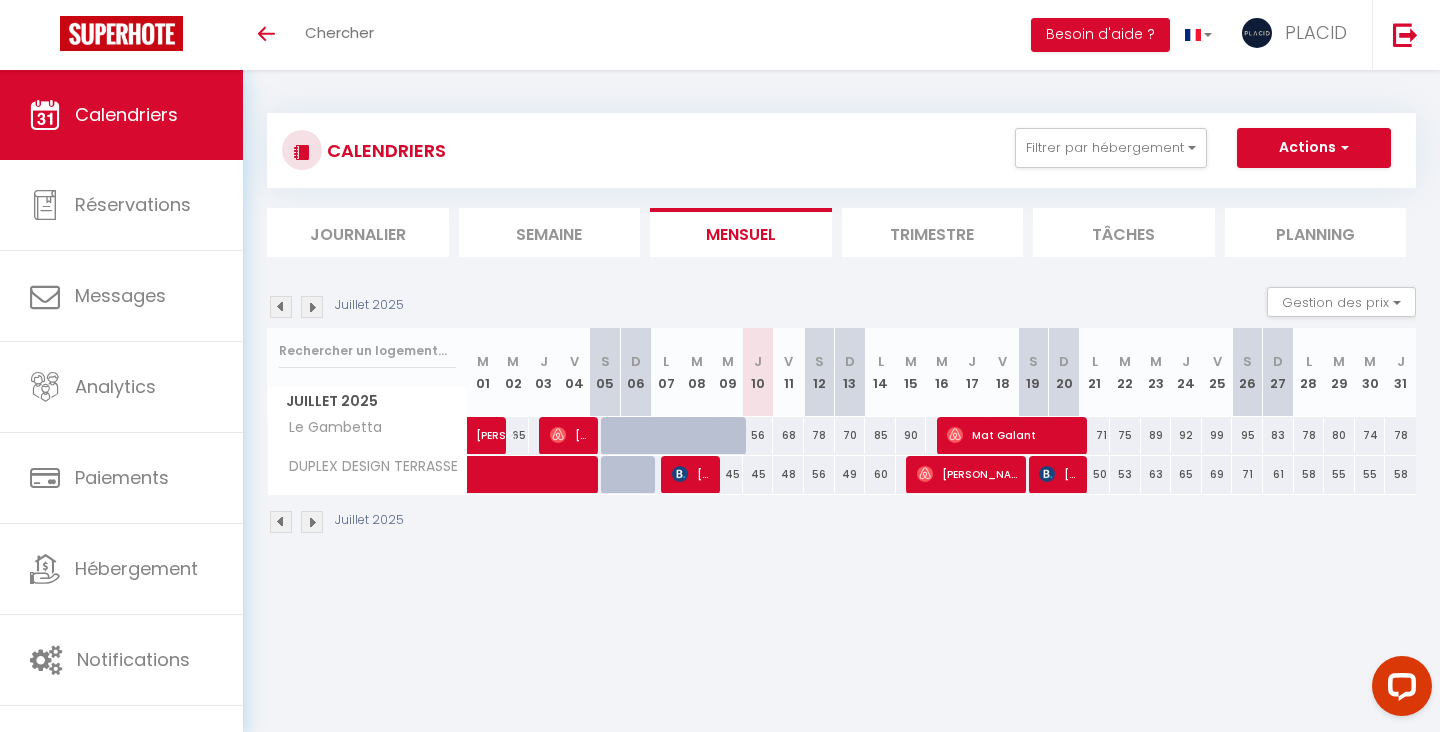 click on "Mat Galant" at bounding box center (1014, 435) 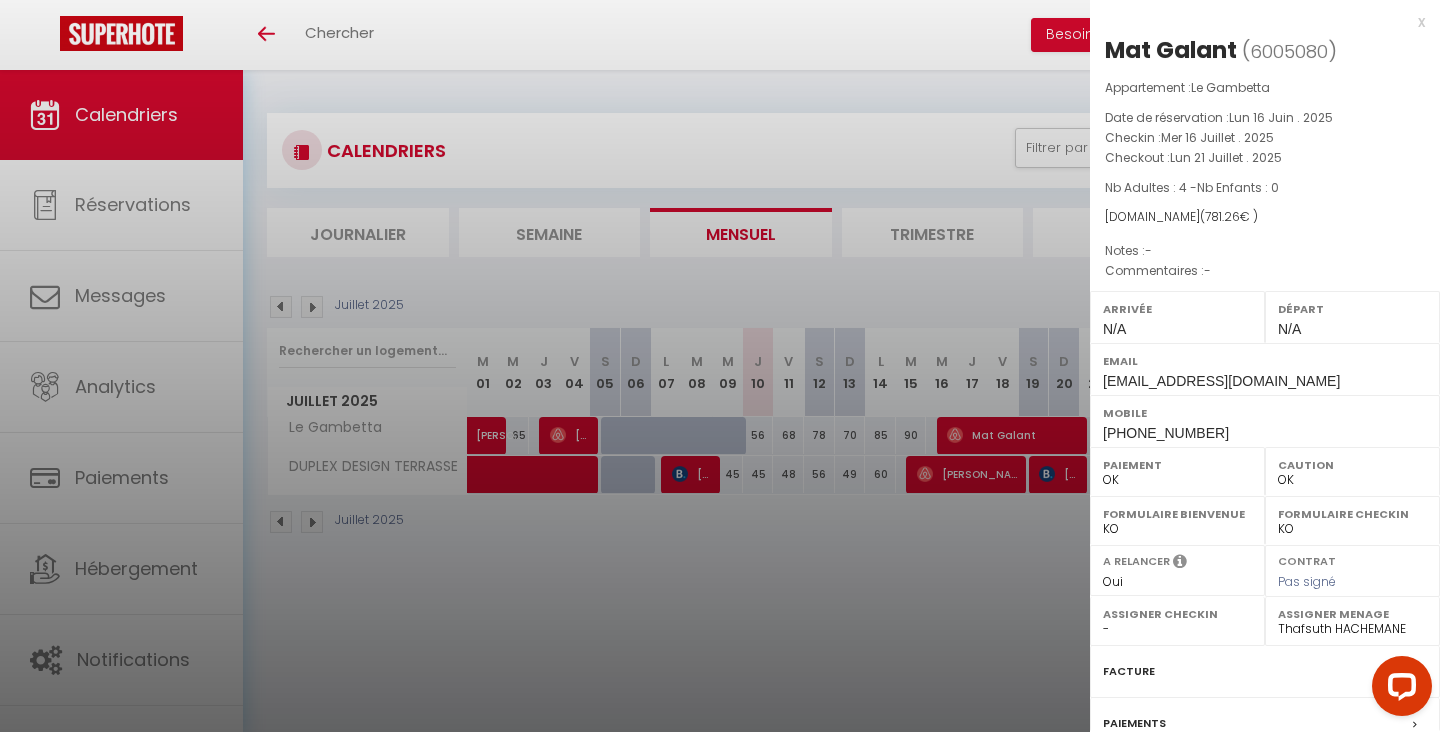 click at bounding box center (720, 366) 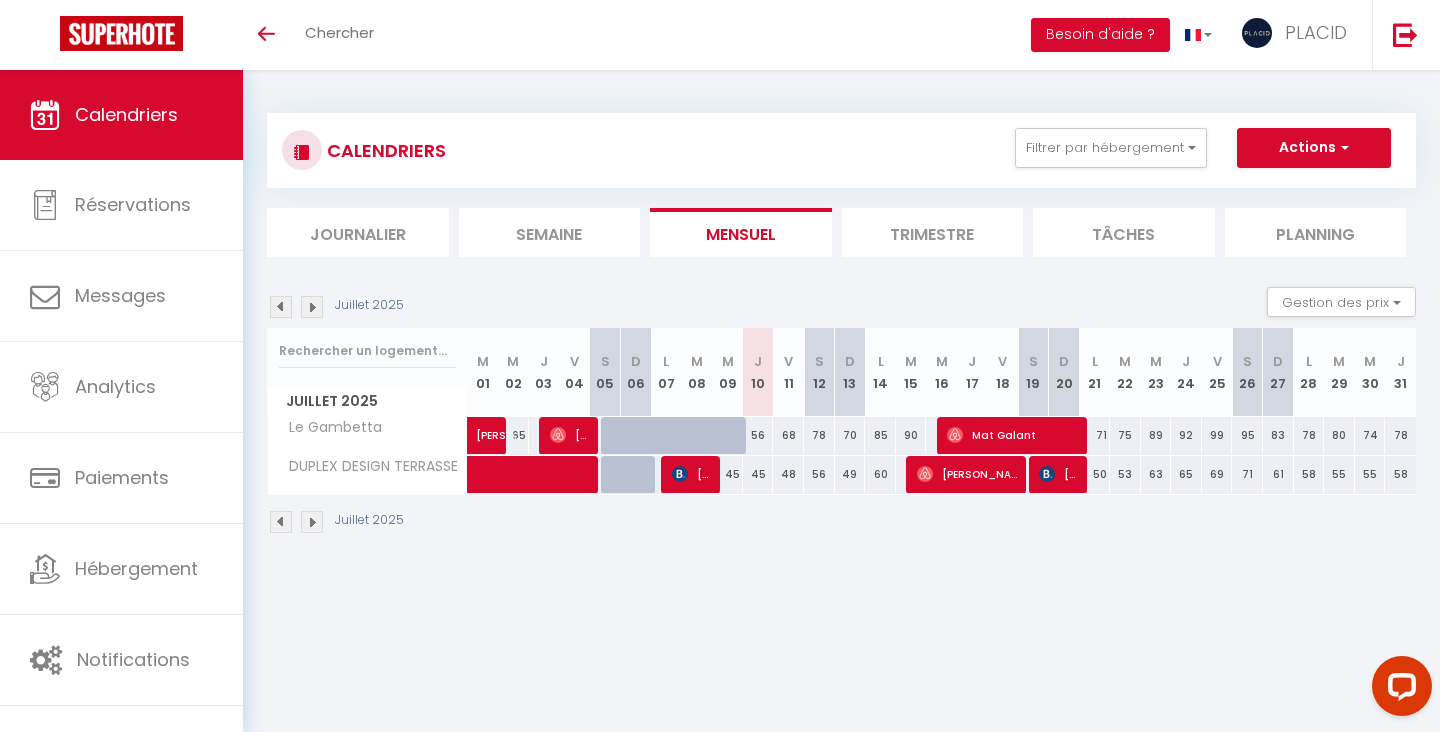 click on "Mat Galant" at bounding box center [1014, 435] 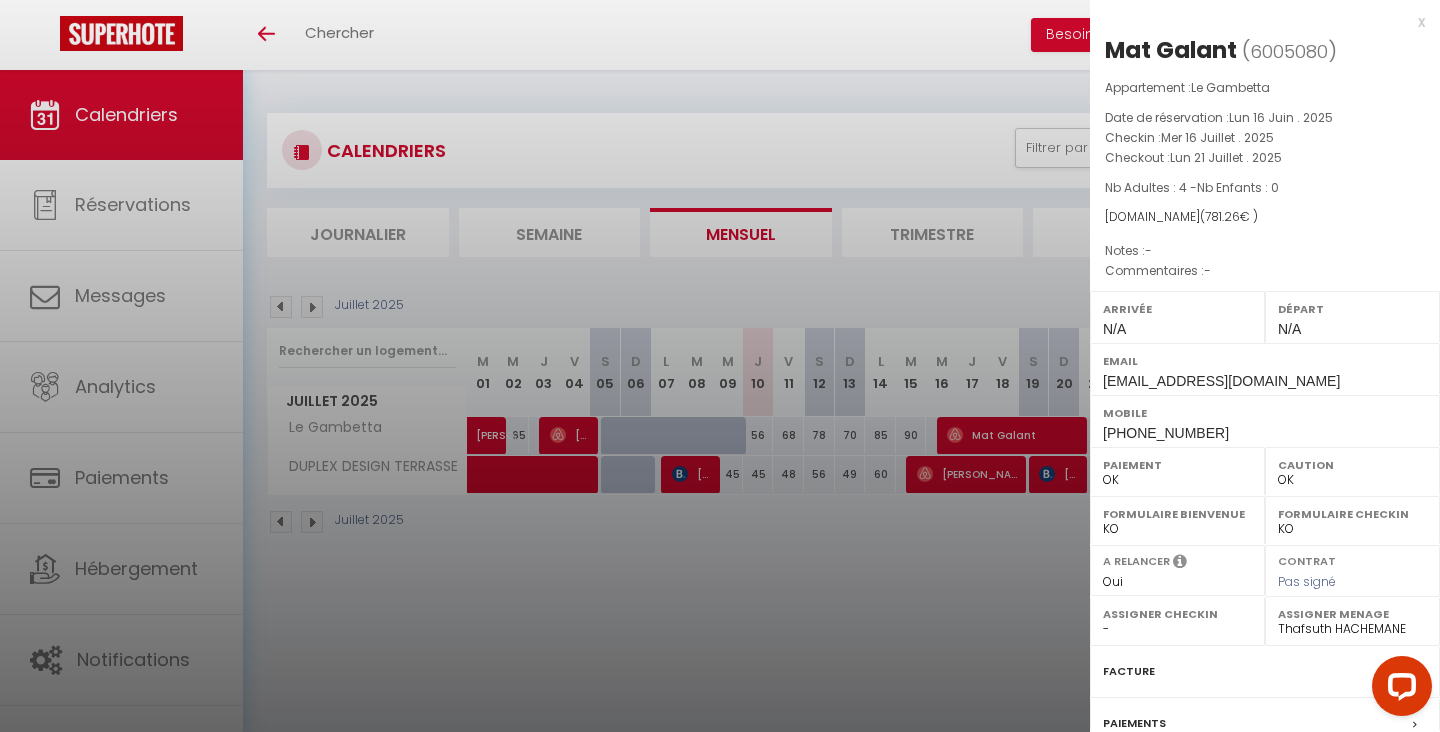 click at bounding box center [720, 366] 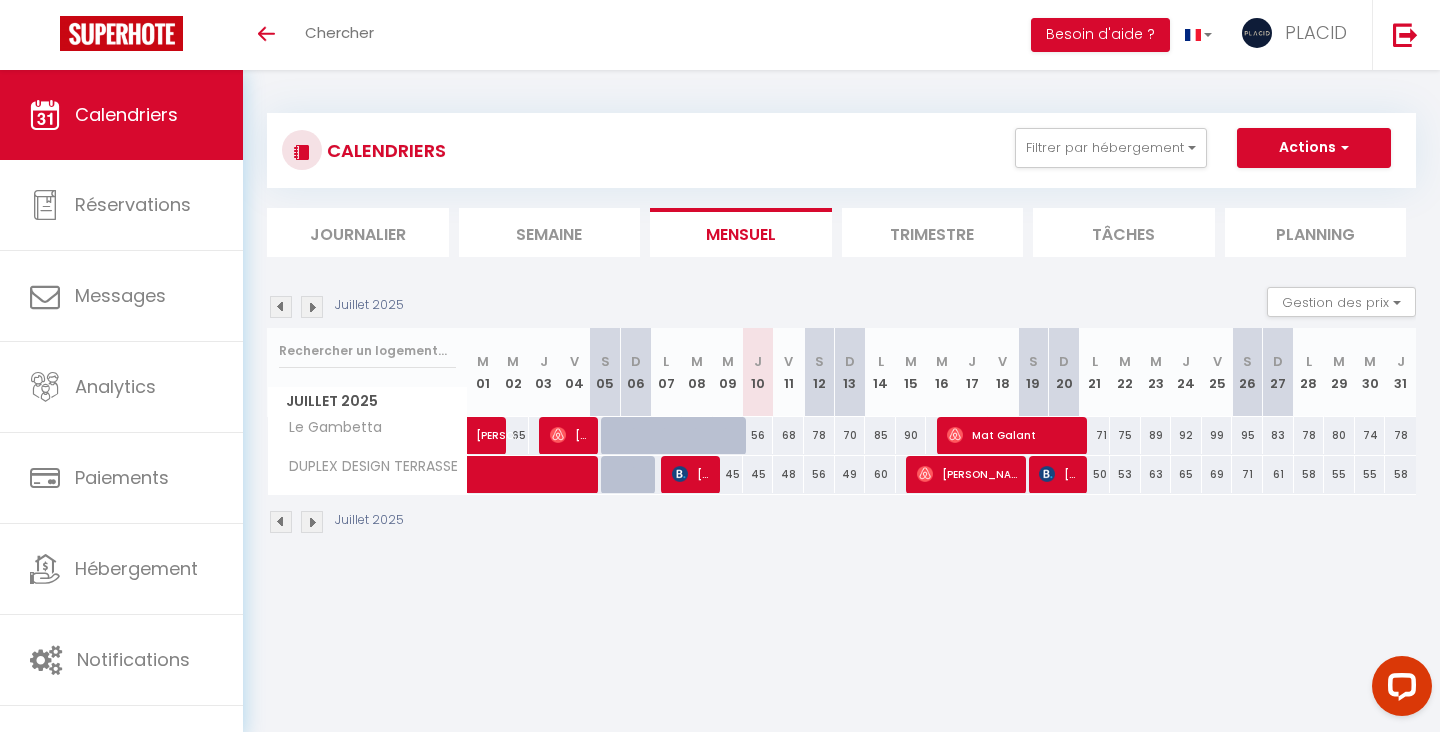 click at bounding box center [281, 307] 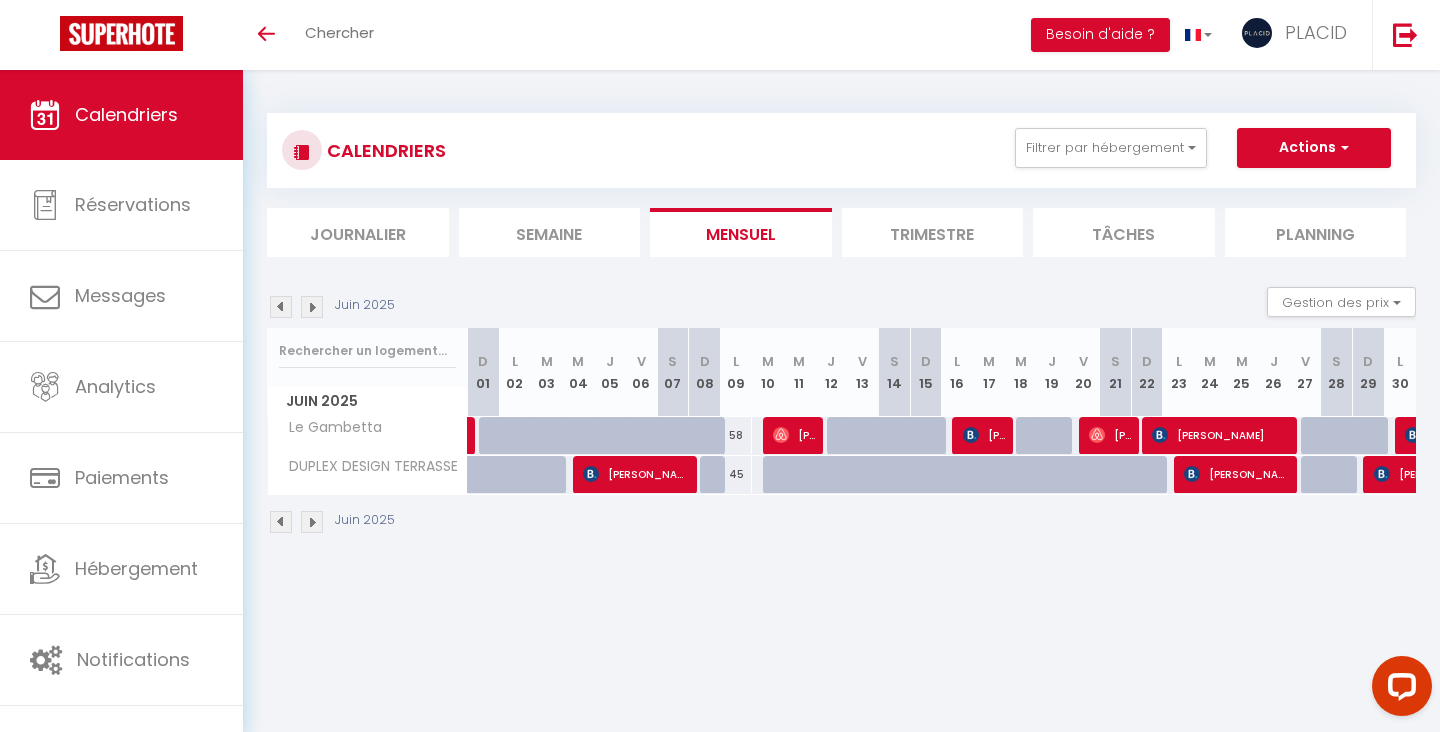 click at bounding box center [281, 307] 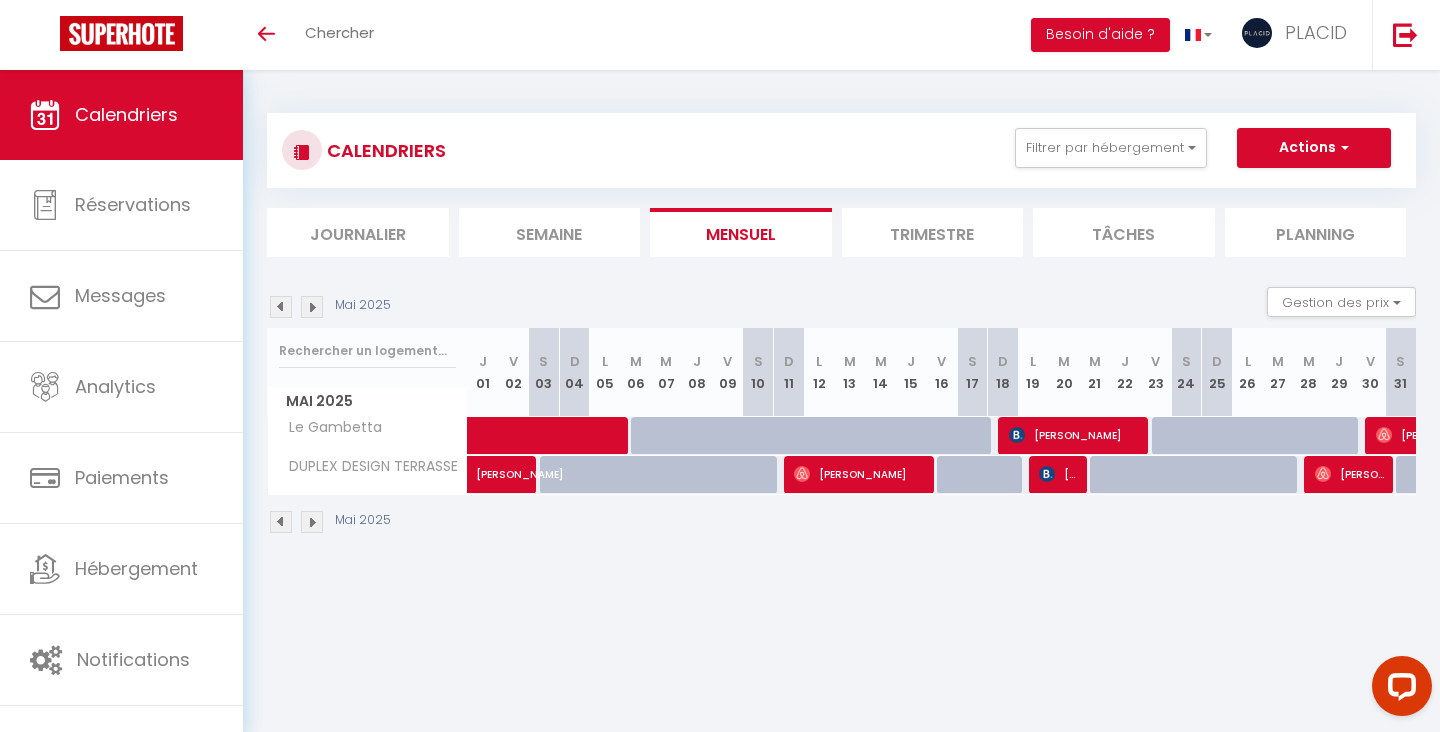 click at bounding box center (312, 307) 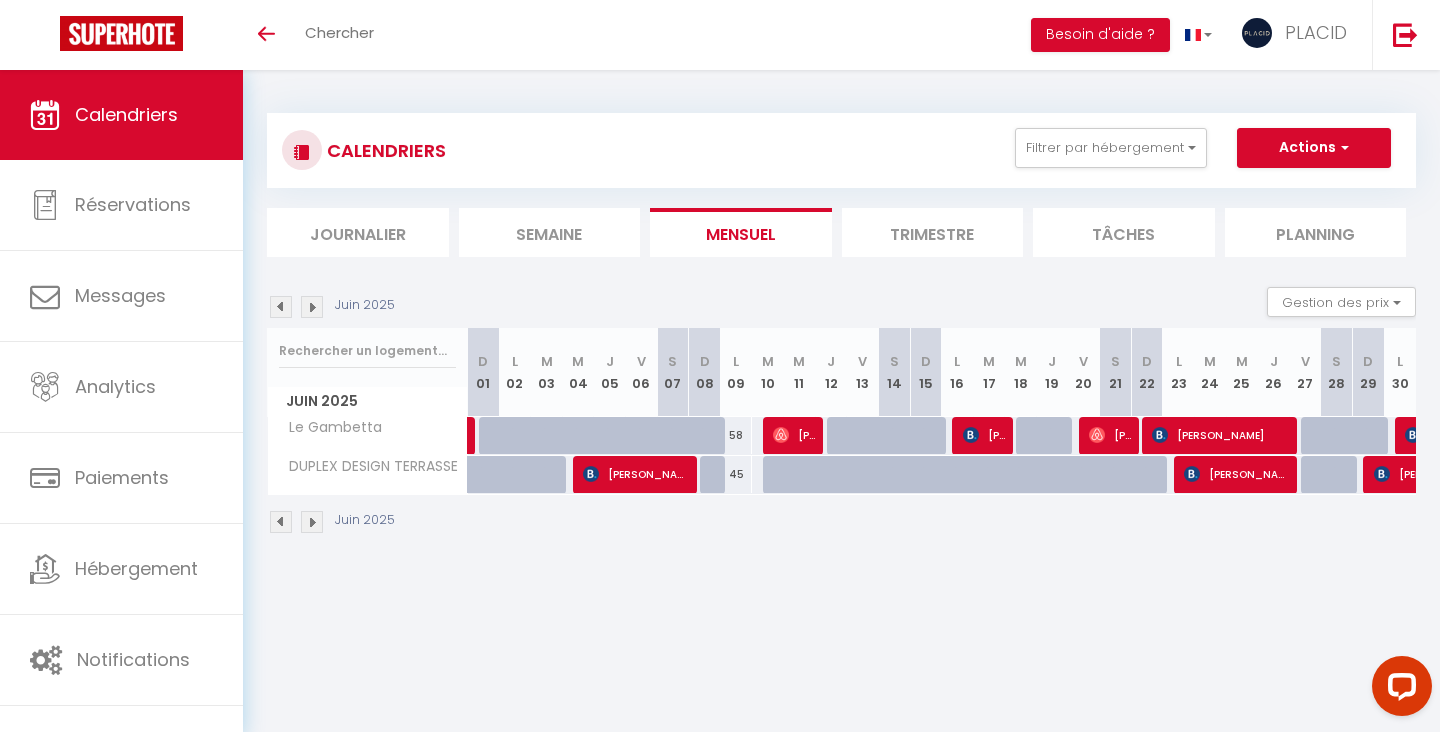 click at bounding box center (281, 307) 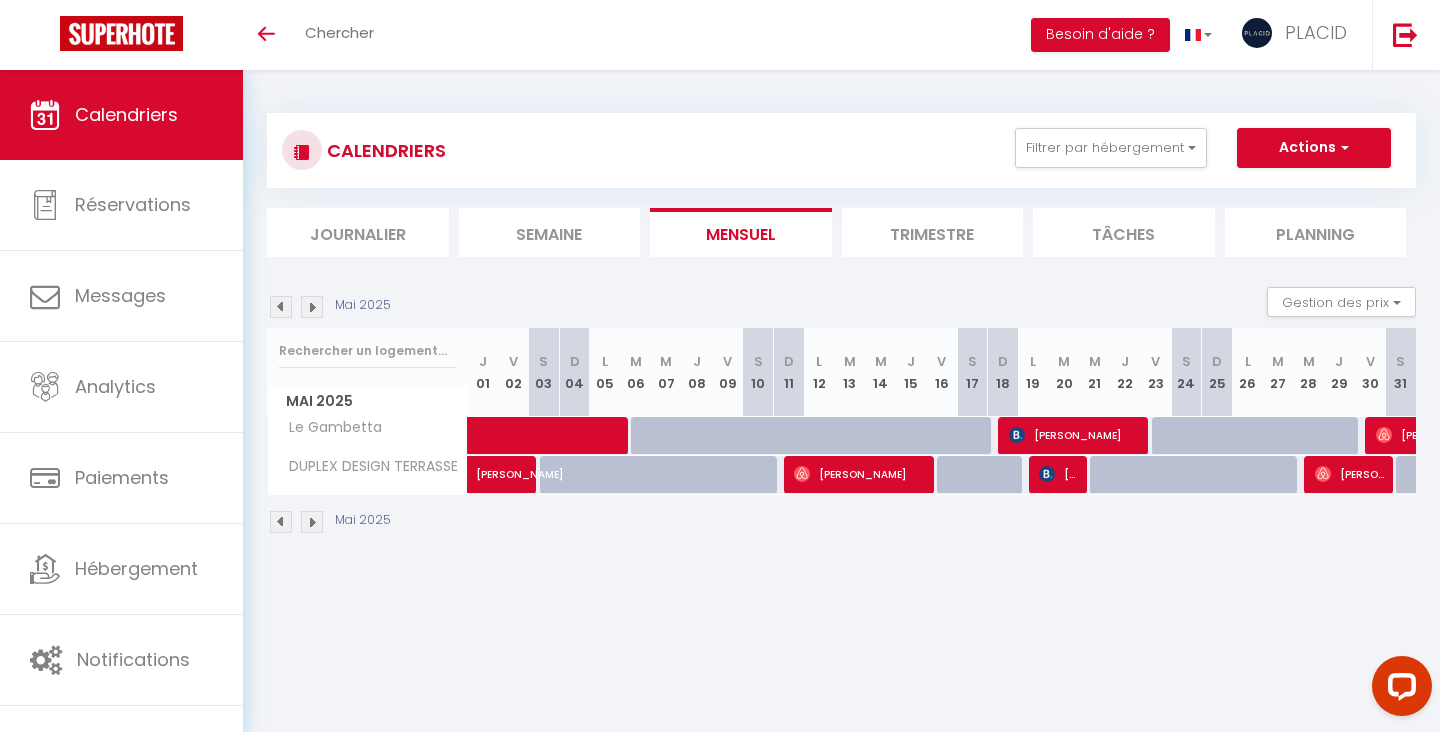 click at bounding box center [281, 307] 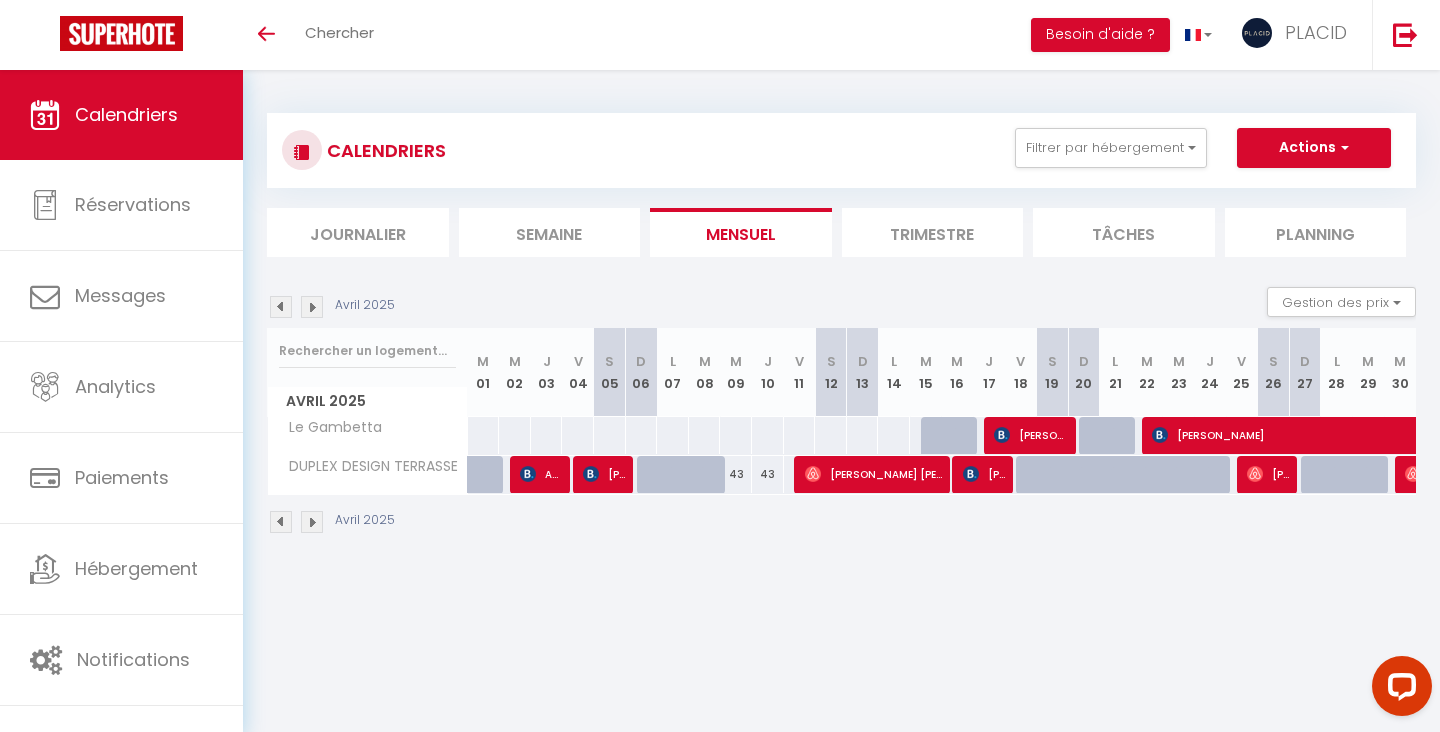 click at bounding box center [312, 307] 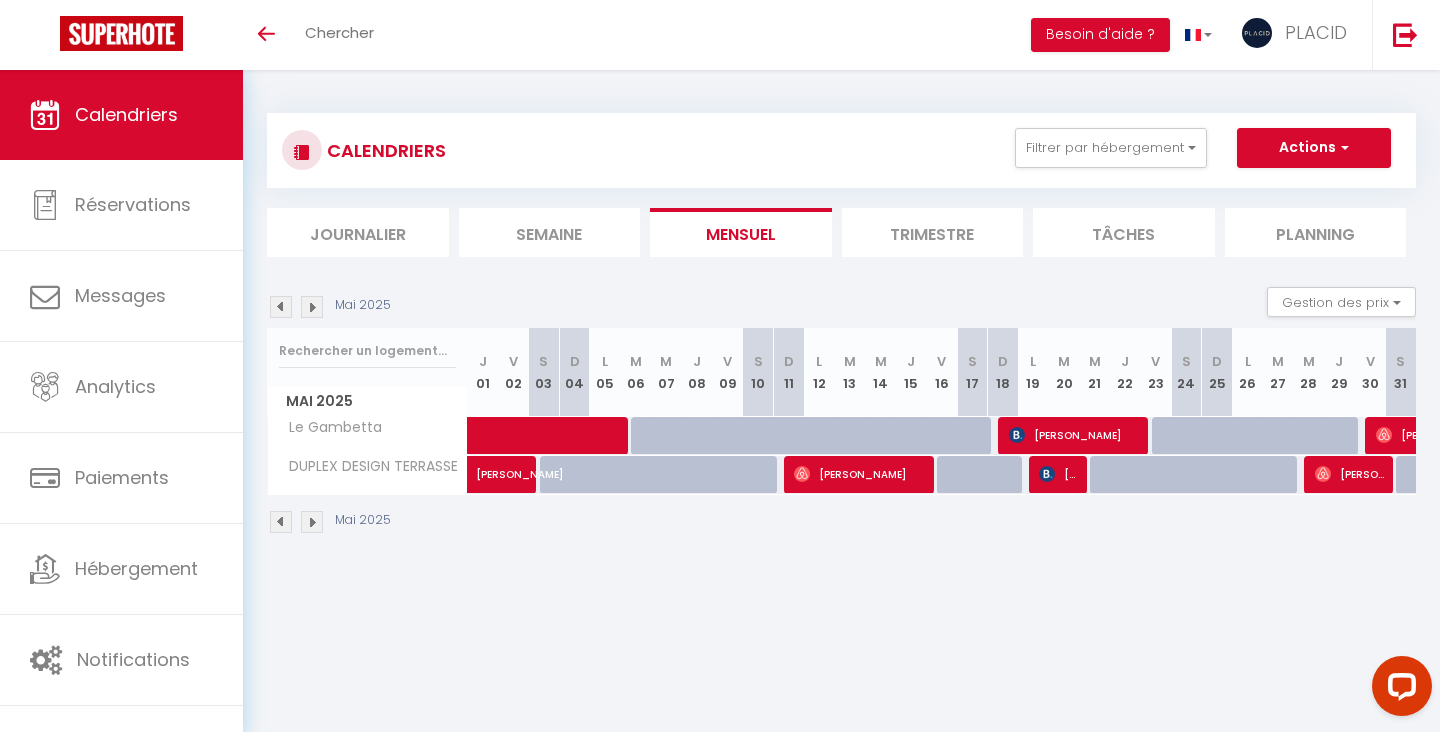 click at bounding box center (312, 307) 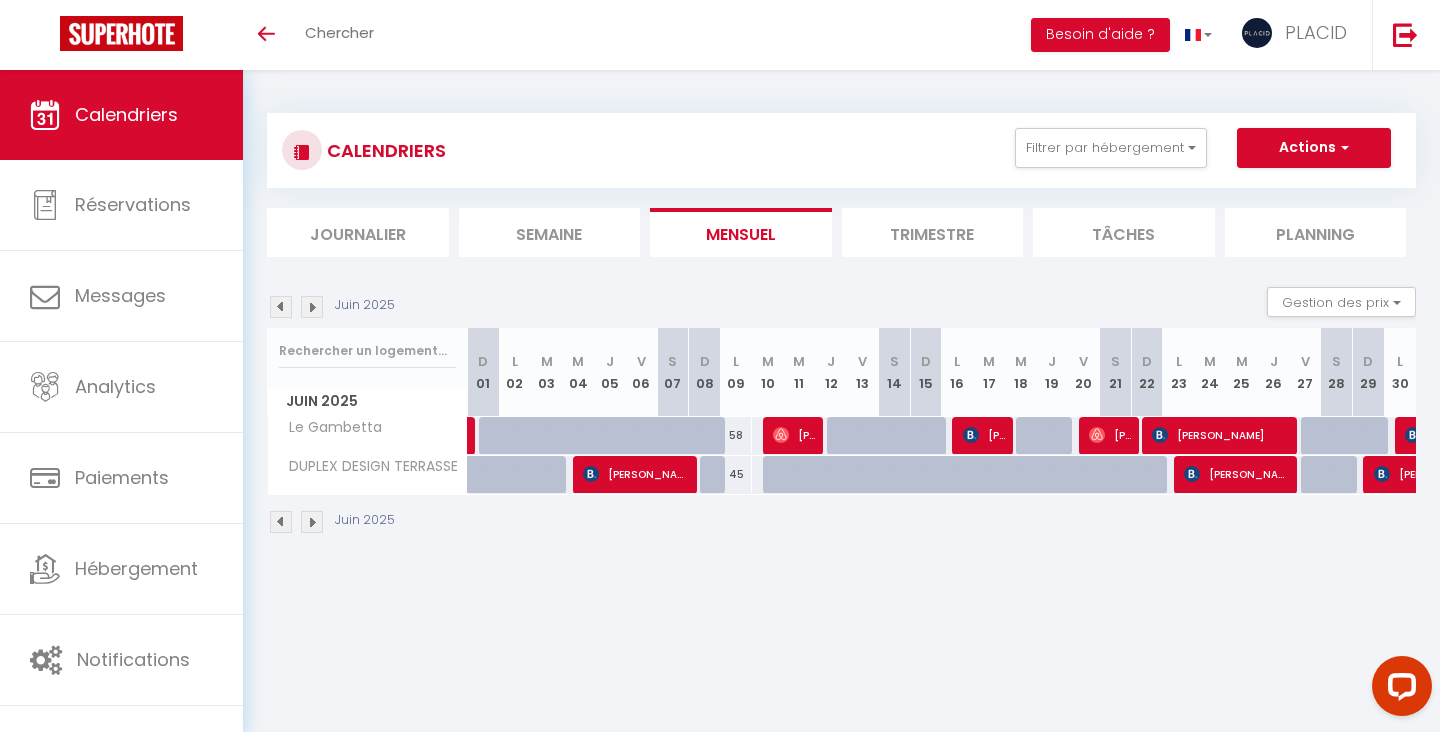 click at bounding box center [281, 307] 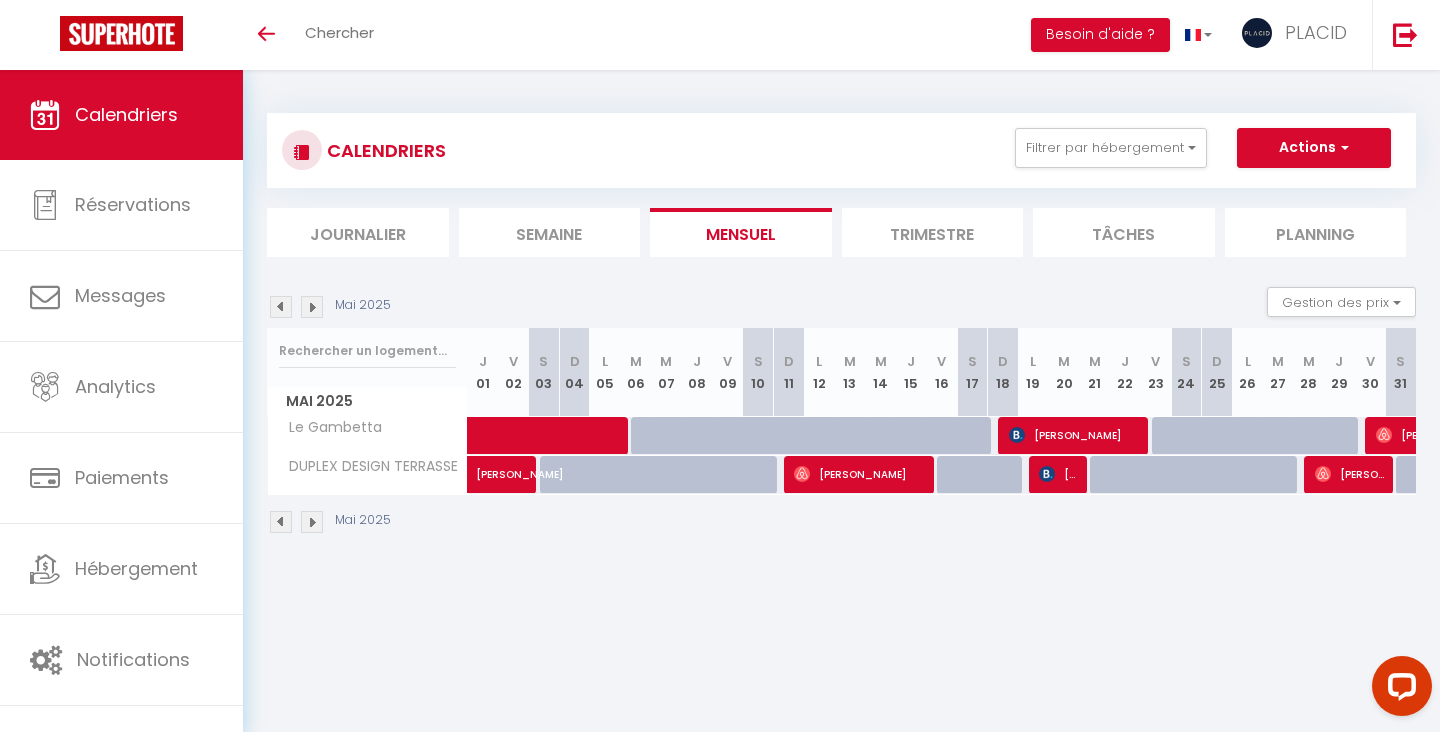 click at bounding box center (312, 307) 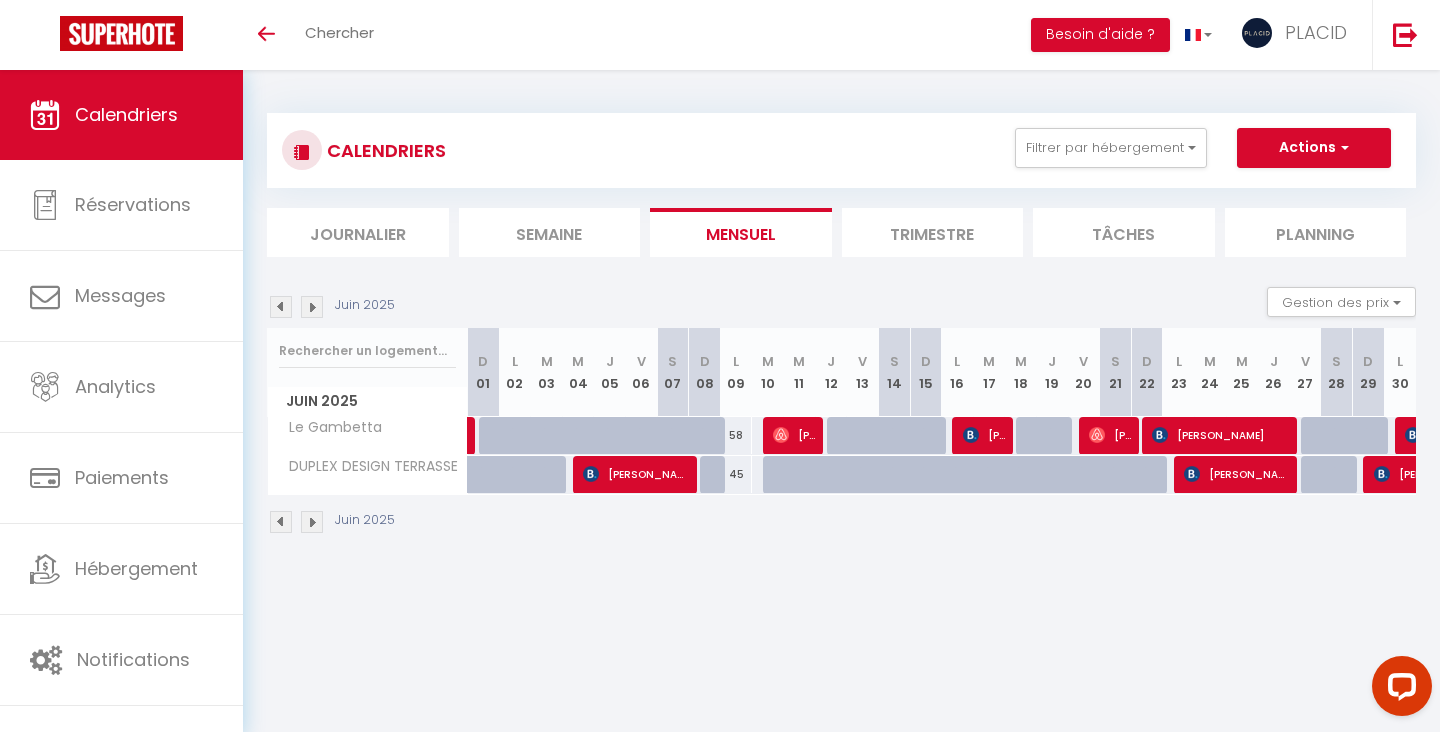 click at bounding box center (312, 307) 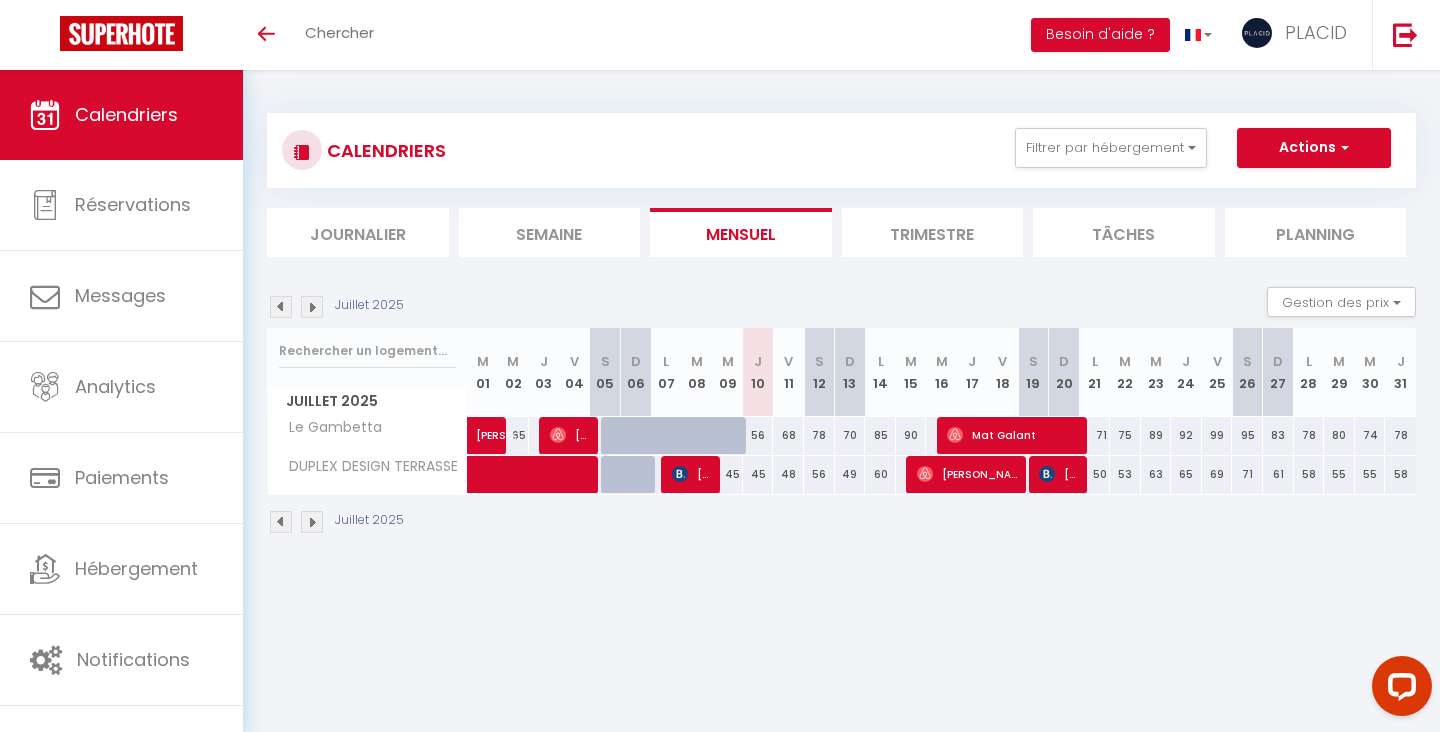 click at bounding box center (281, 307) 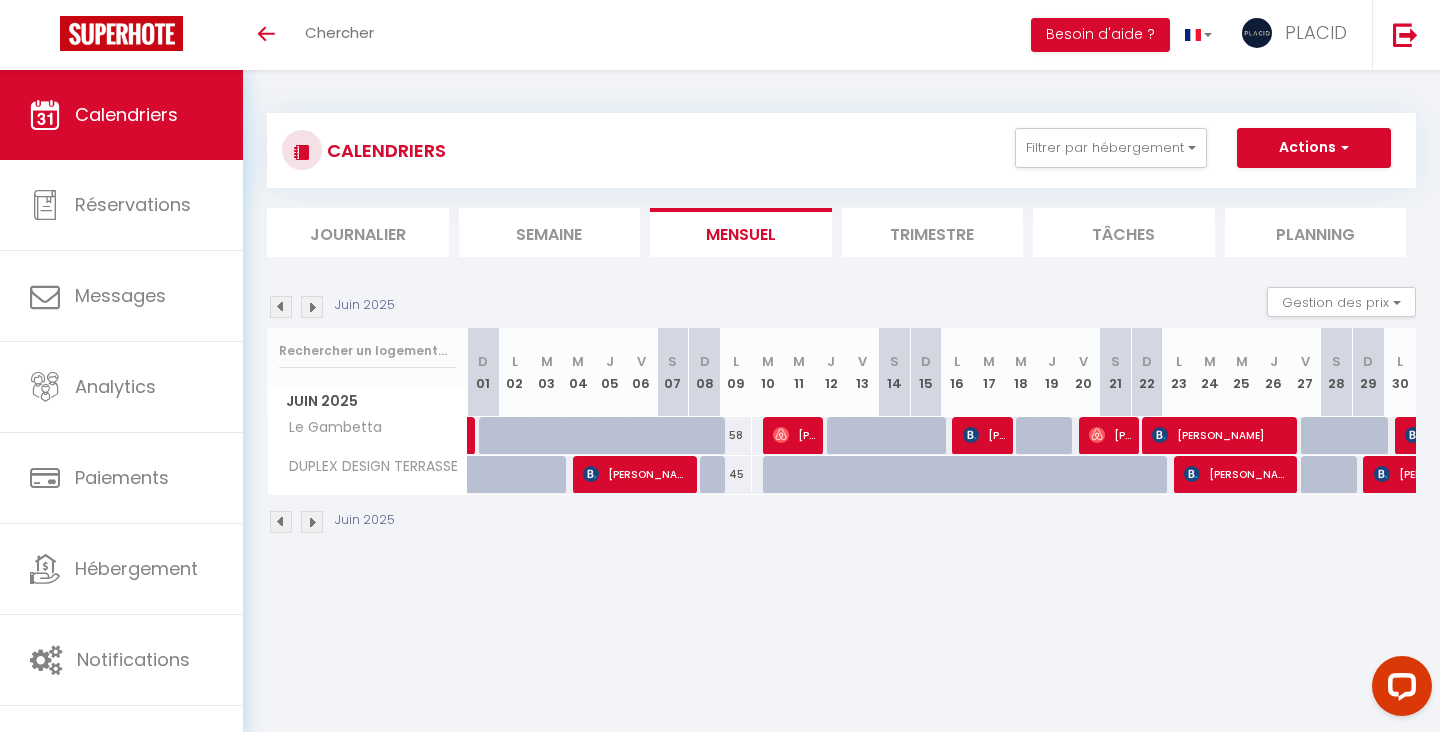 click on "[PERSON_NAME]" at bounding box center (794, 435) 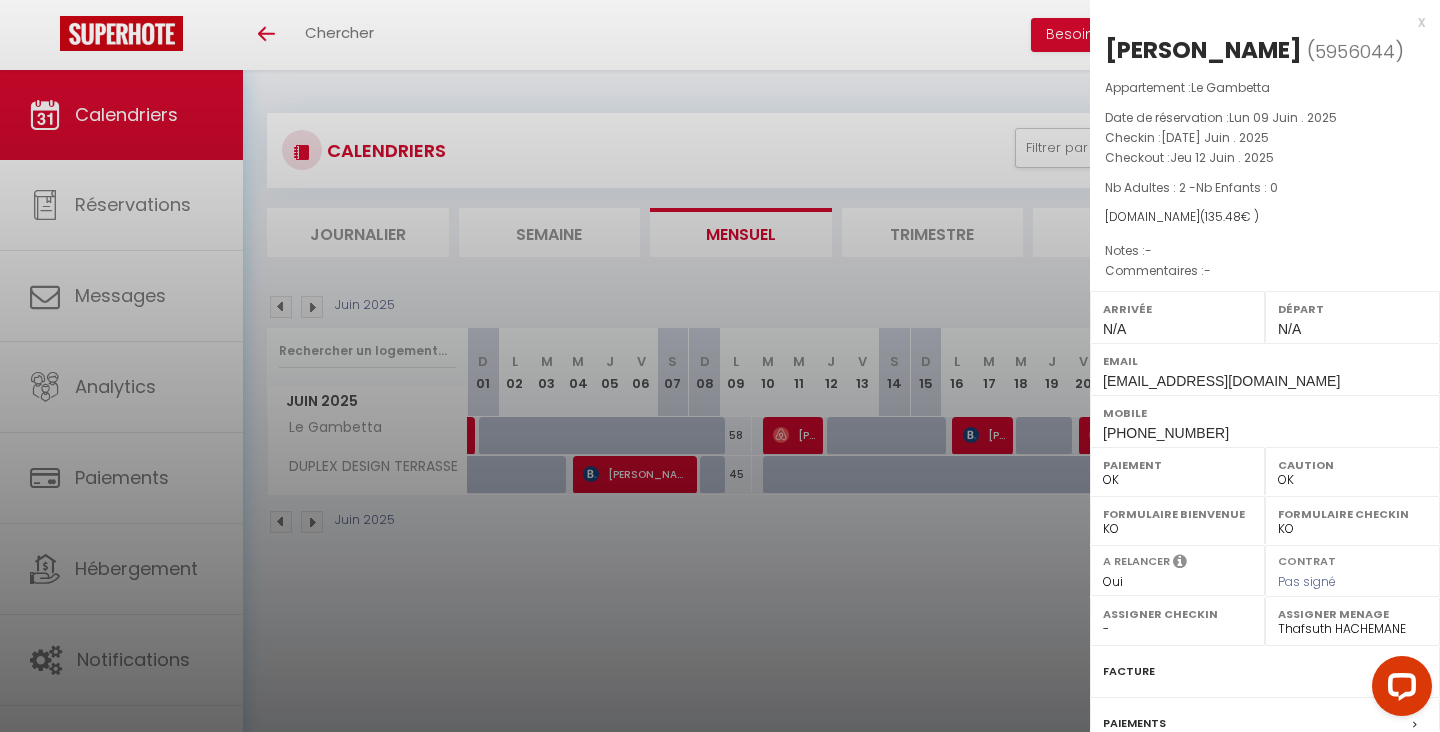 click at bounding box center (720, 366) 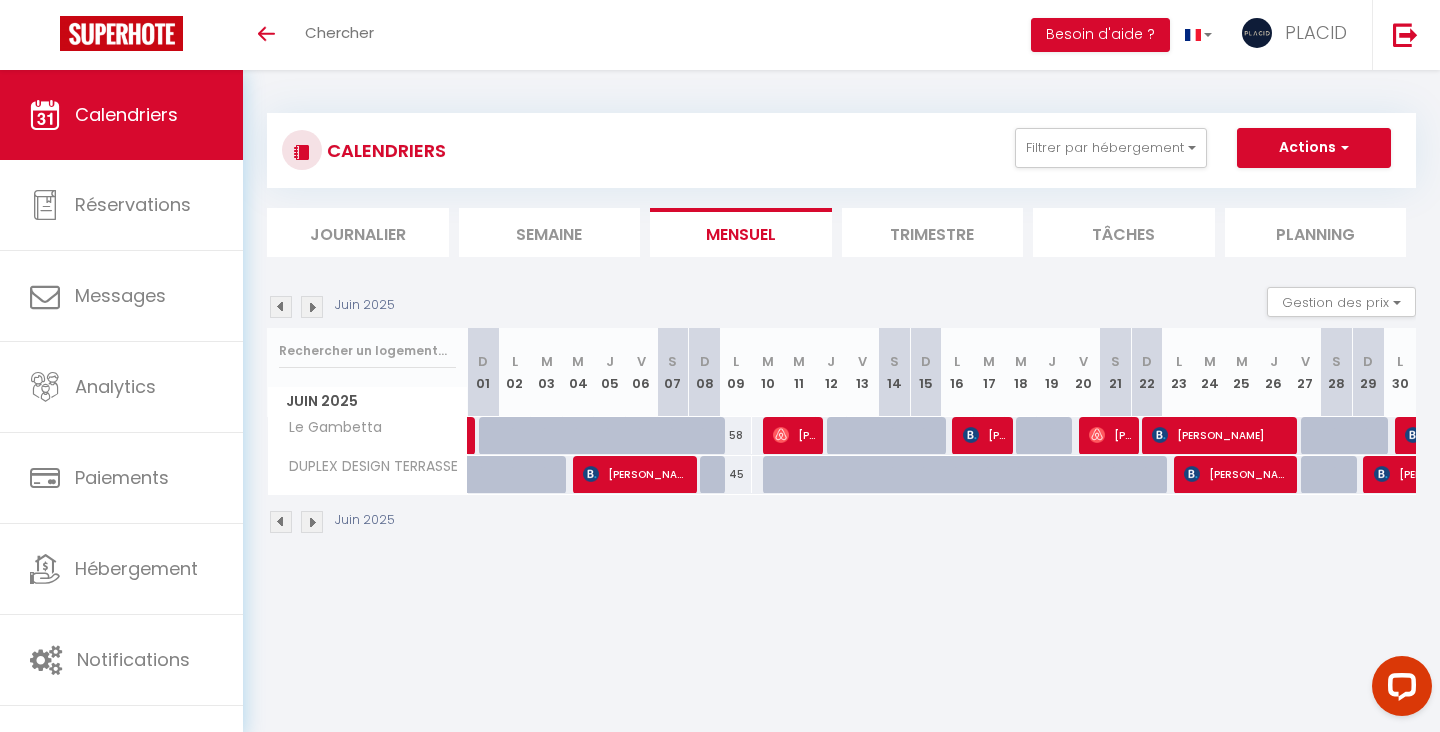 click on "[PERSON_NAME]" at bounding box center (984, 435) 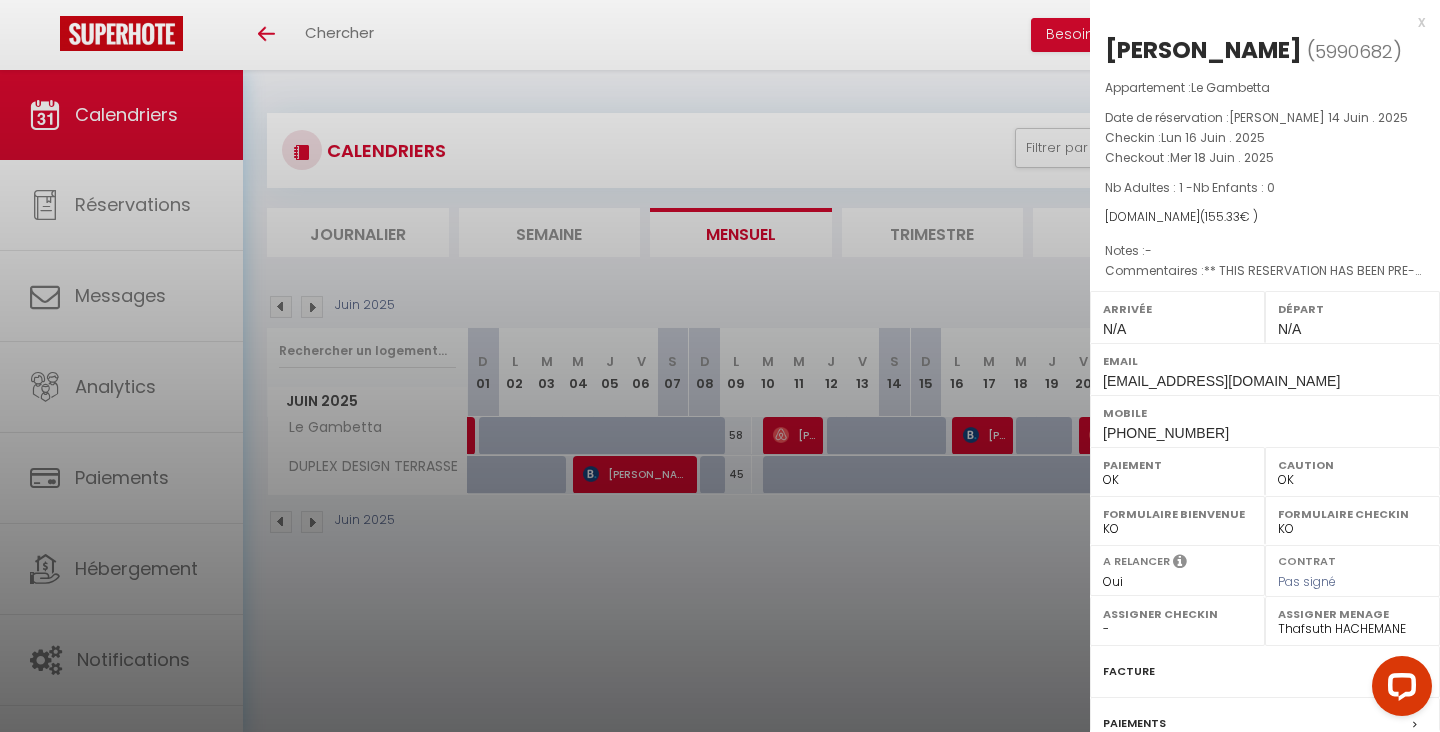 click at bounding box center [720, 366] 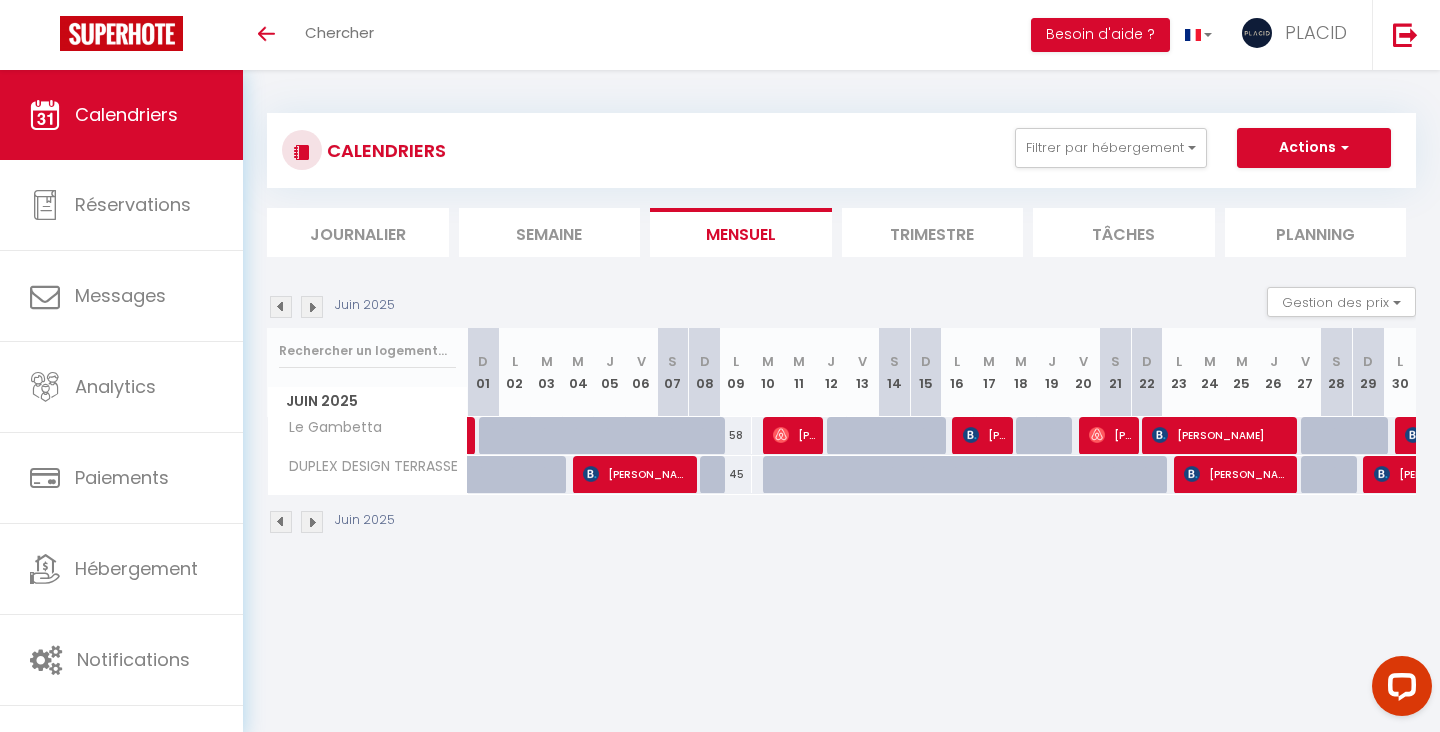 click on "[PERSON_NAME]- Billet" at bounding box center [1110, 435] 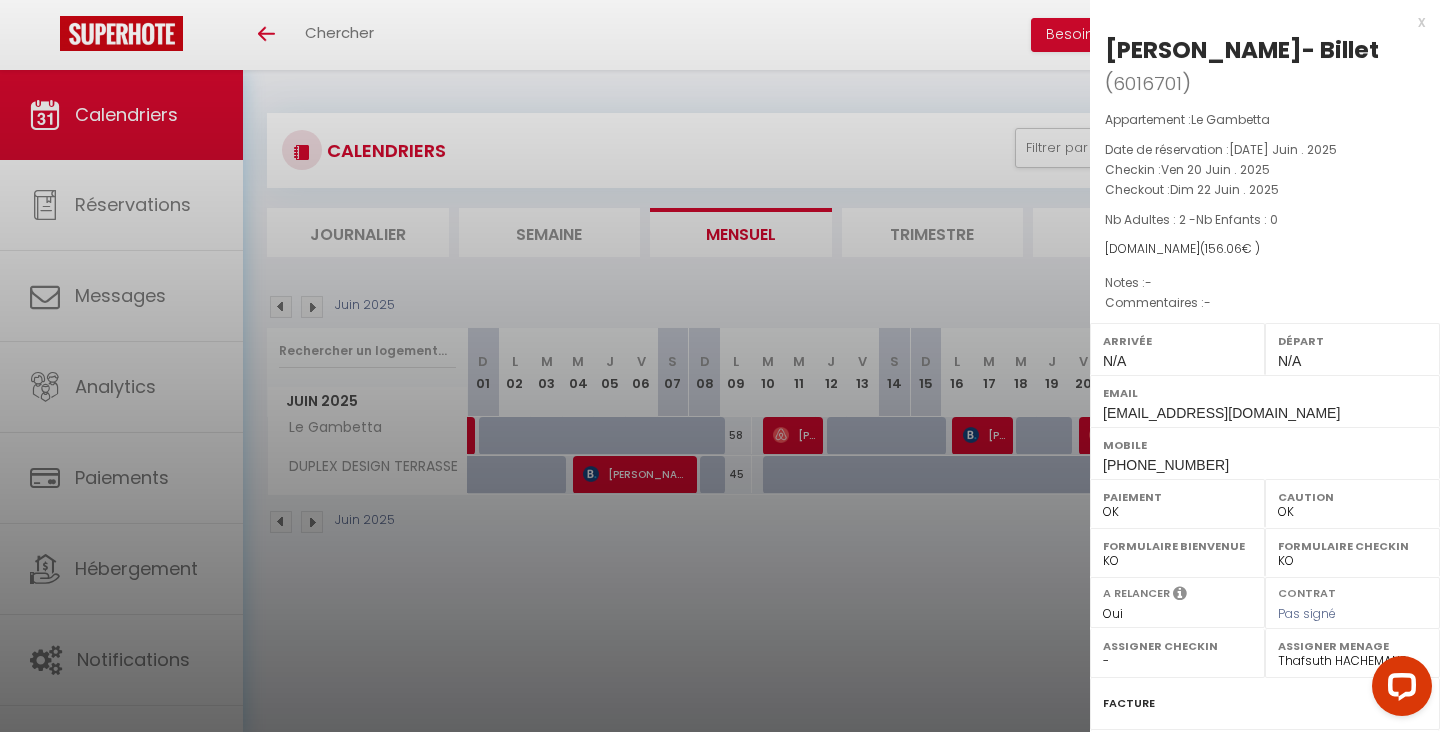 click at bounding box center (720, 366) 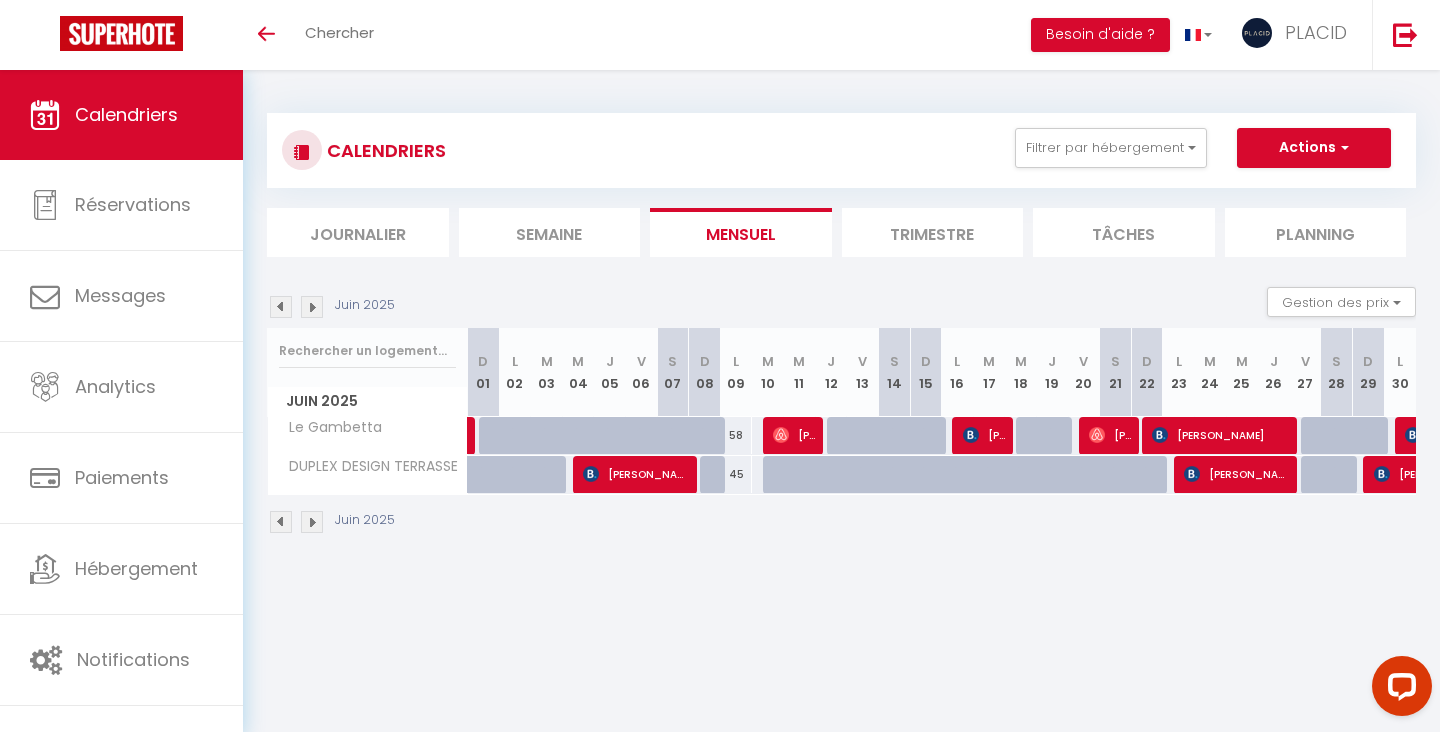 click at bounding box center (281, 307) 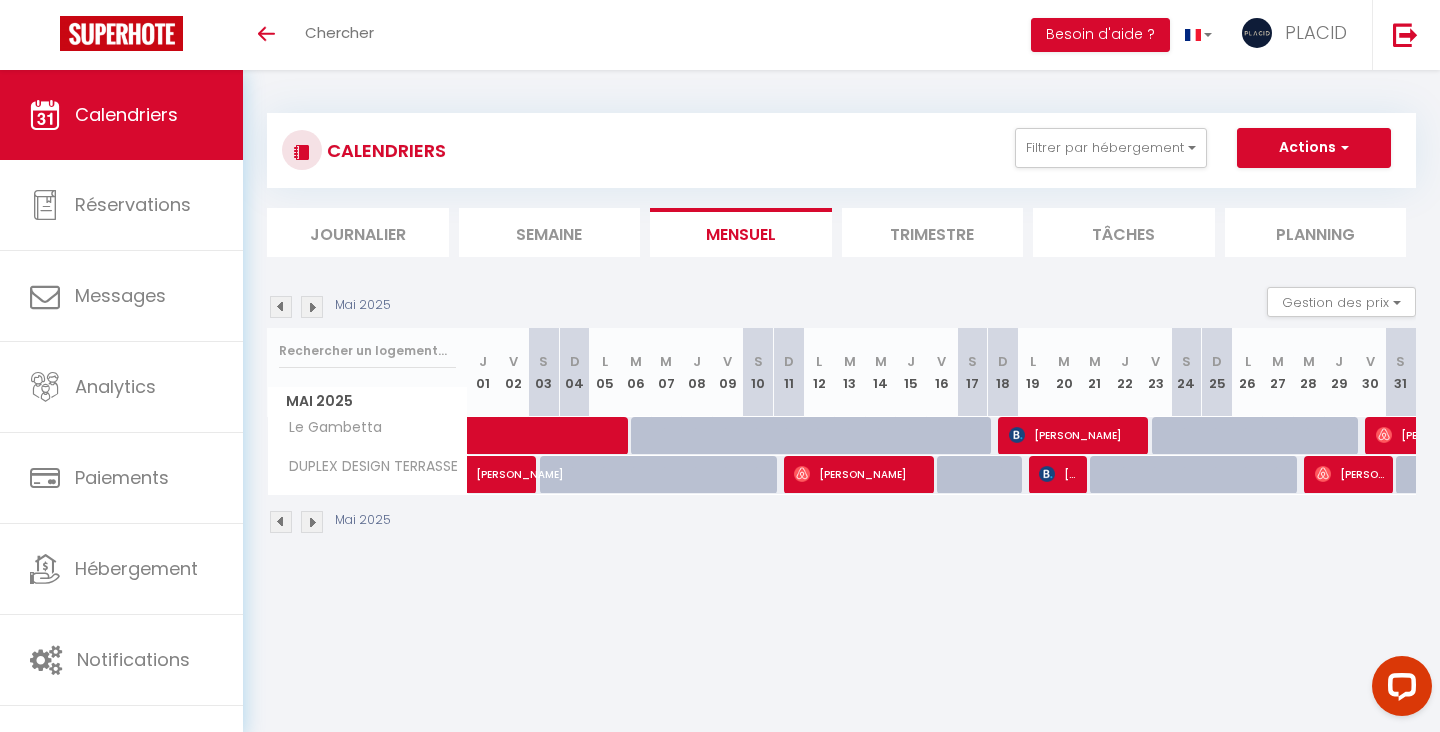 click at bounding box center (312, 307) 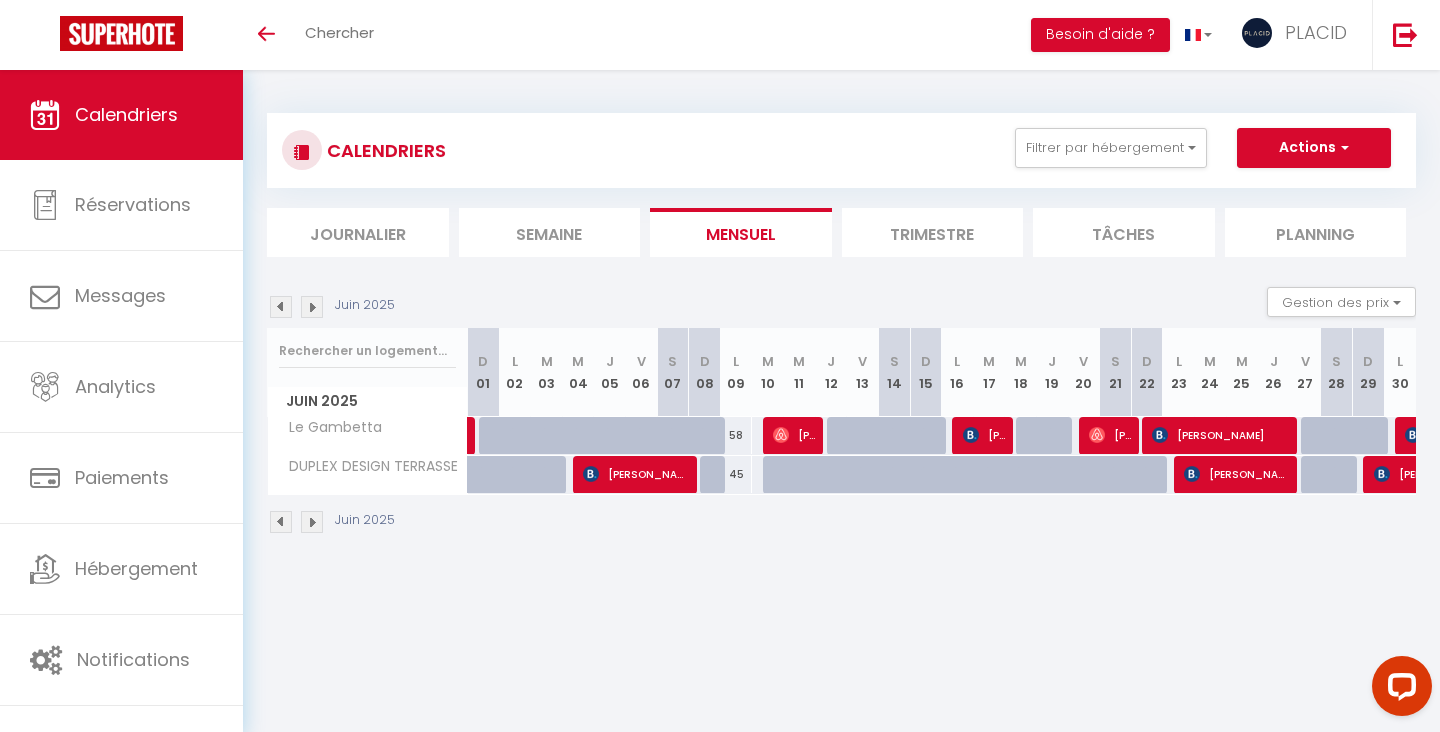 click at bounding box center [312, 307] 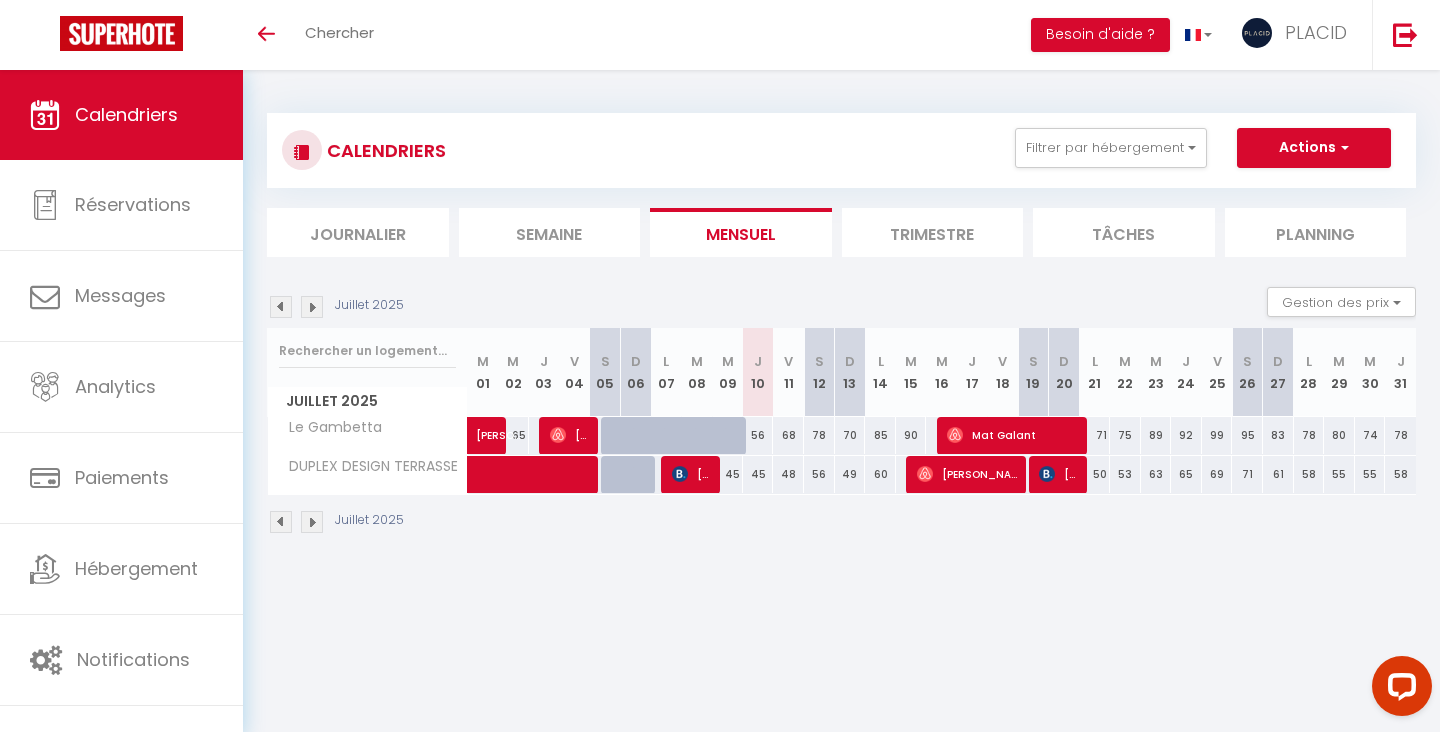 click on "[PERSON_NAME]" at bounding box center (968, 474) 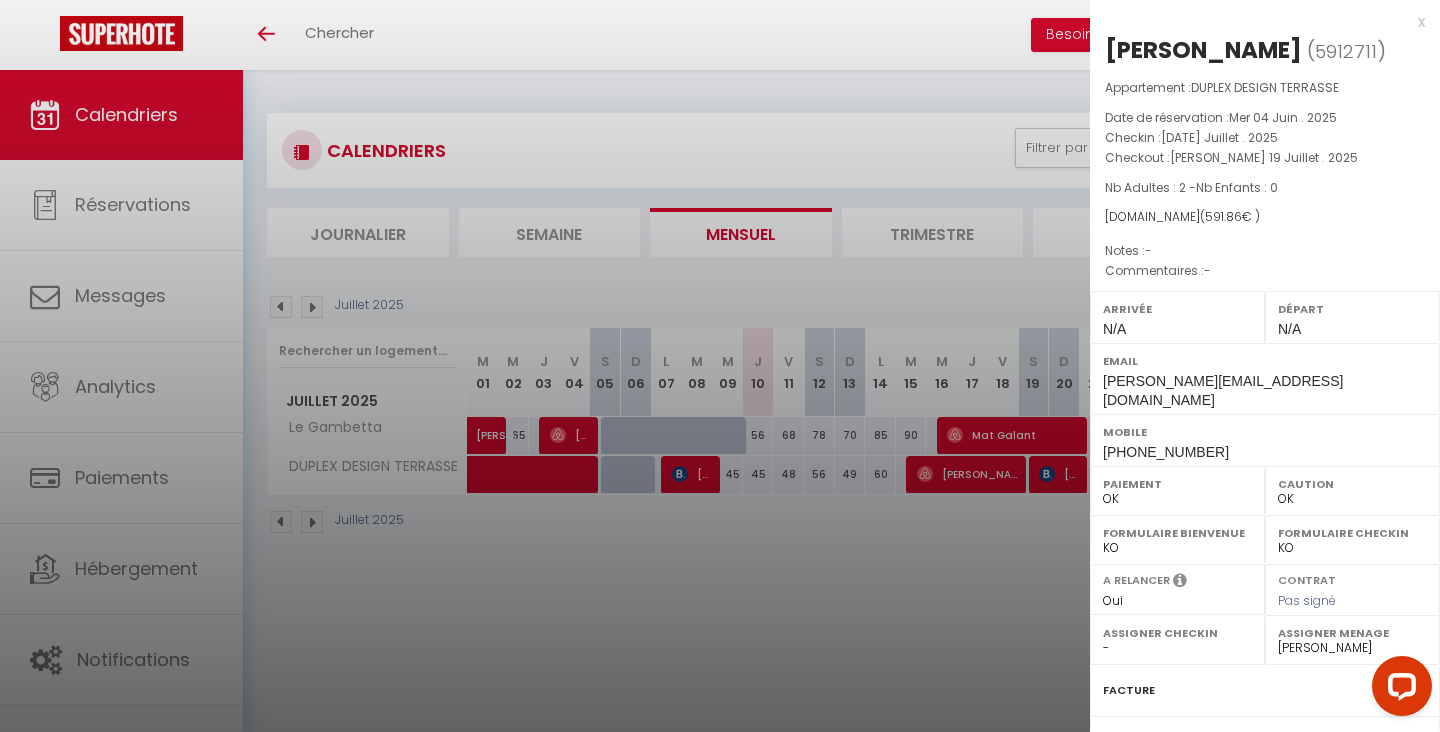 click at bounding box center (720, 366) 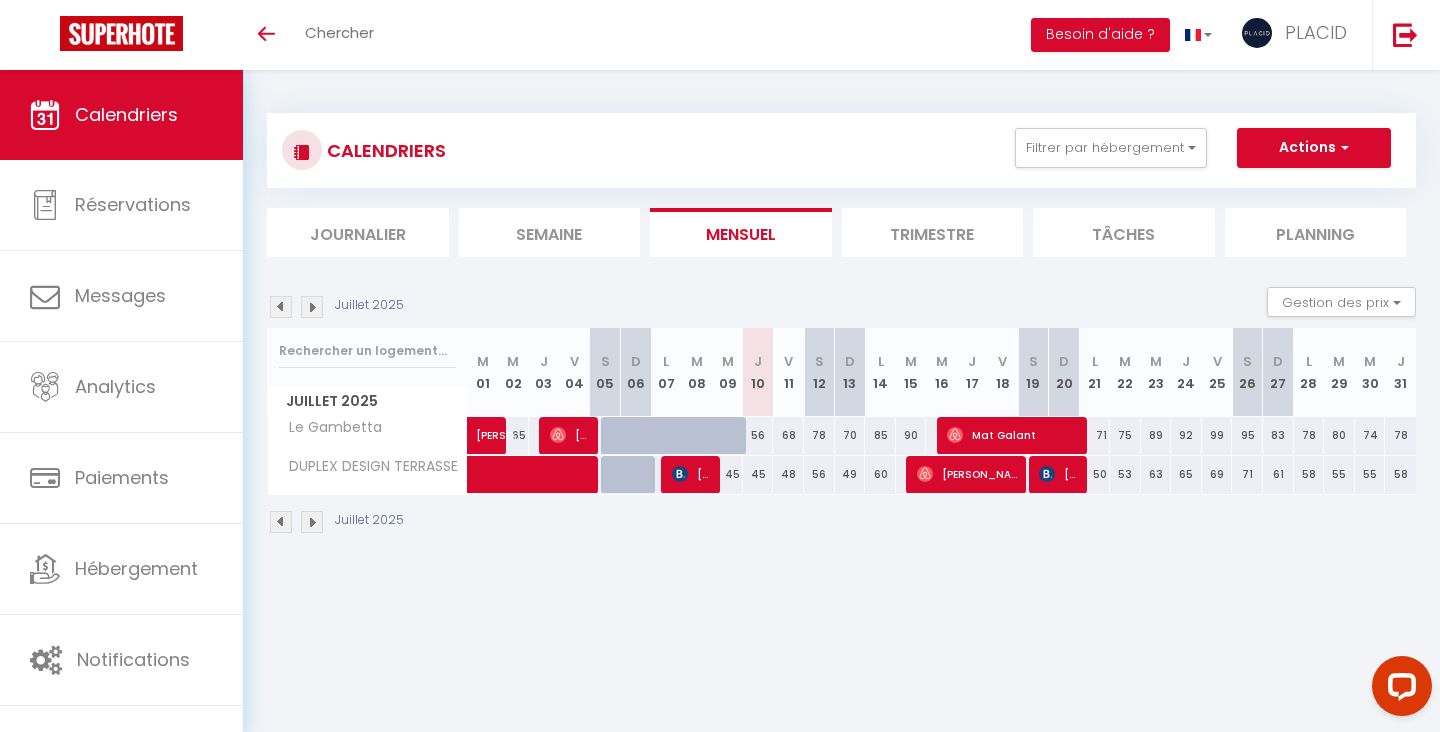 click on "Mat Galant" at bounding box center [1014, 435] 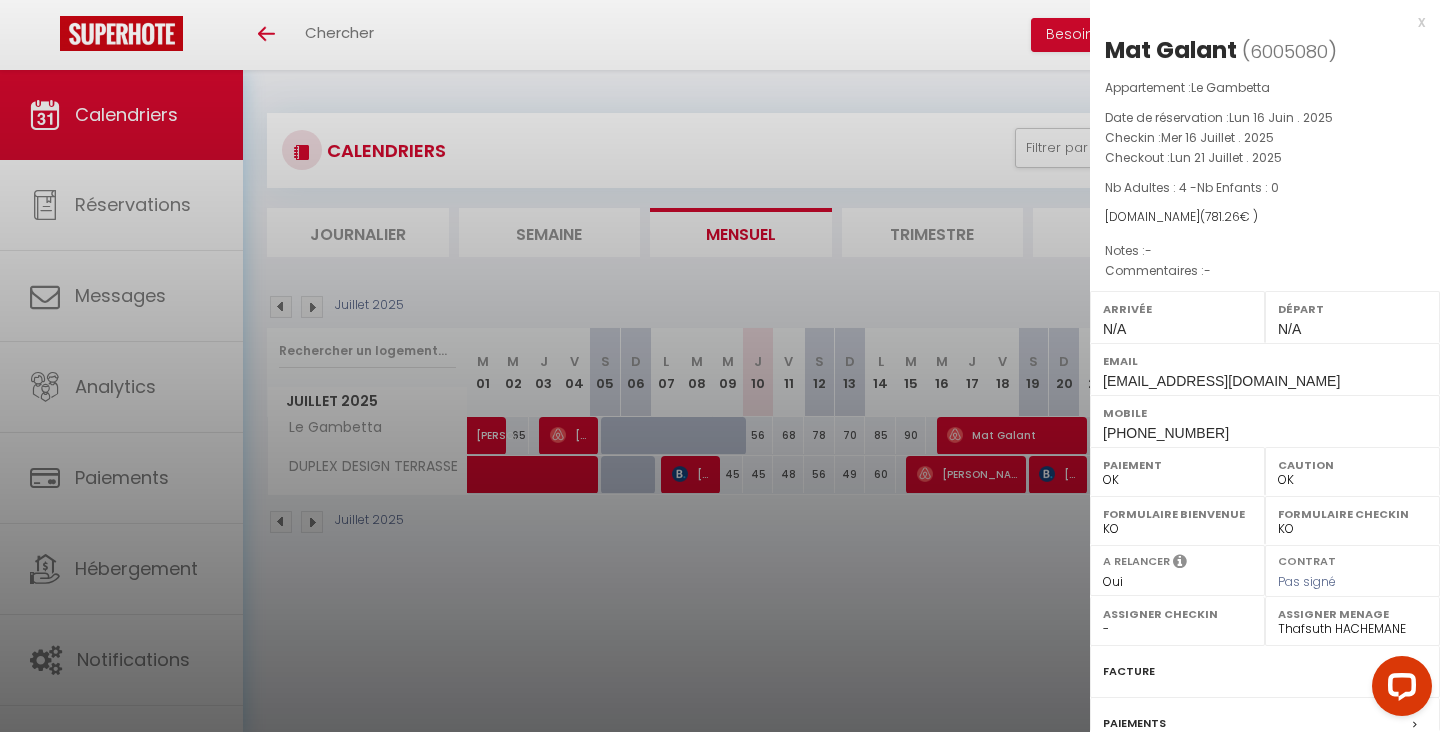 click on "x" at bounding box center (1257, 22) 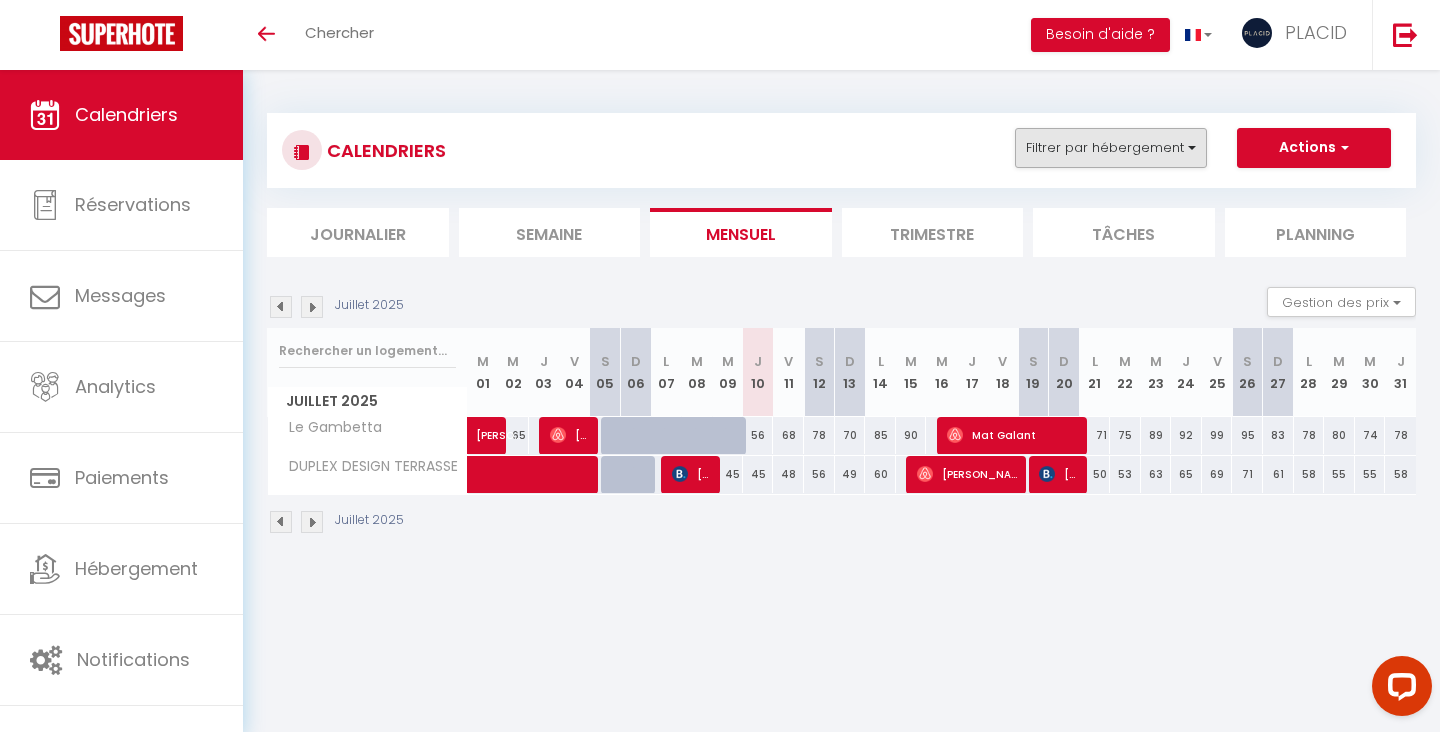 click on "Filtrer par hébergement" at bounding box center (1111, 148) 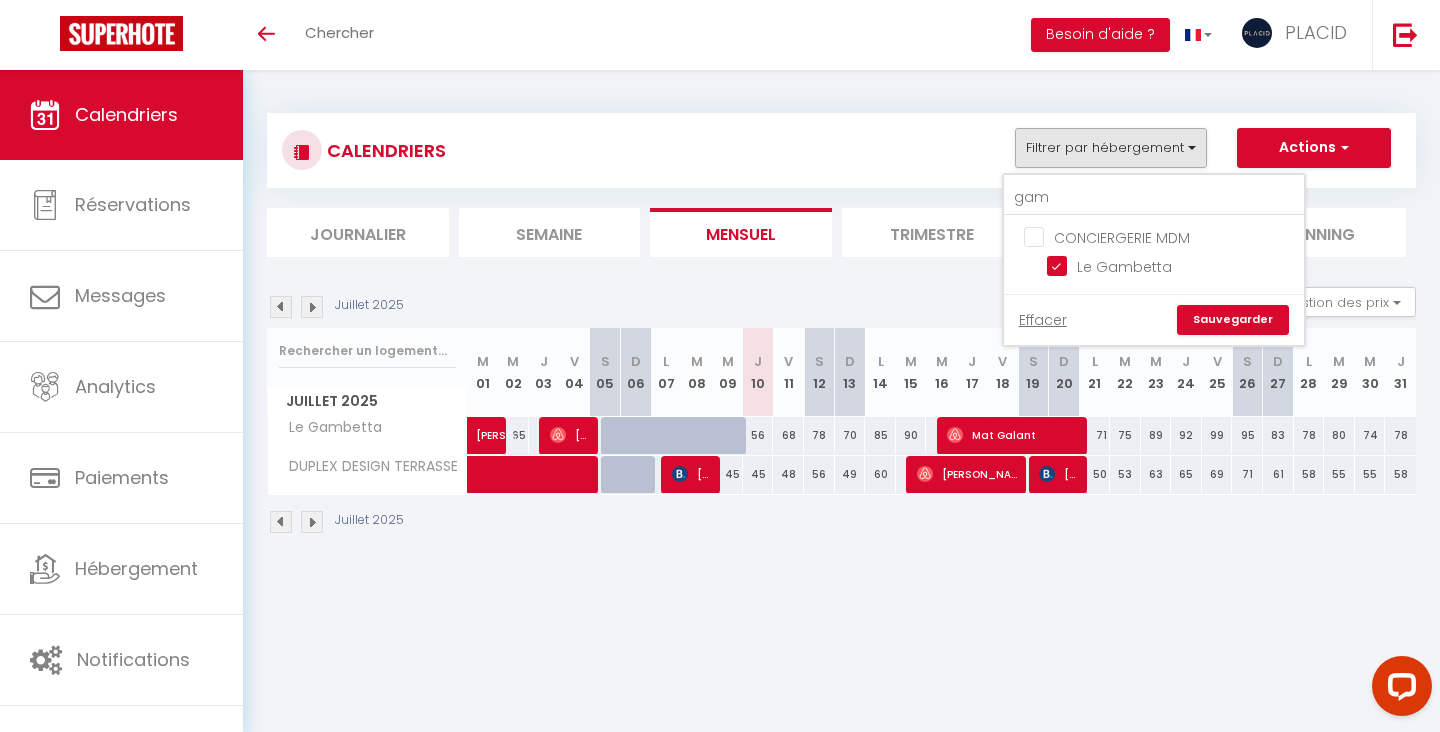 click on "Filtrer par hébergement" at bounding box center [1111, 148] 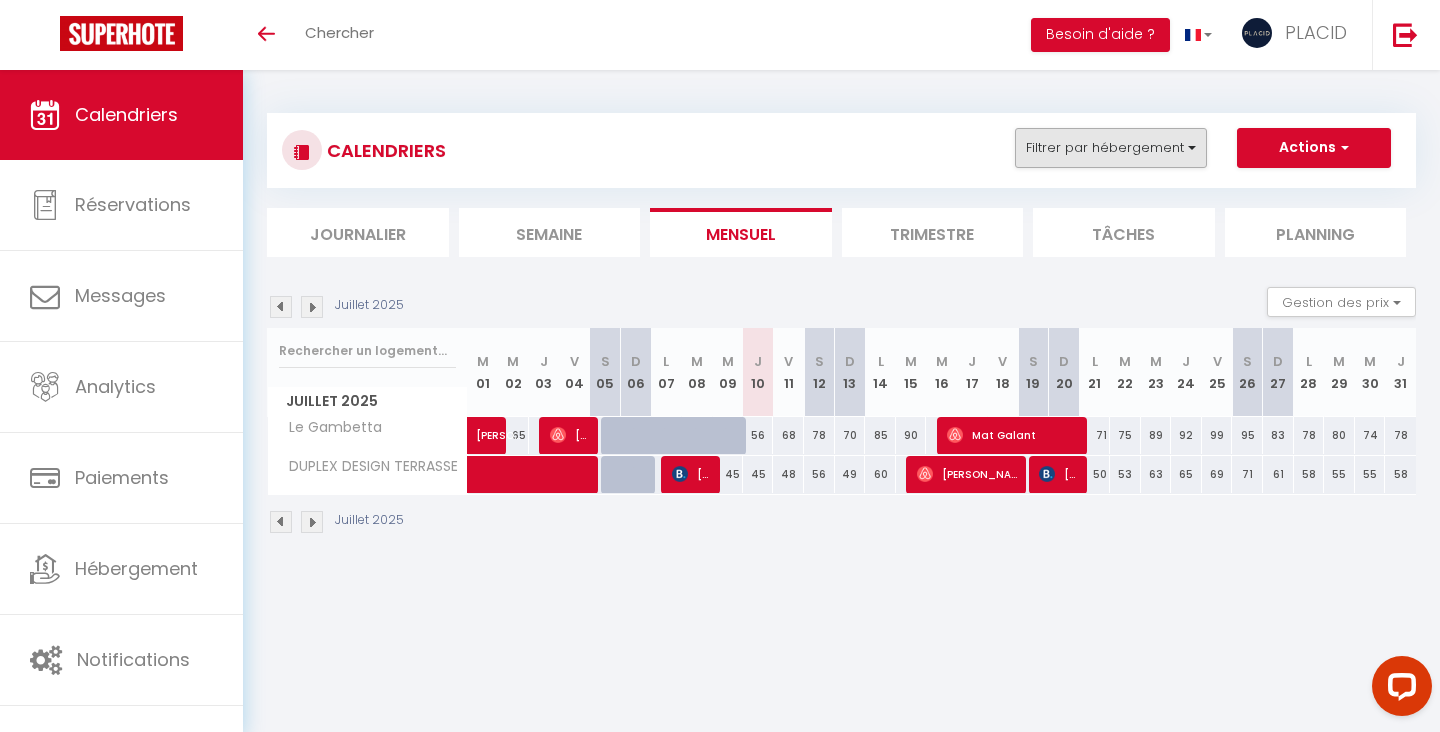 click on "Filtrer par hébergement" at bounding box center [1111, 148] 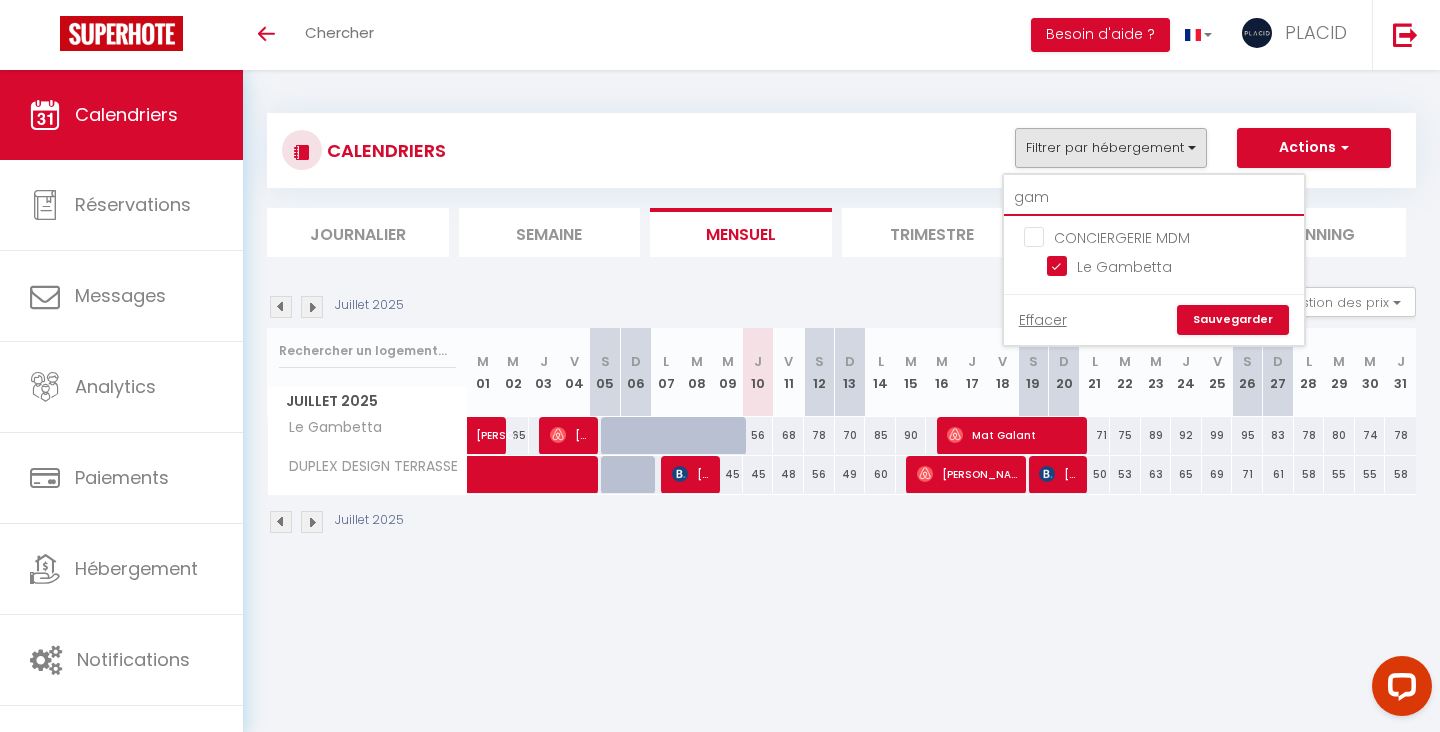 click on "gam" at bounding box center [1154, 198] 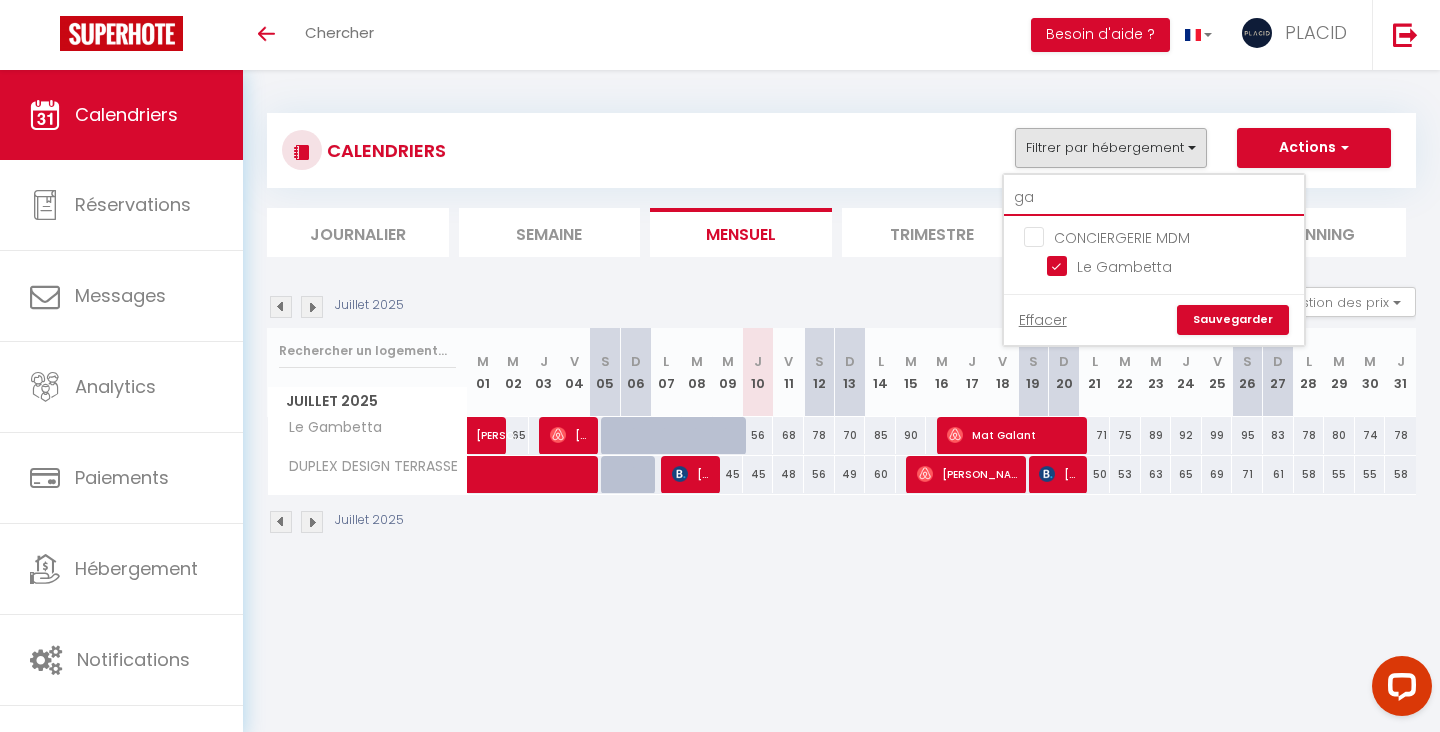 type on "g" 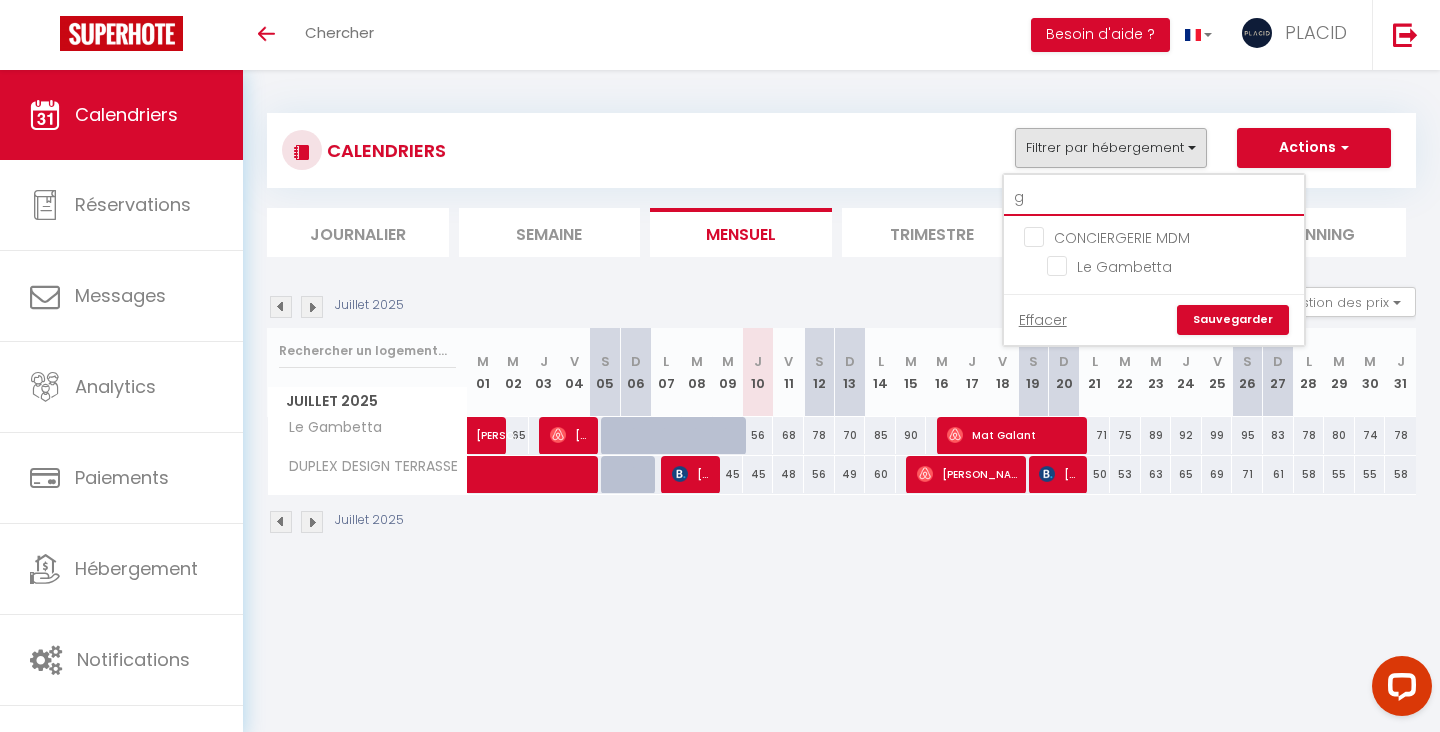 checkbox on "false" 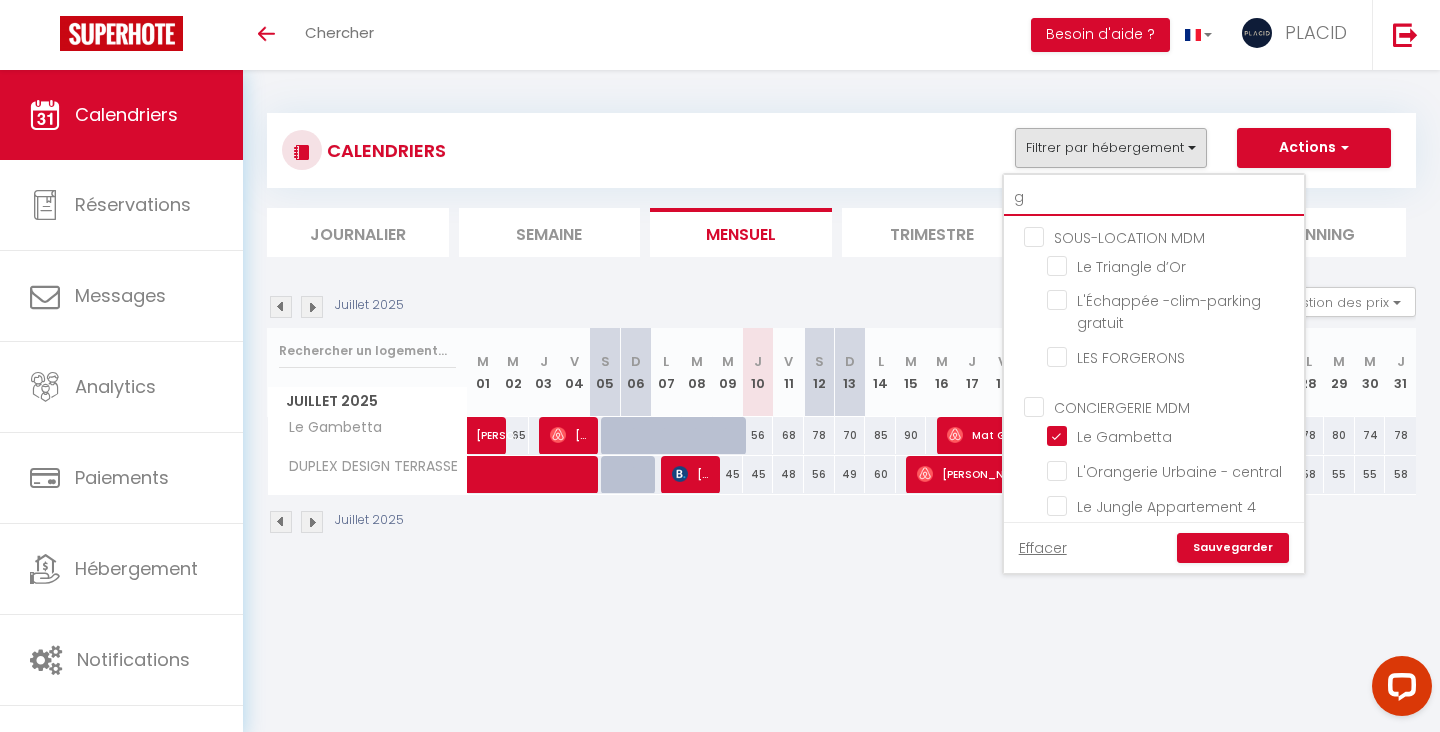 type 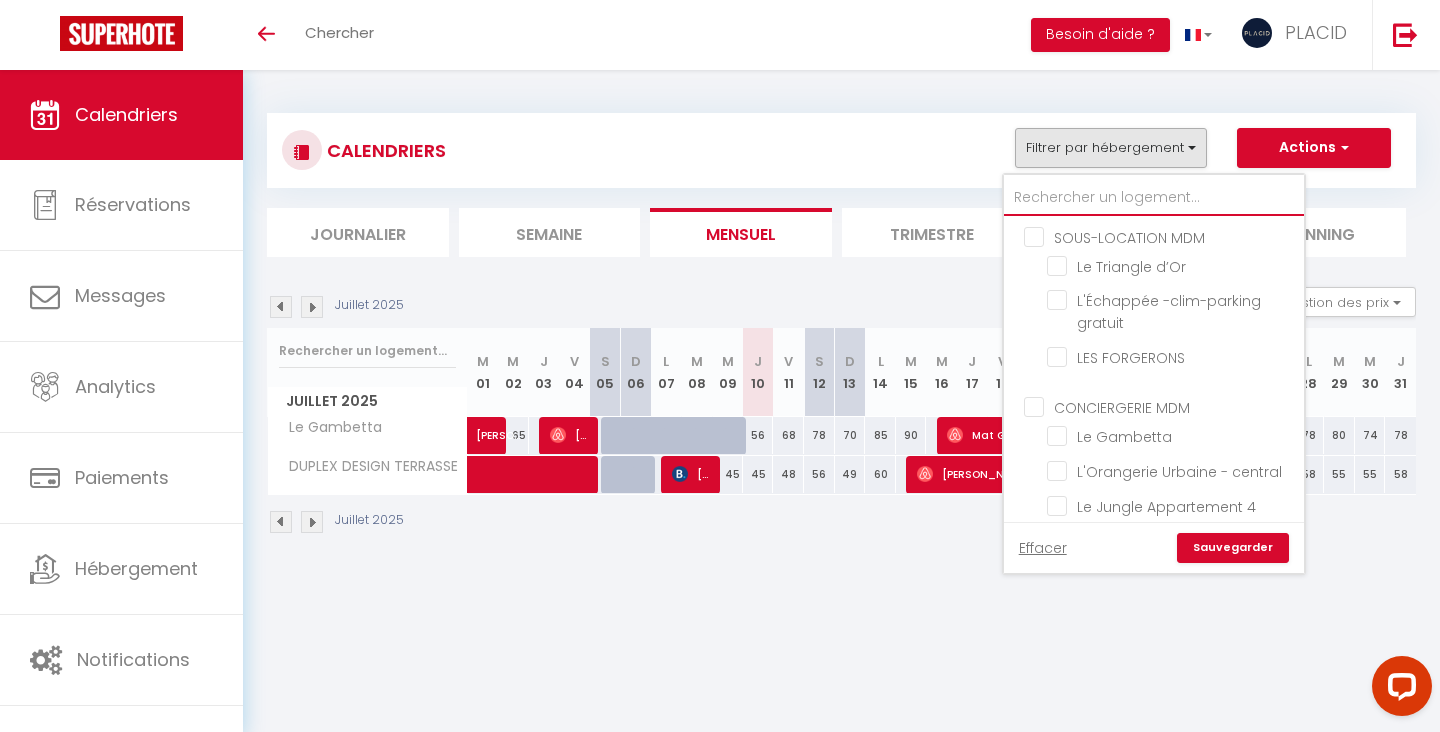 checkbox on "false" 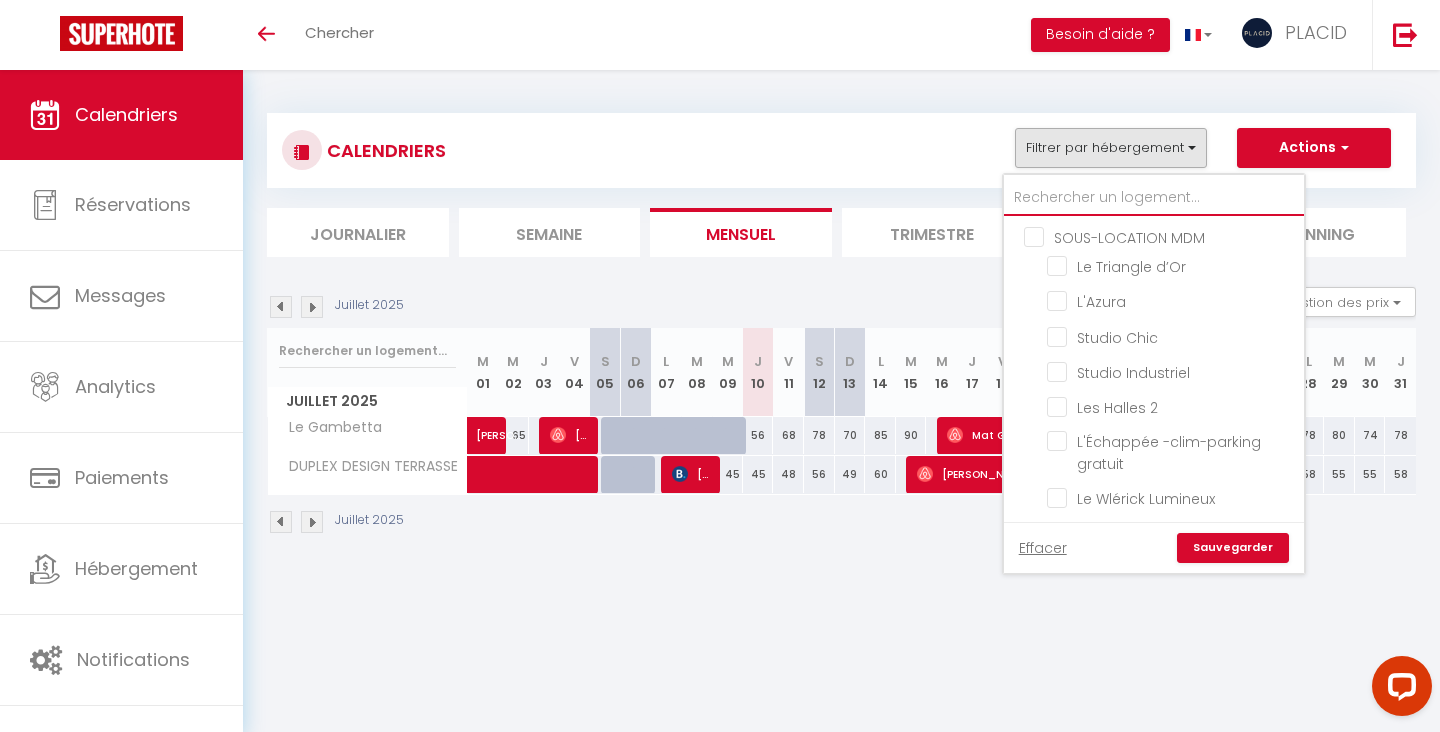 type on "r" 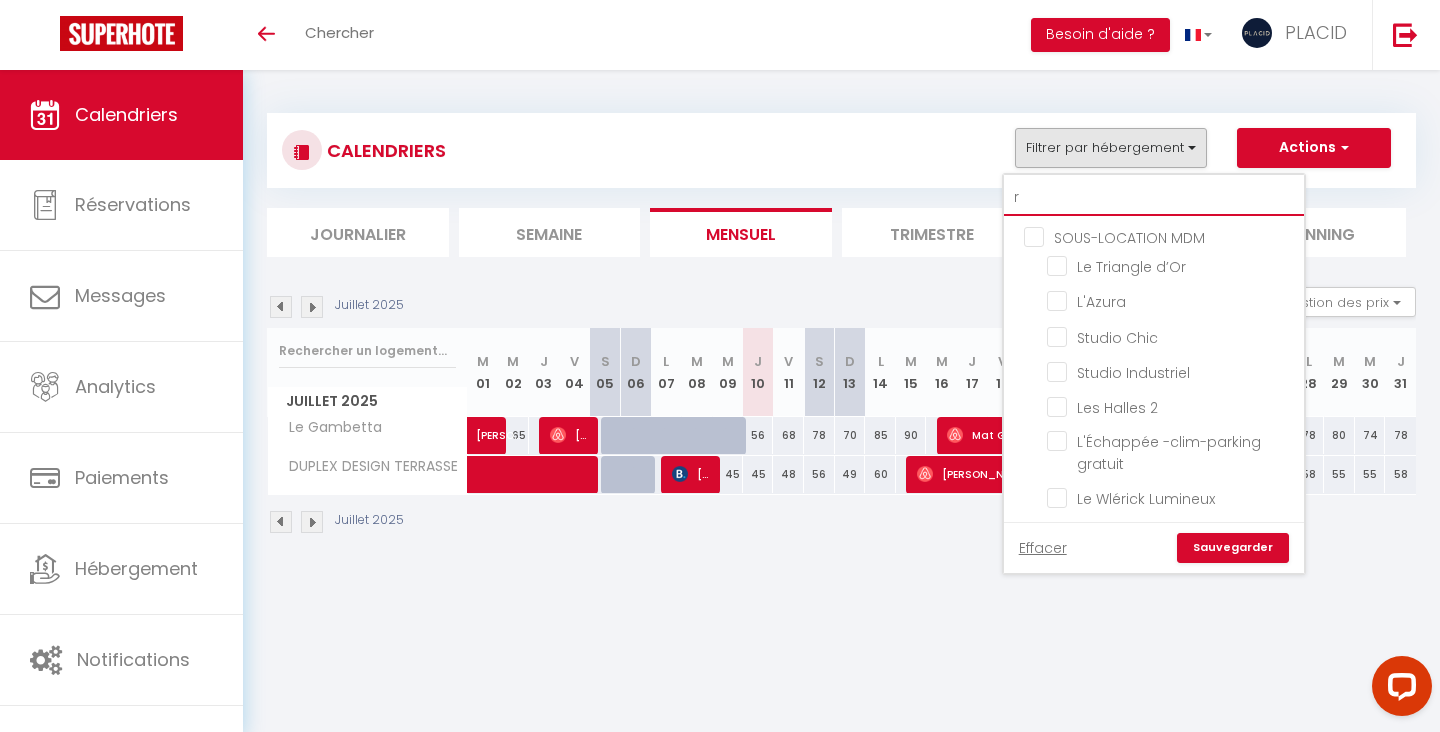 checkbox on "false" 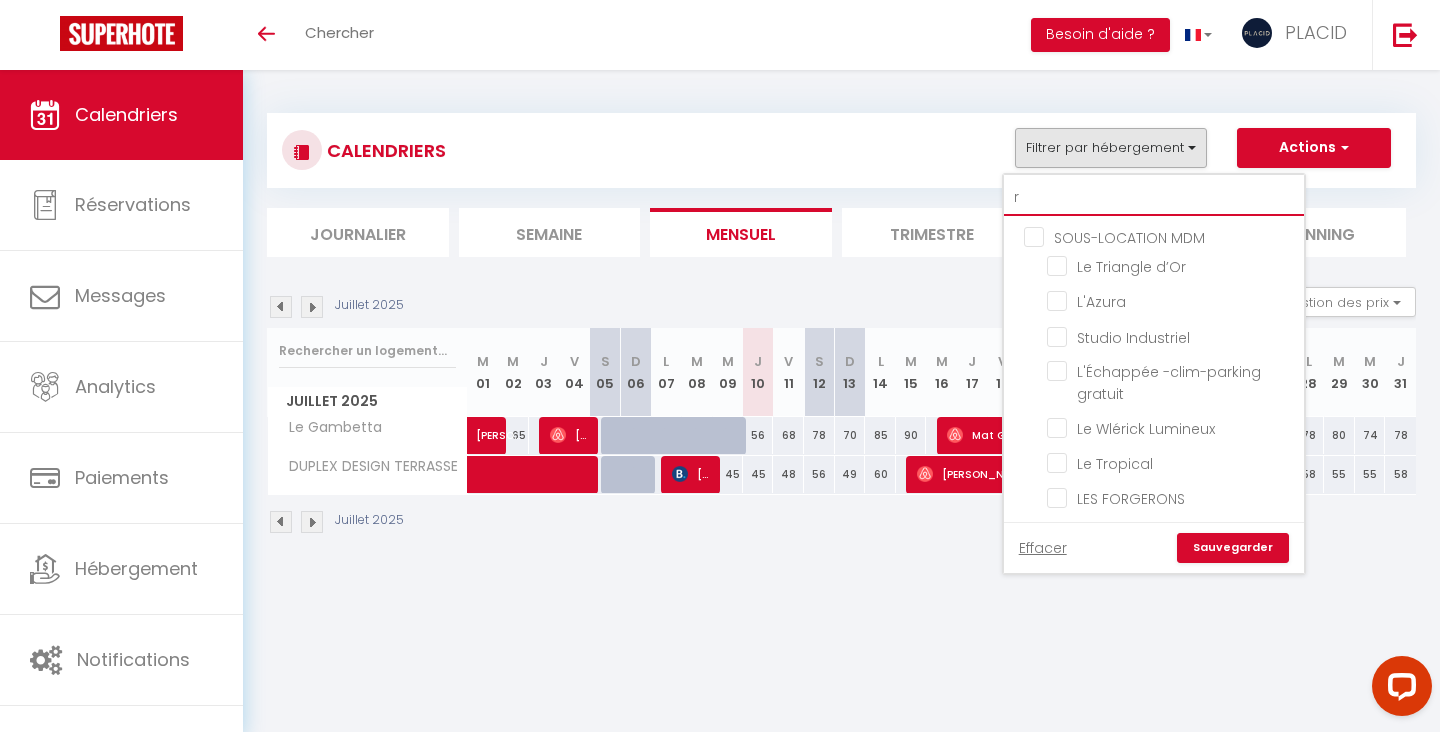 type on "re" 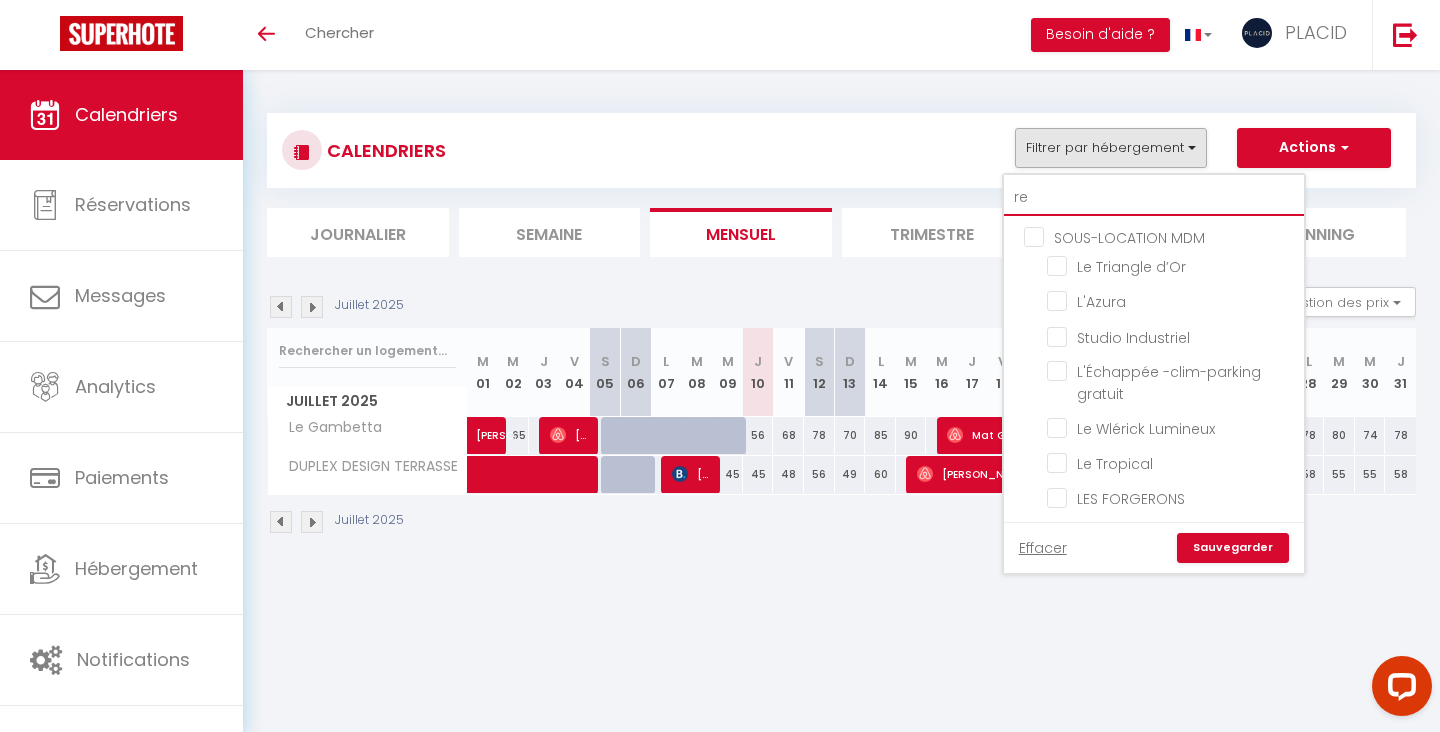 checkbox on "false" 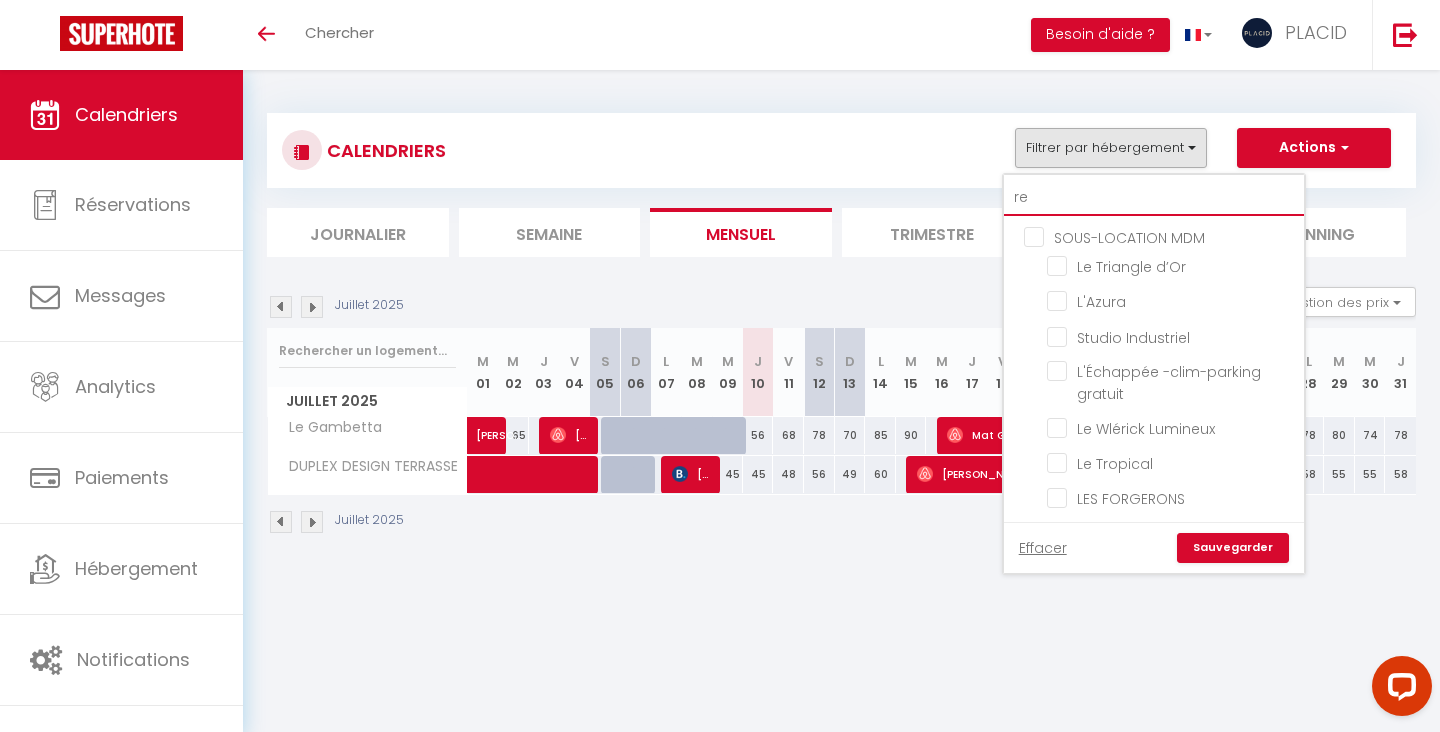 checkbox on "false" 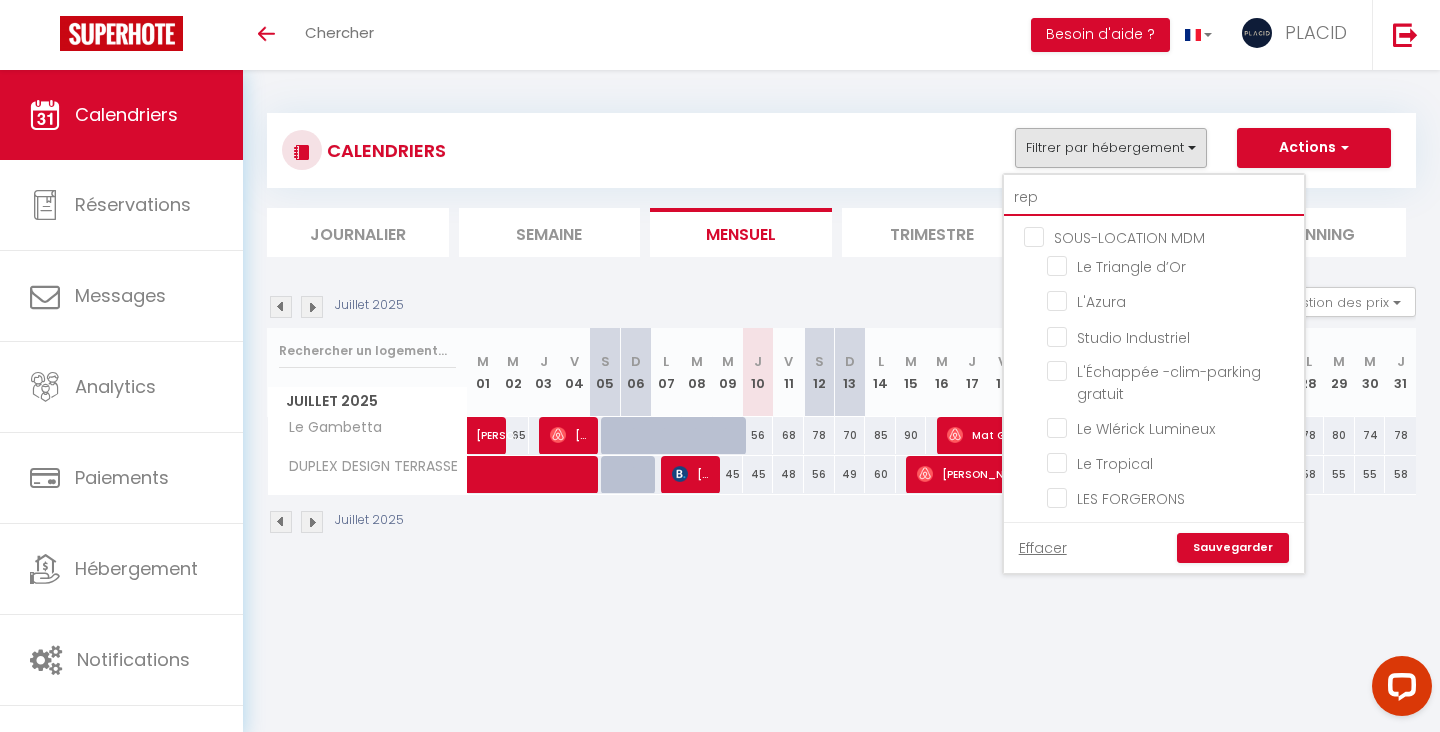checkbox on "false" 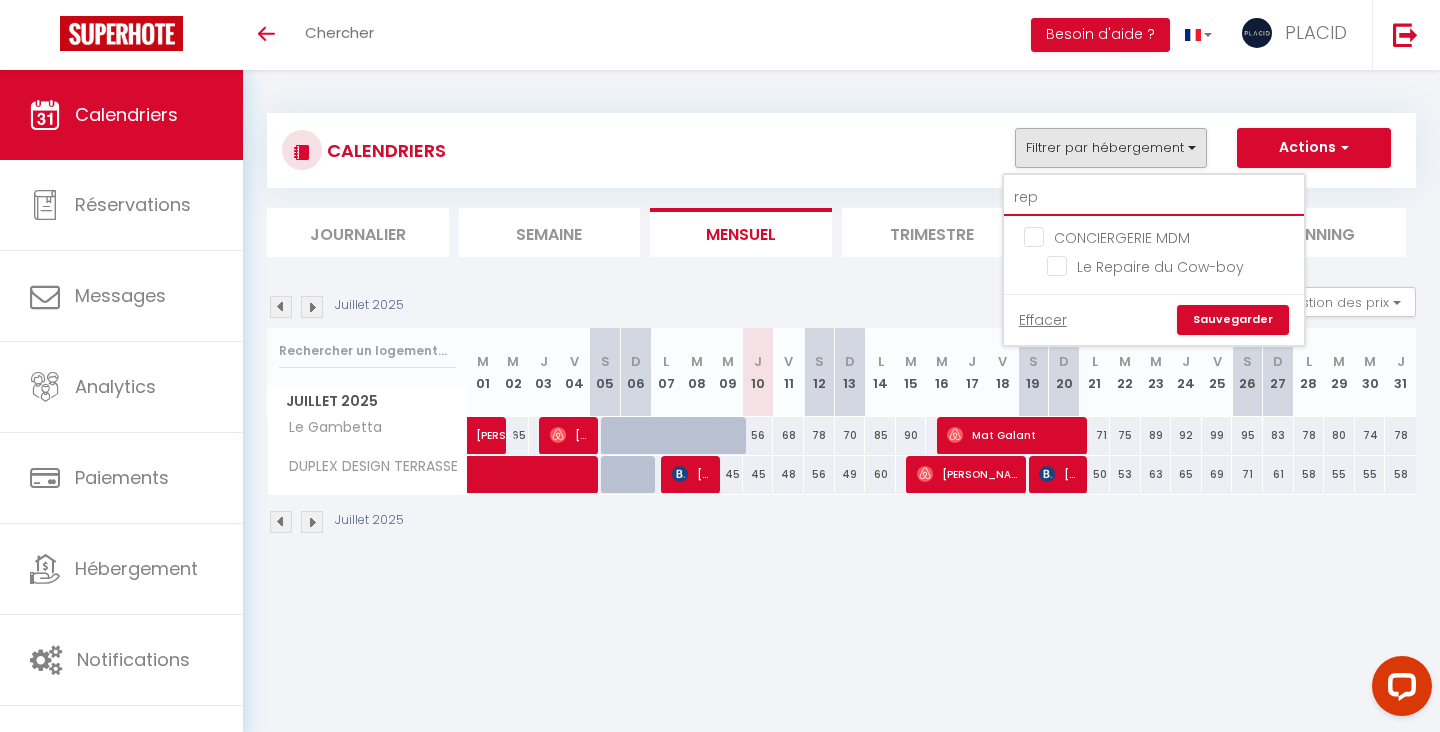 type on "repa" 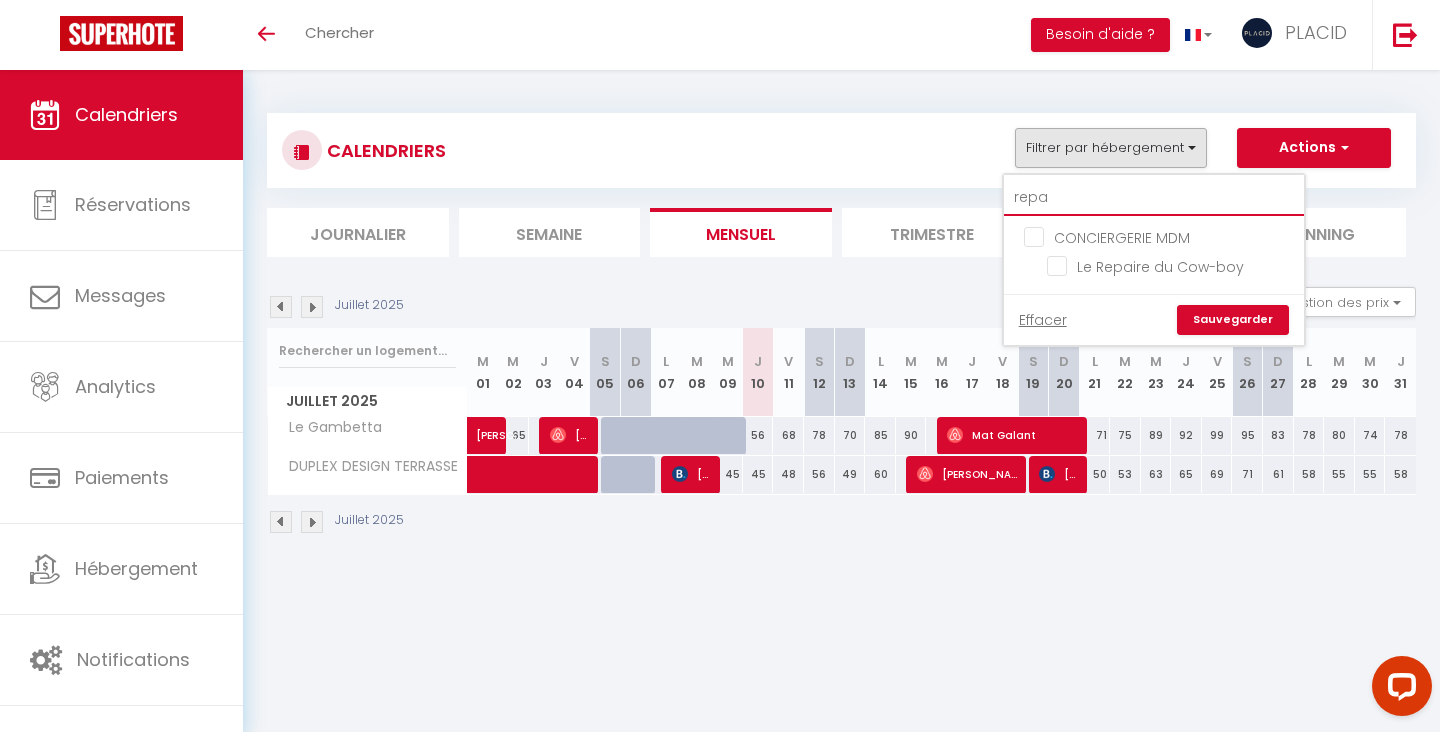 checkbox on "false" 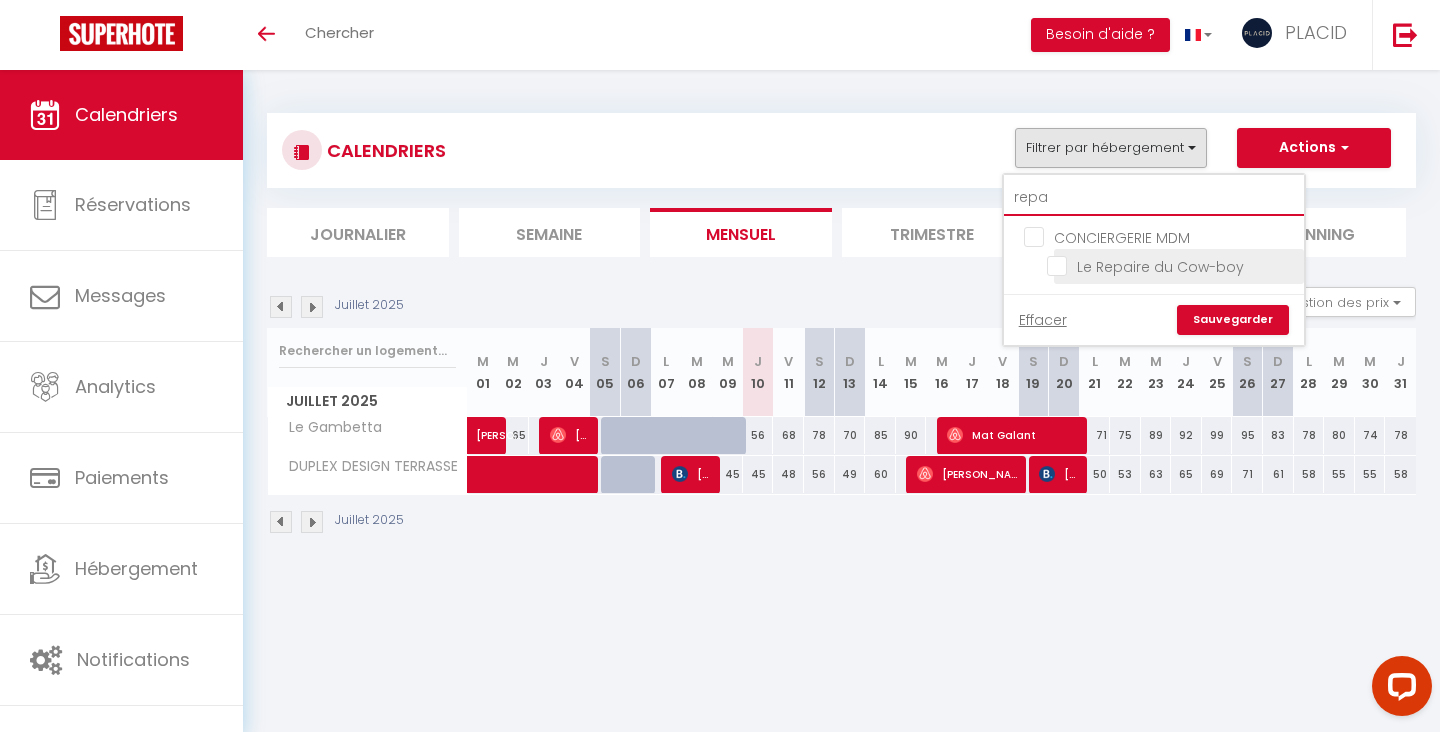 type on "repa" 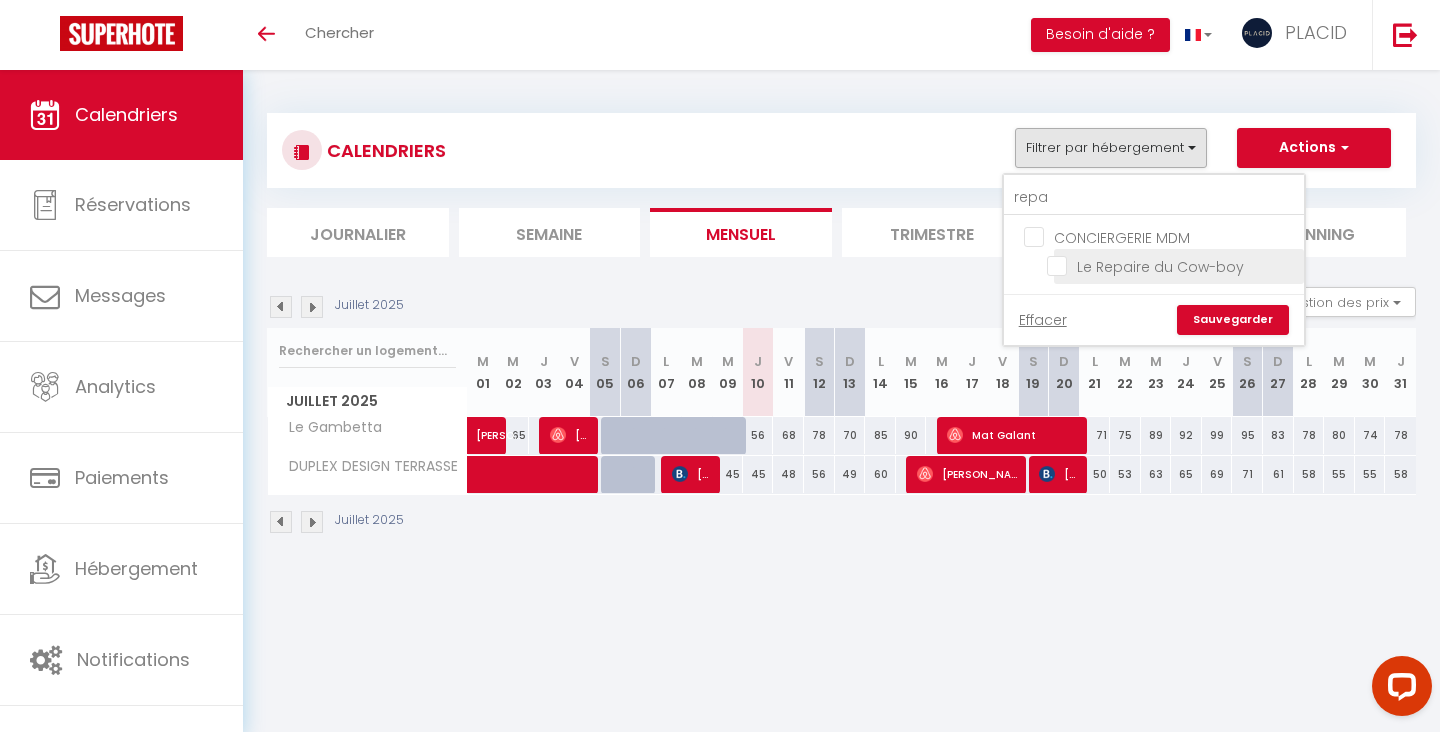 click on "Le Repaire du Cow-boy" at bounding box center [1172, 265] 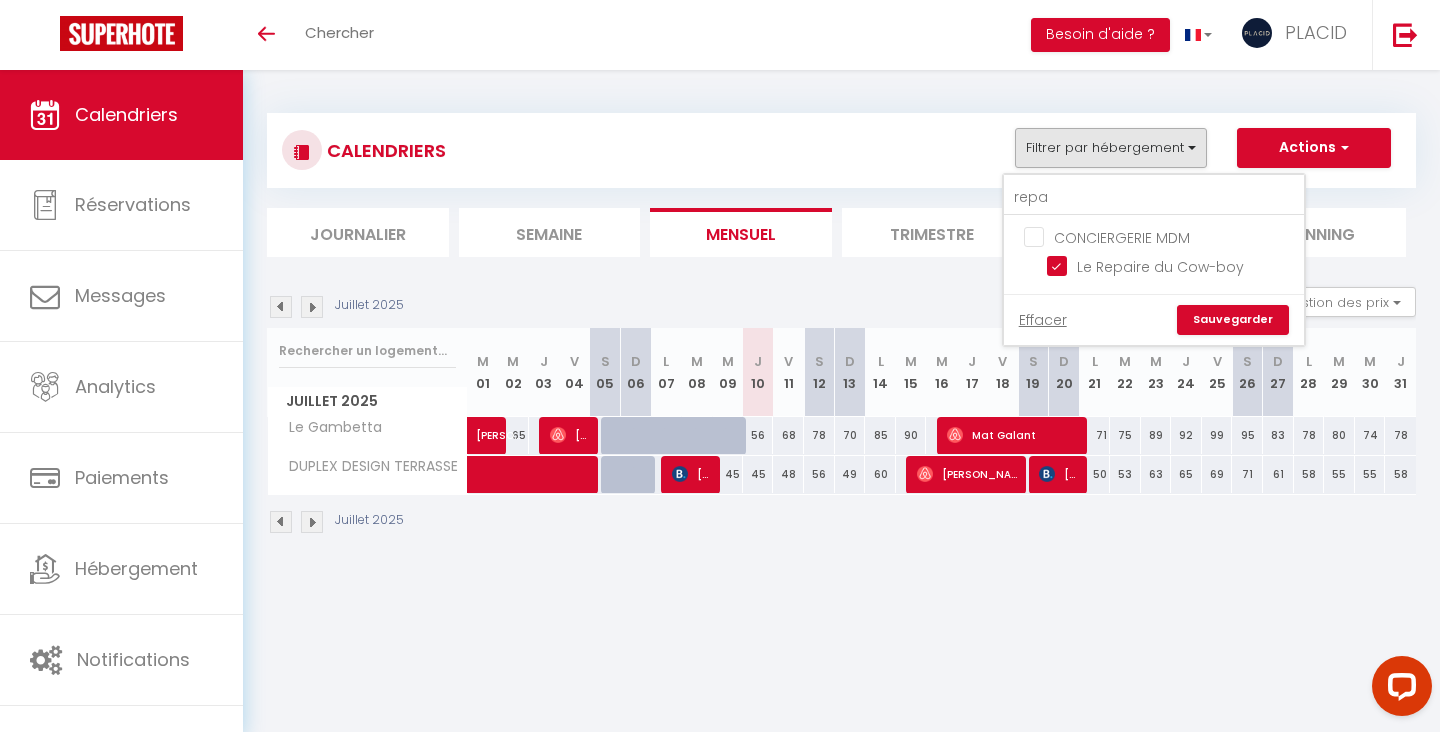 click on "Sauvegarder" at bounding box center (1233, 320) 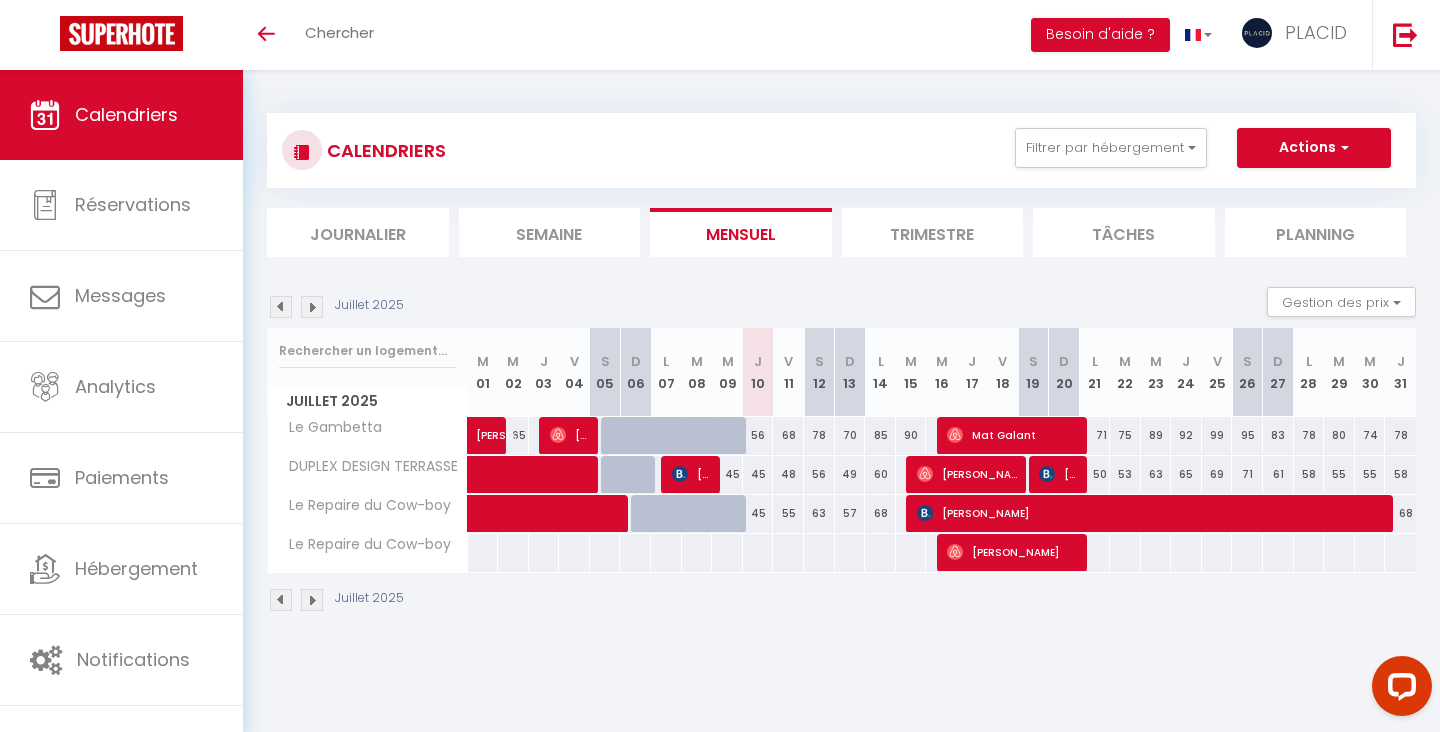 click on "[PERSON_NAME]" at bounding box center [1154, 513] 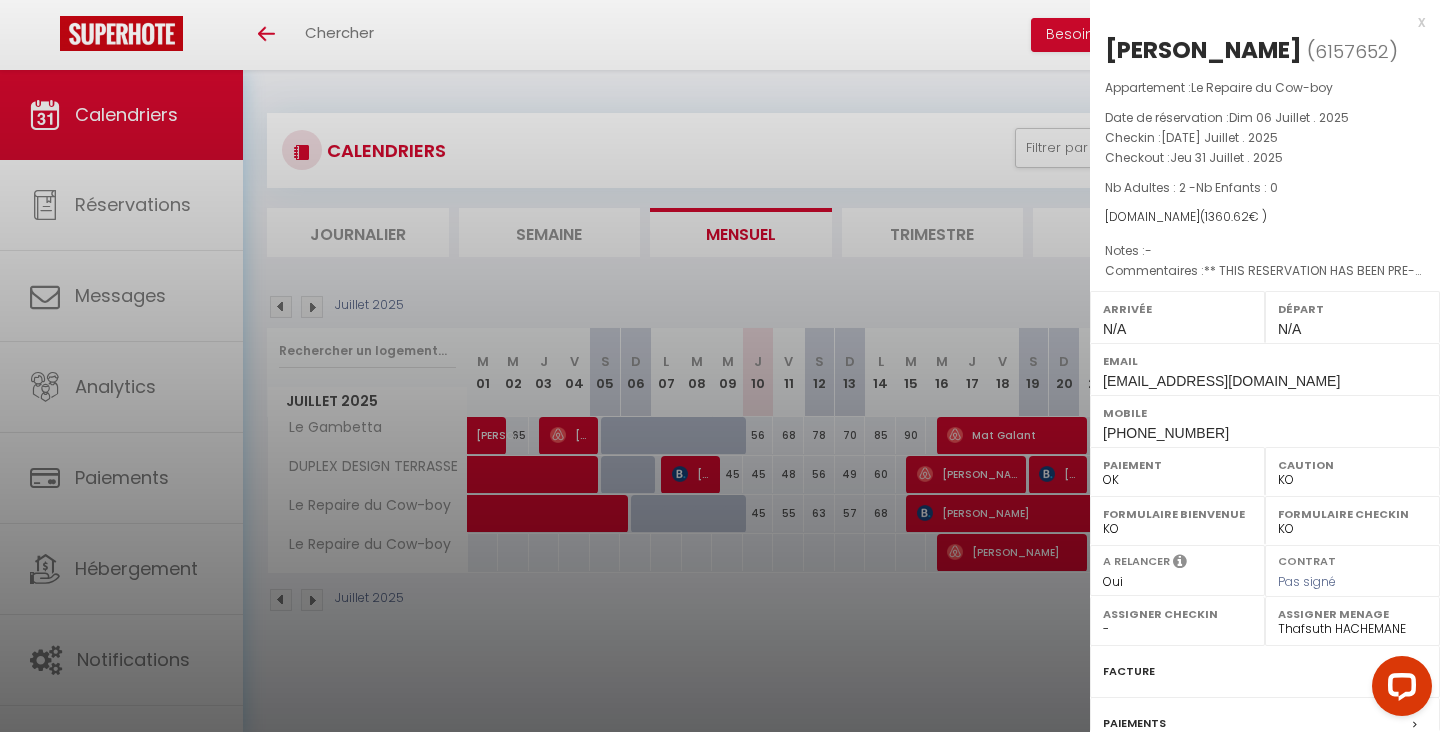 click at bounding box center [720, 366] 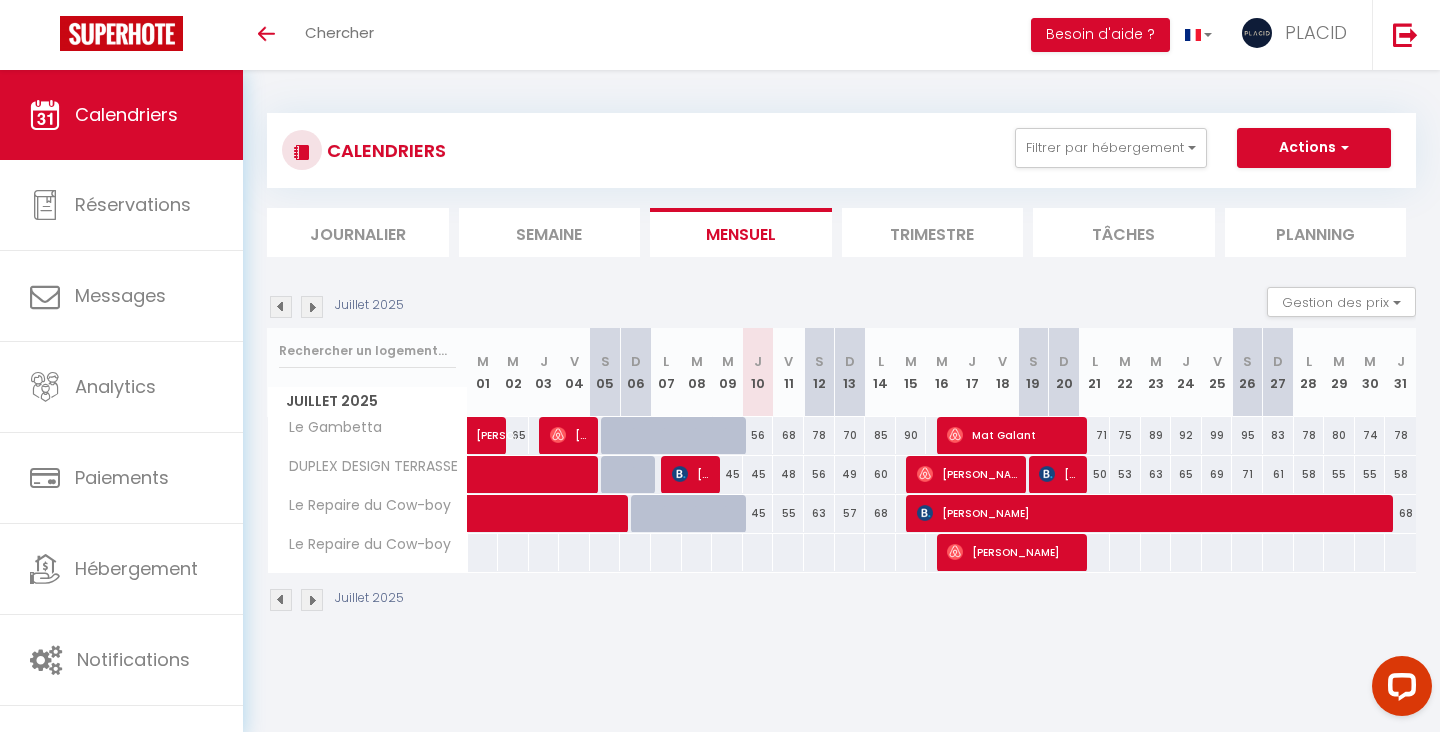 click on "[PERSON_NAME]" at bounding box center (1014, 552) 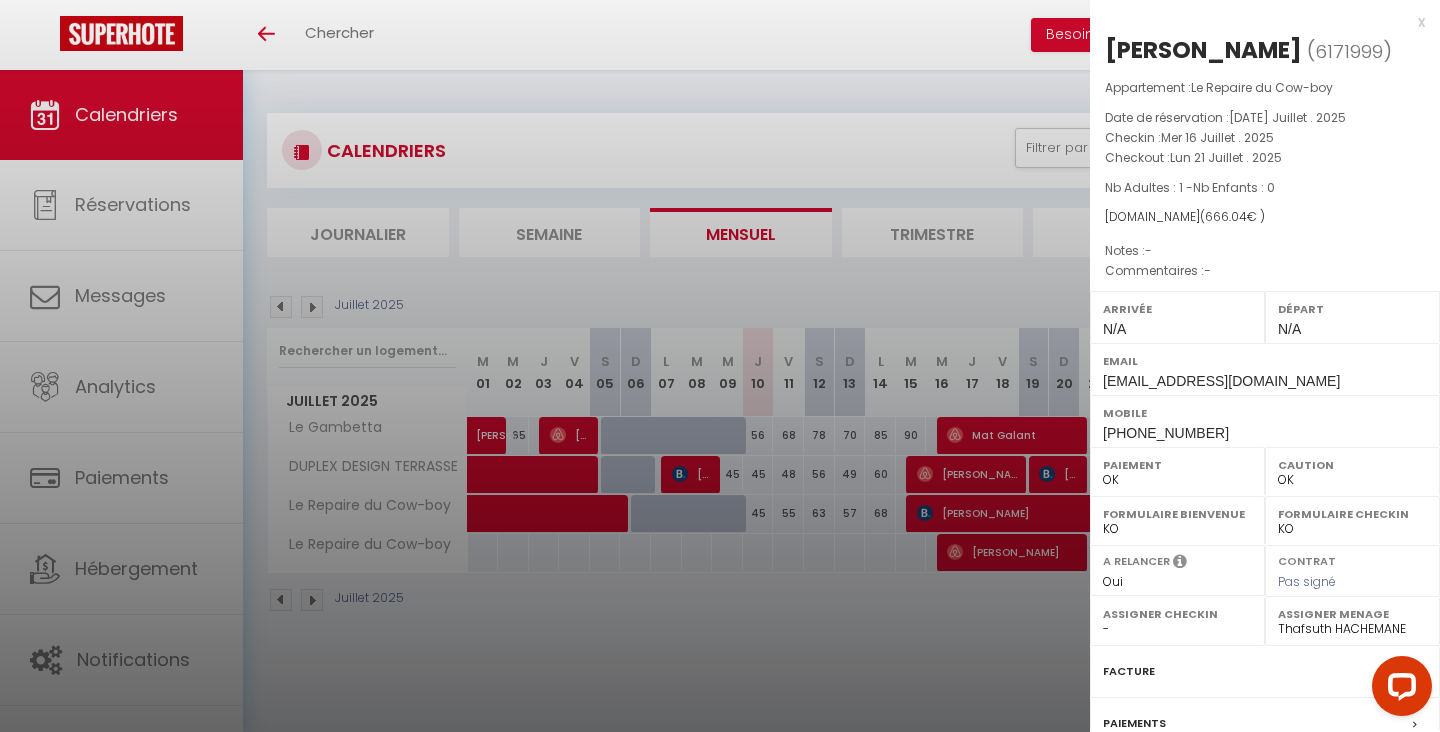 click at bounding box center (720, 366) 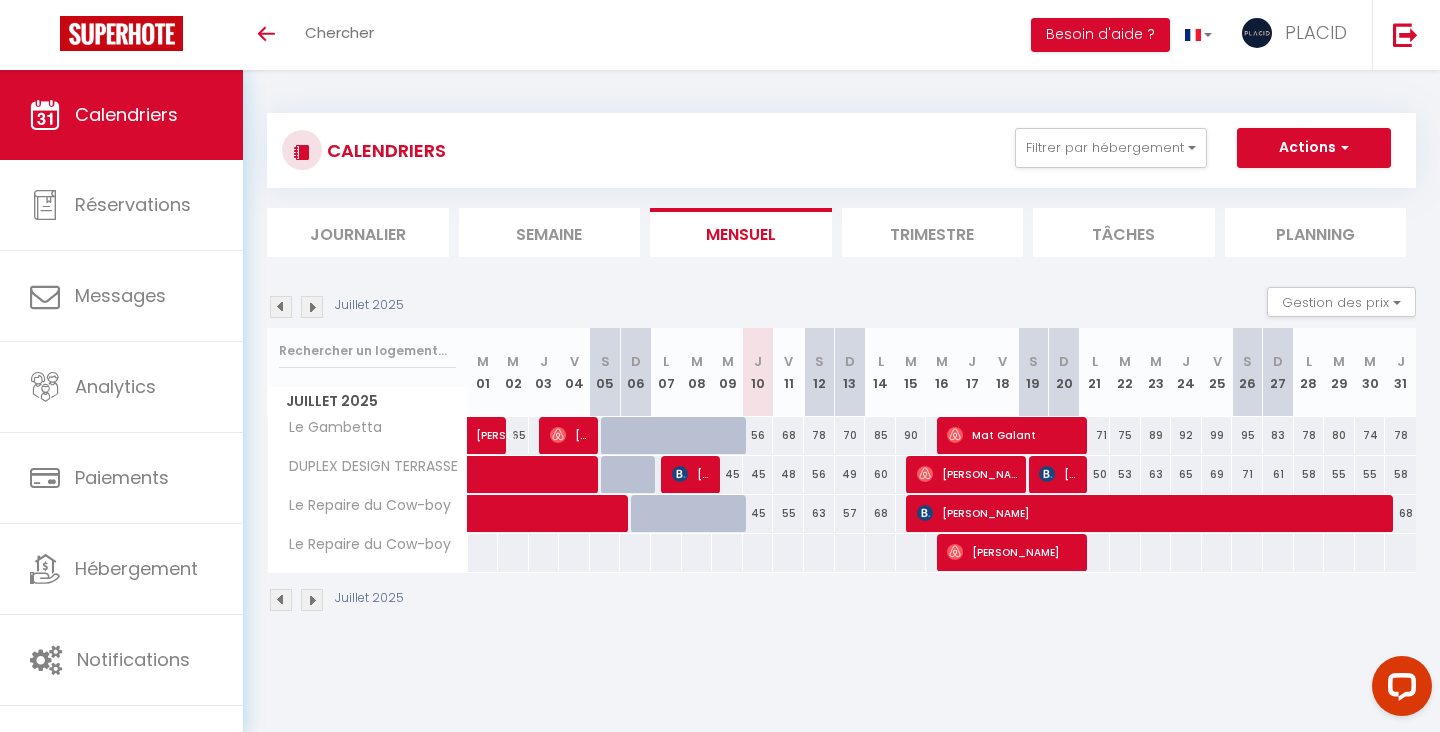 click on "[PERSON_NAME]" at bounding box center (1014, 552) 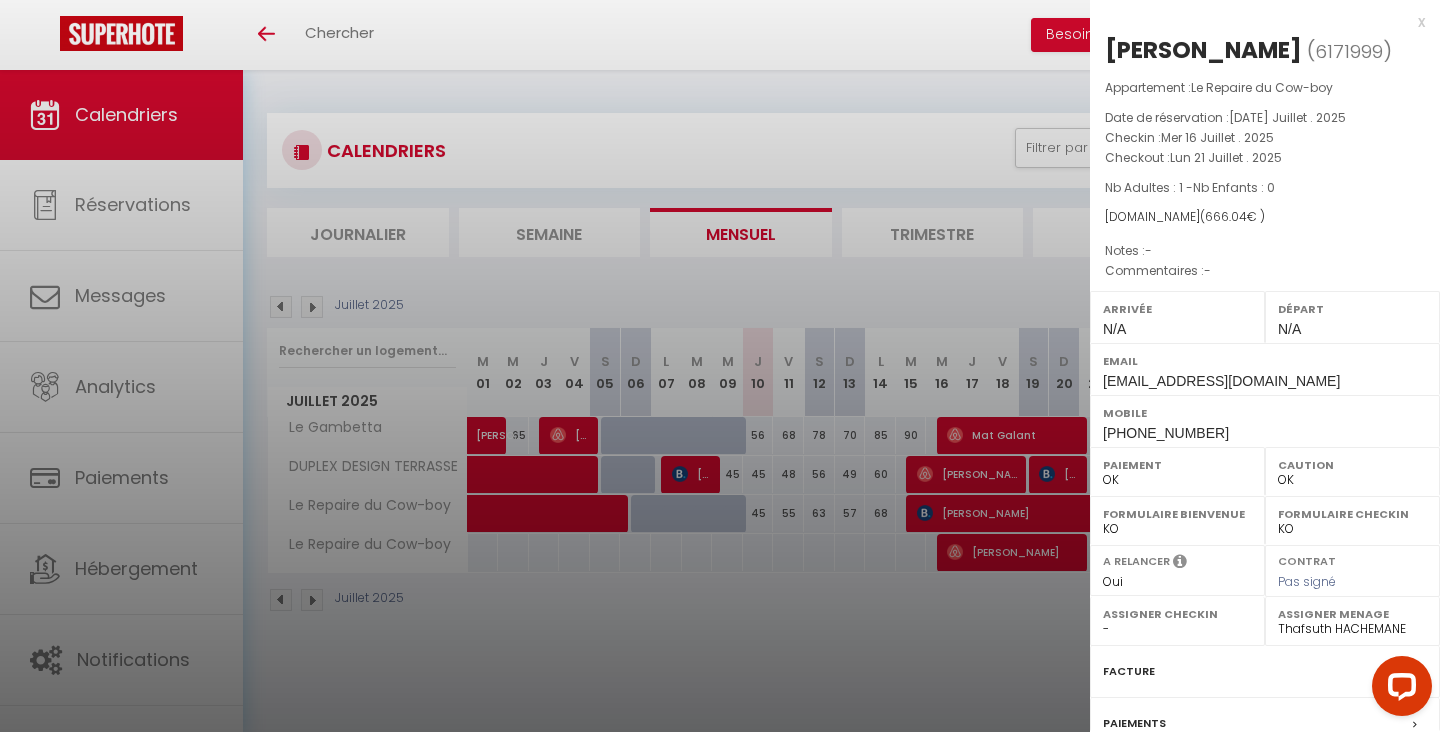 click at bounding box center [720, 366] 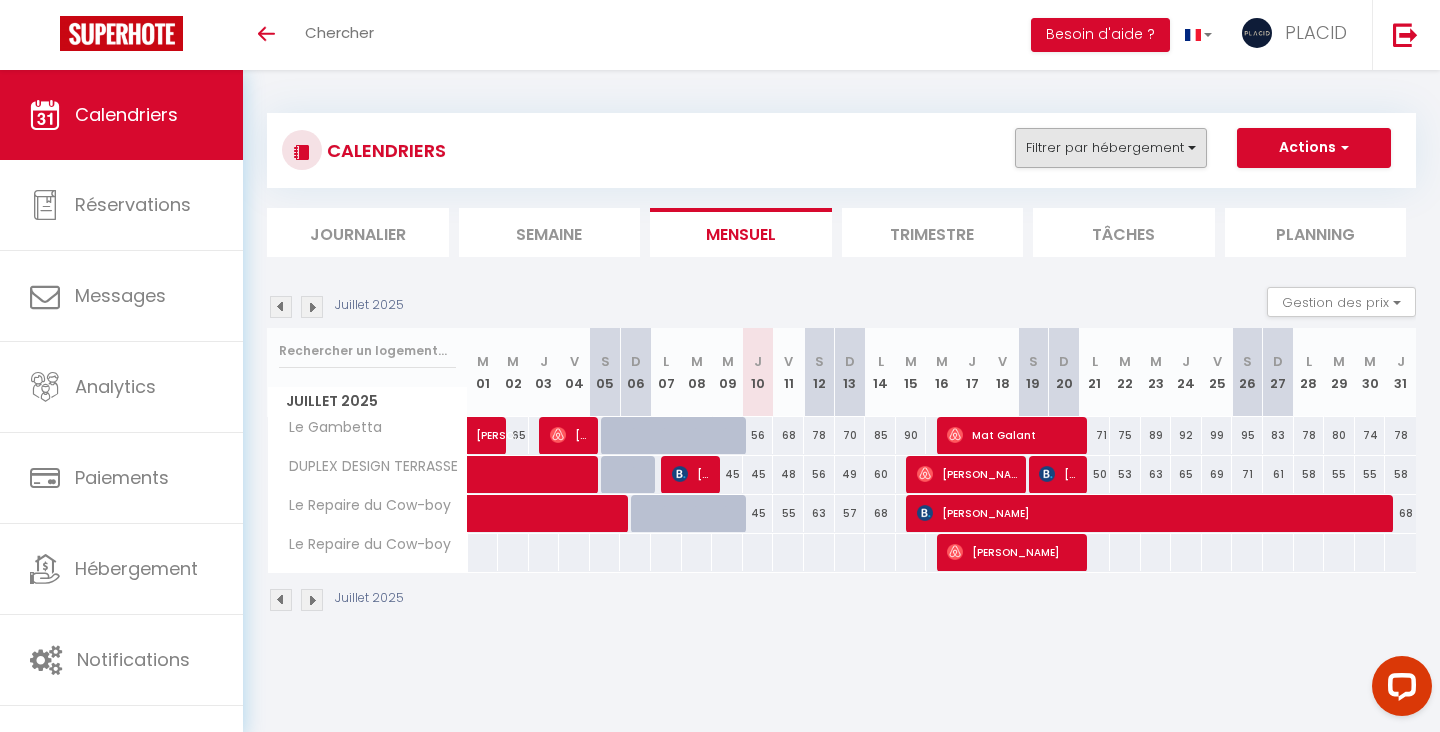 click on "Filtrer par hébergement" at bounding box center [1111, 148] 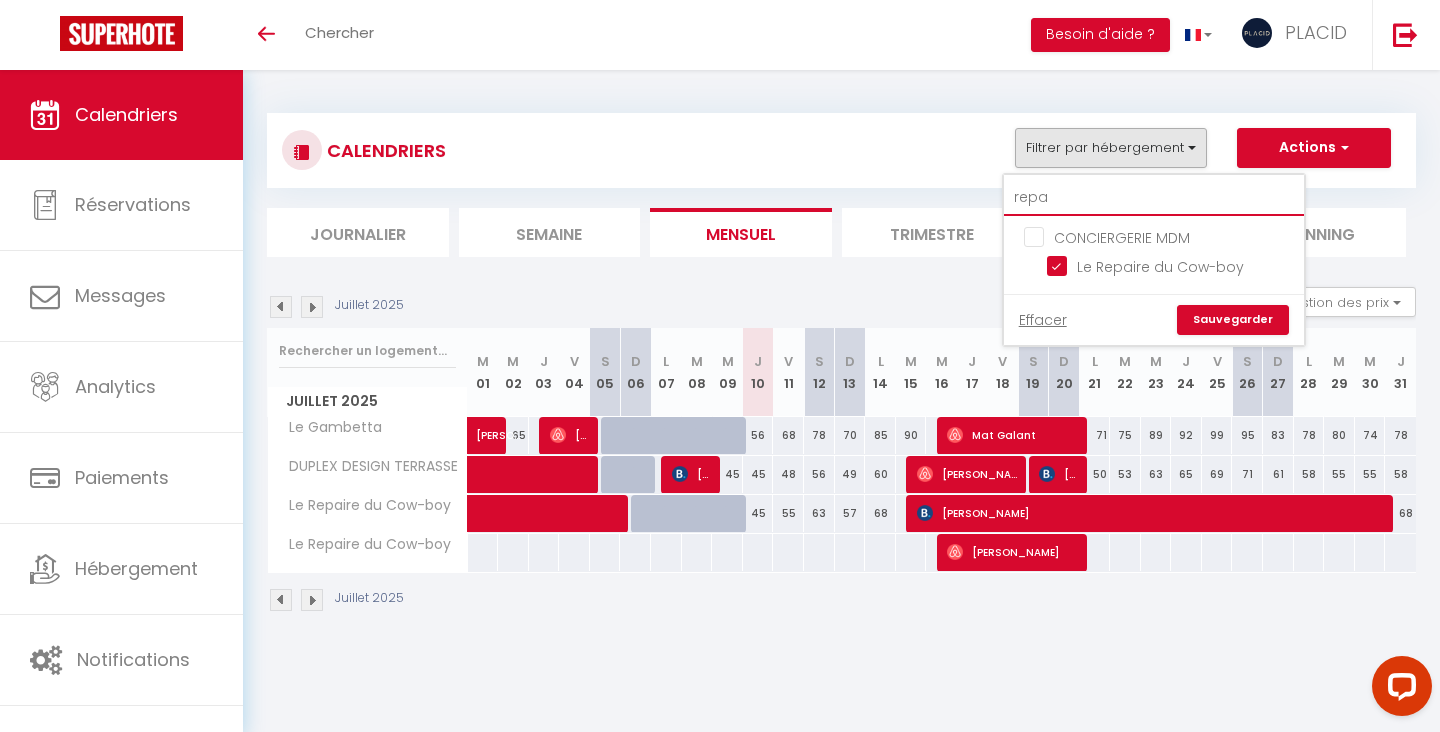 click on "repa" at bounding box center [1154, 198] 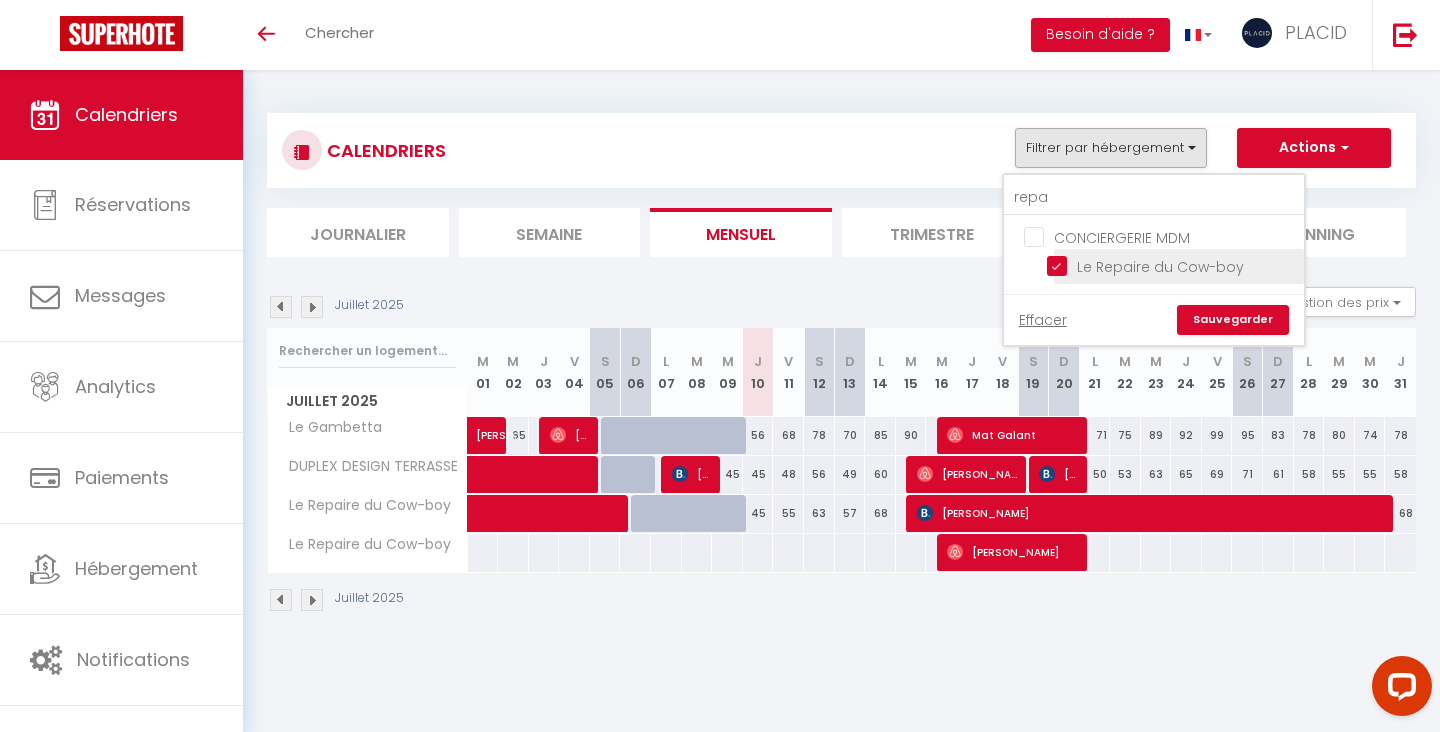 click on "Le Repaire du Cow-boy" at bounding box center (1172, 265) 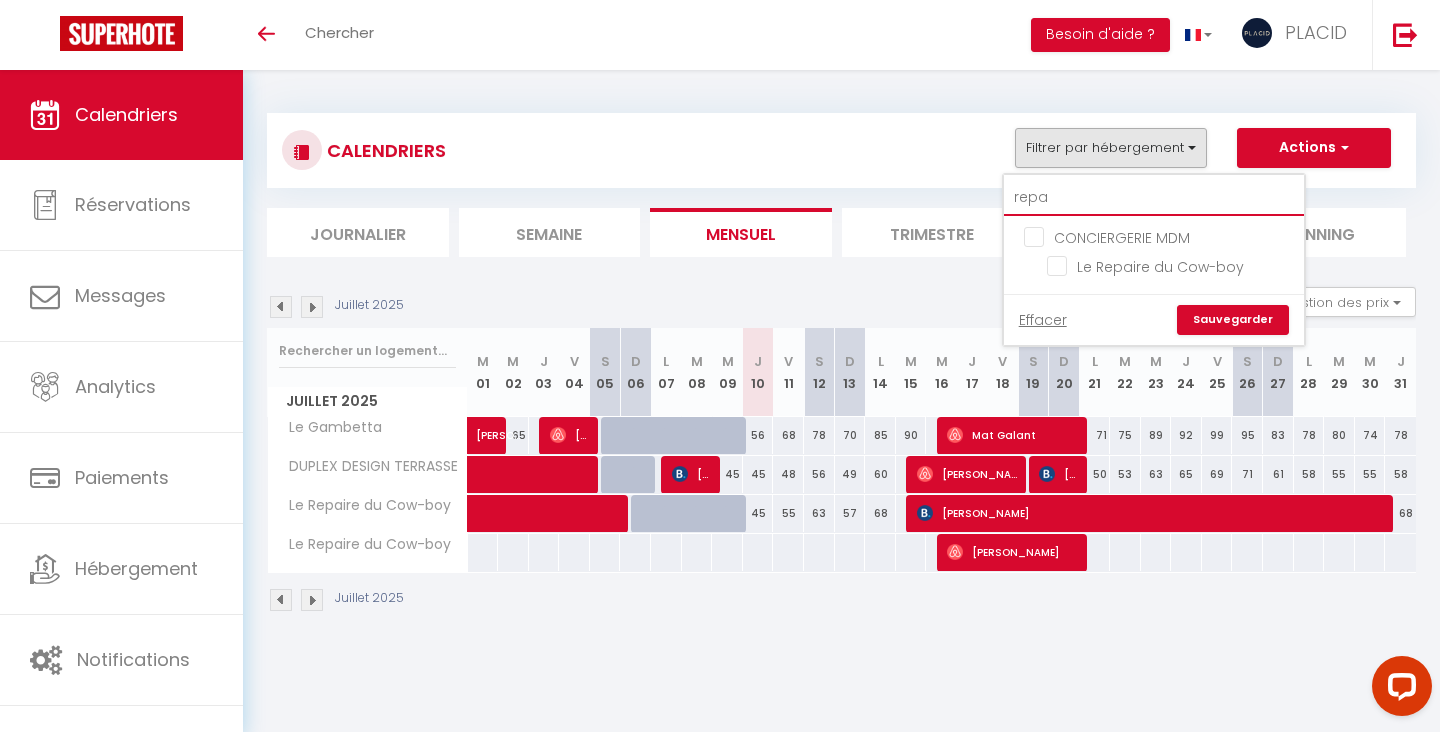 click on "repa" at bounding box center (1154, 198) 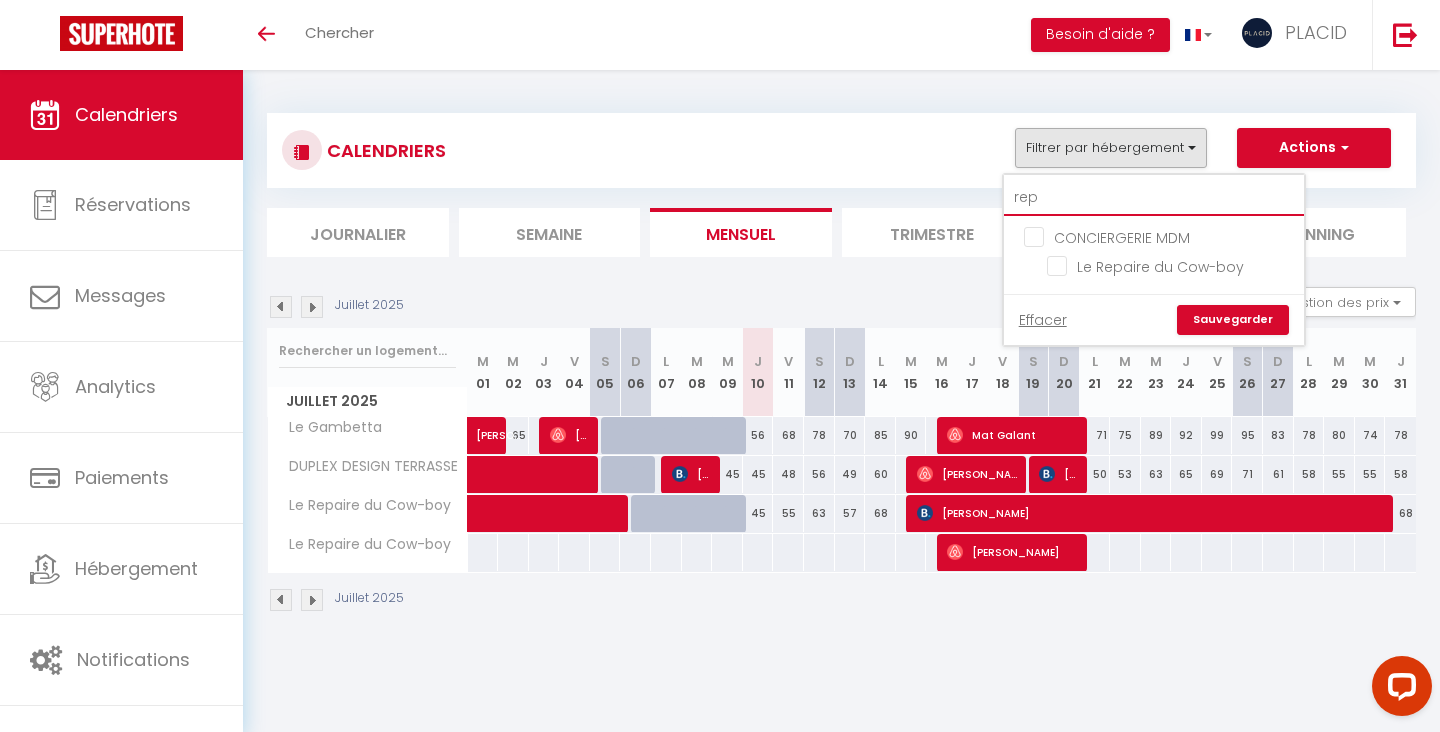 type on "re" 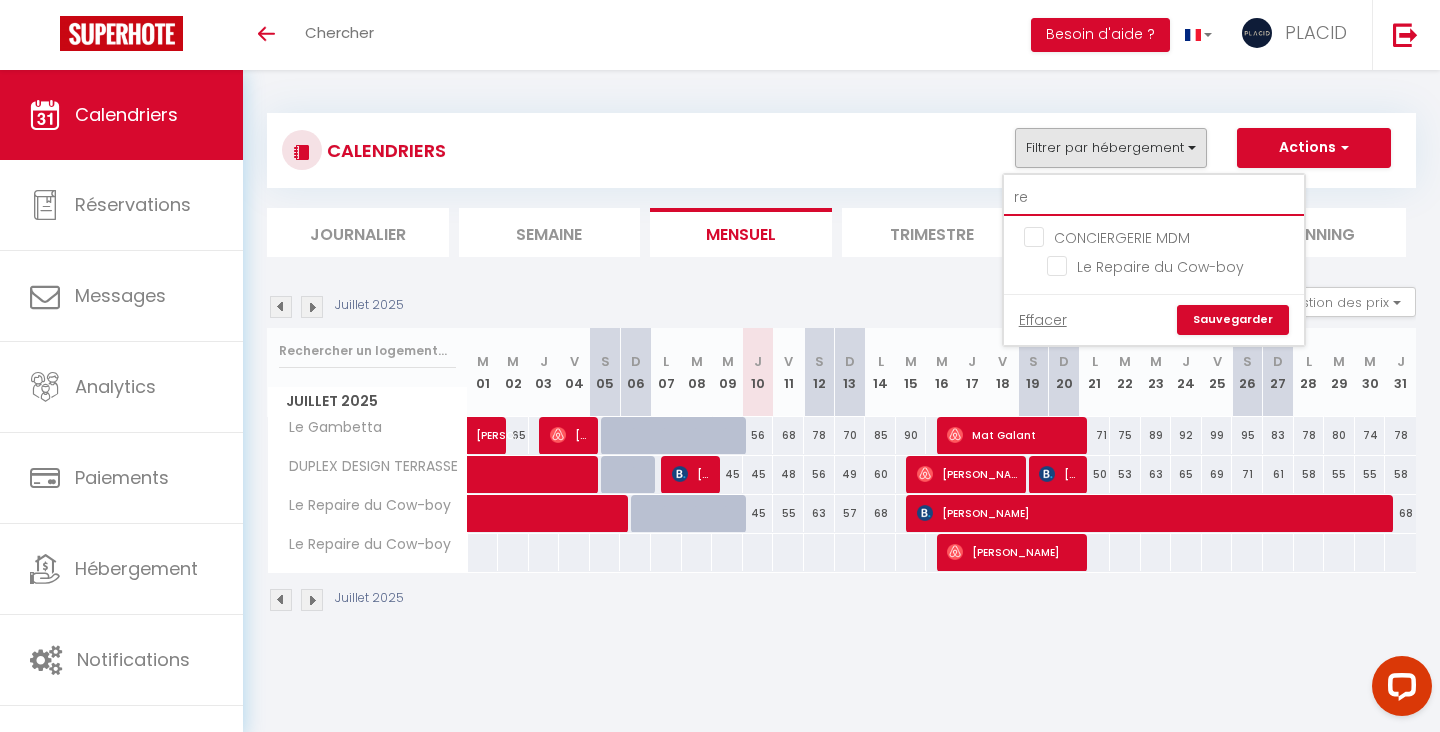 checkbox on "false" 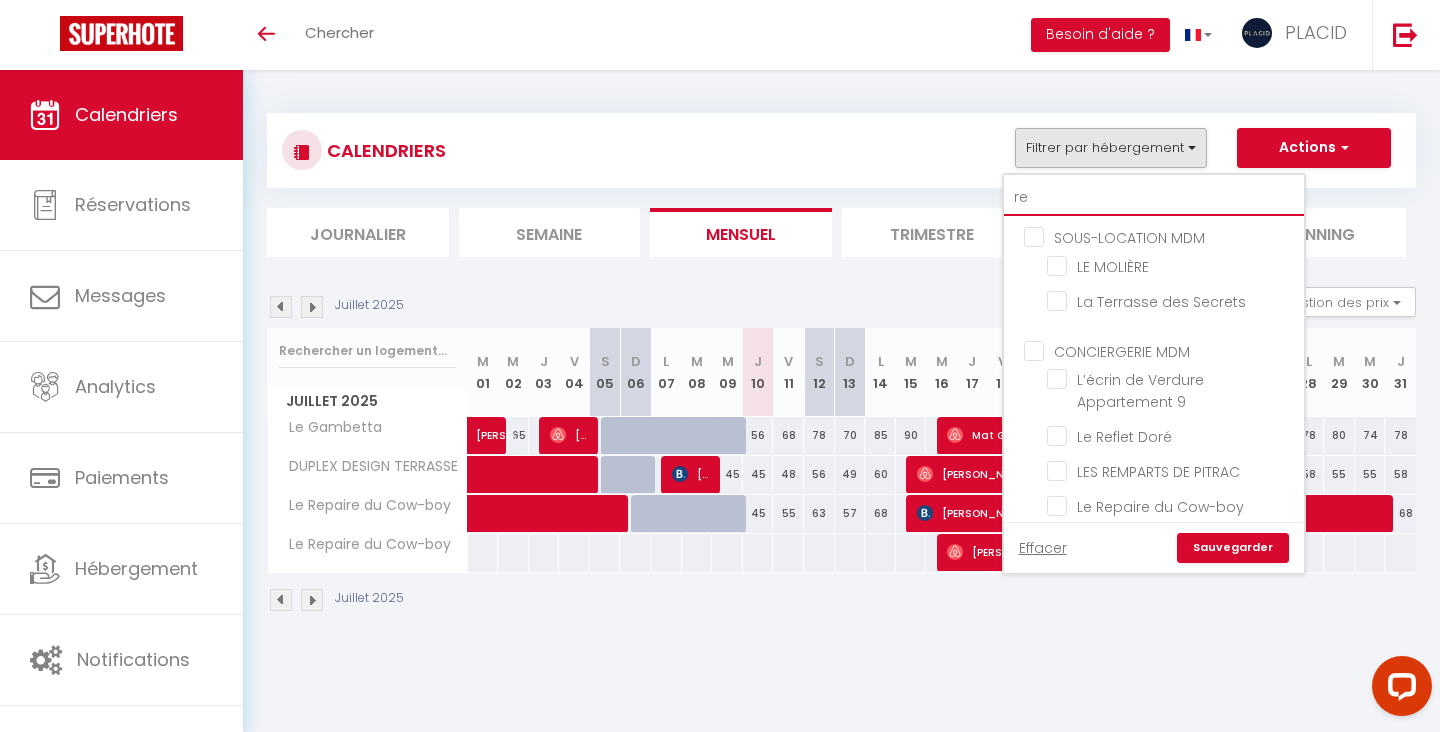 type on "r" 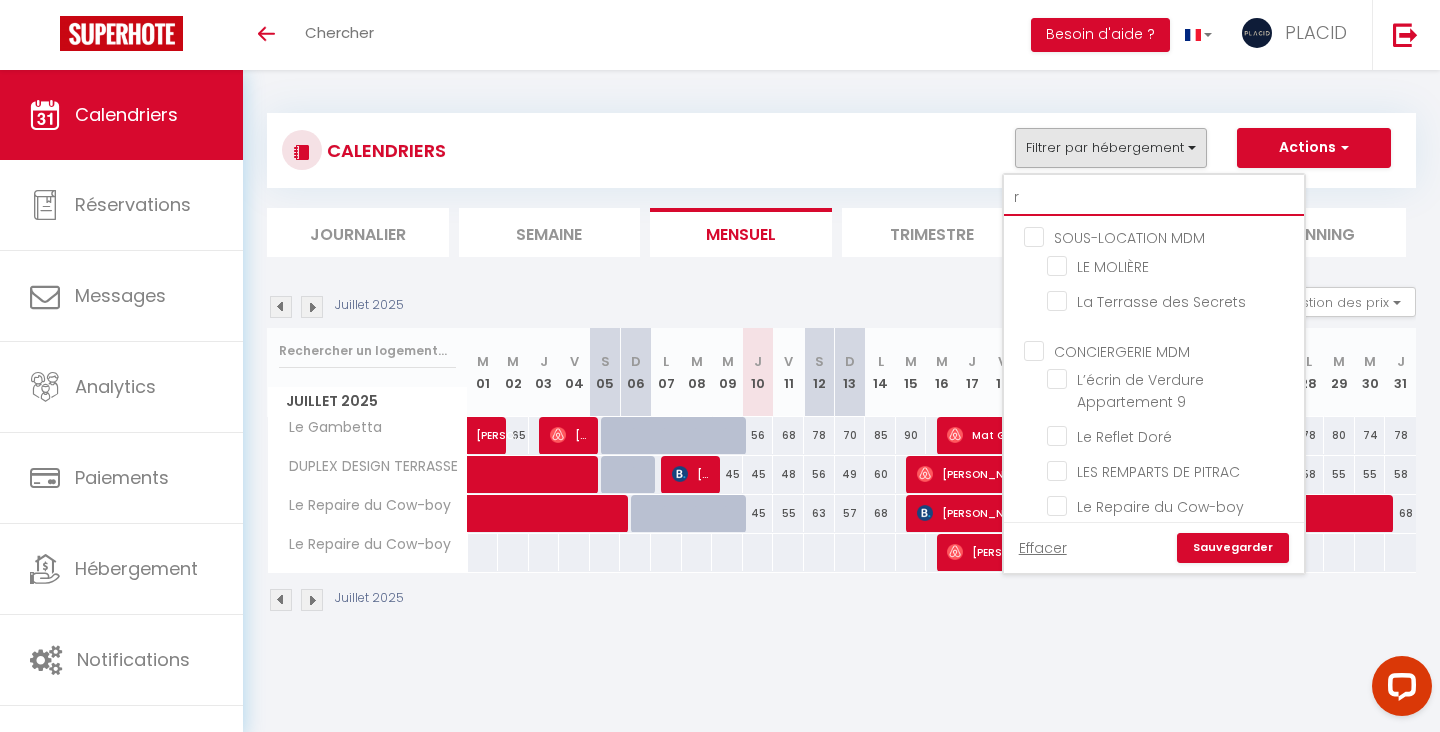 checkbox on "false" 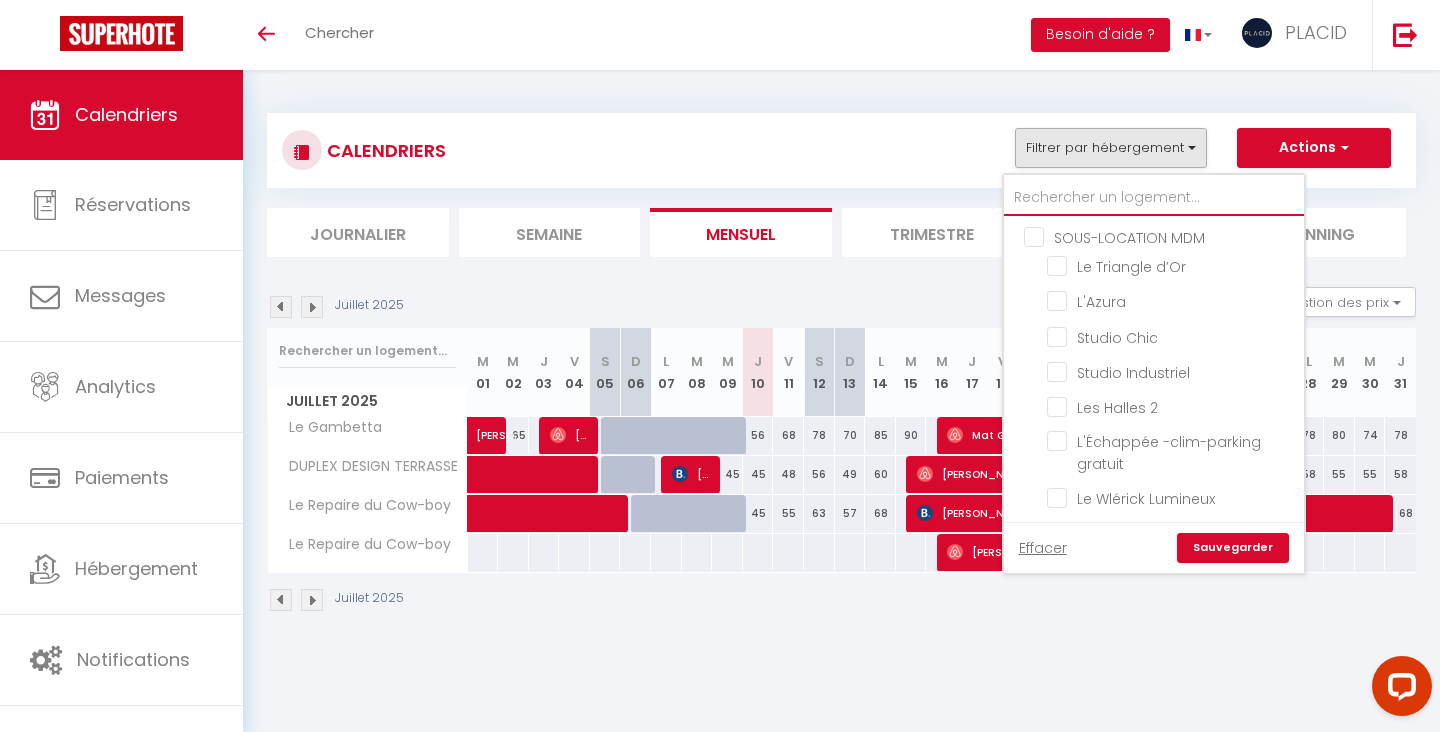 checkbox on "false" 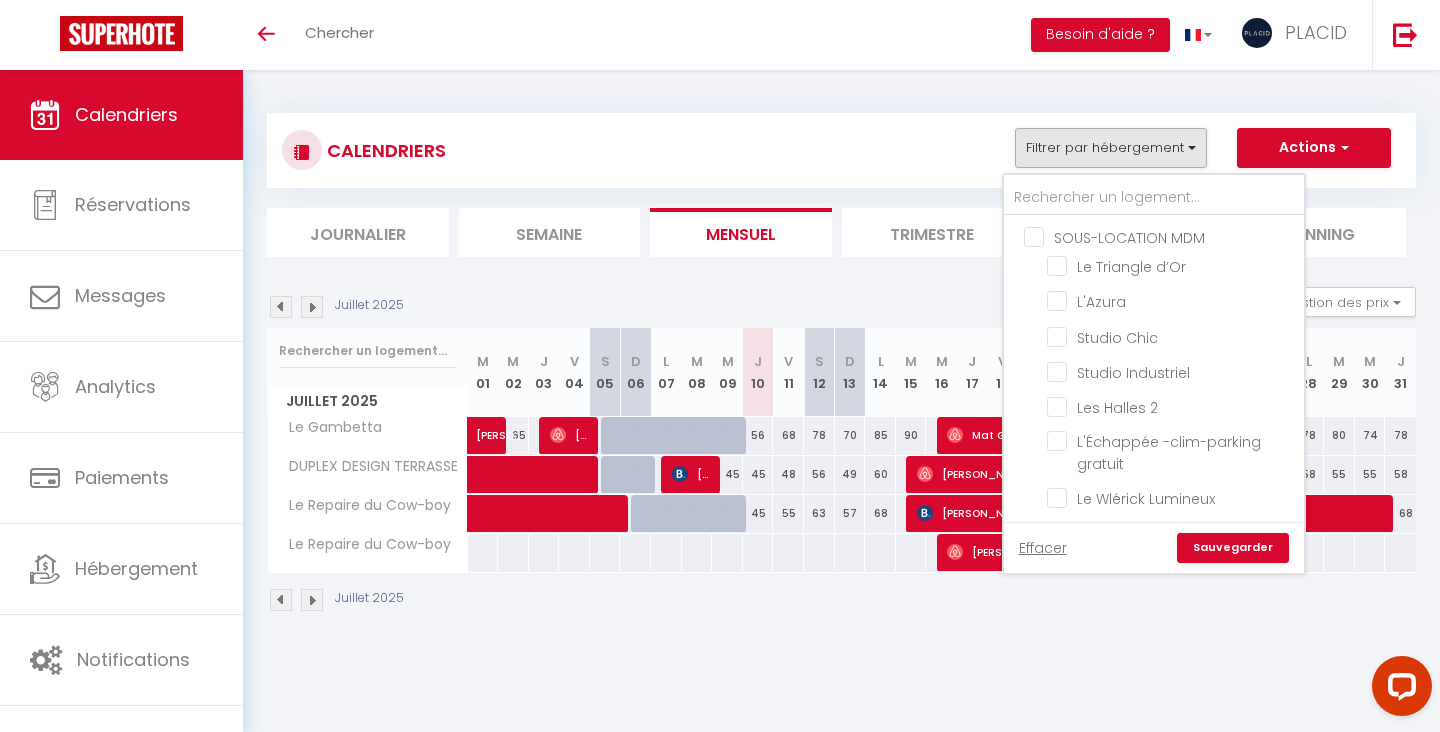 click on "Juillet 2025" at bounding box center [841, 602] 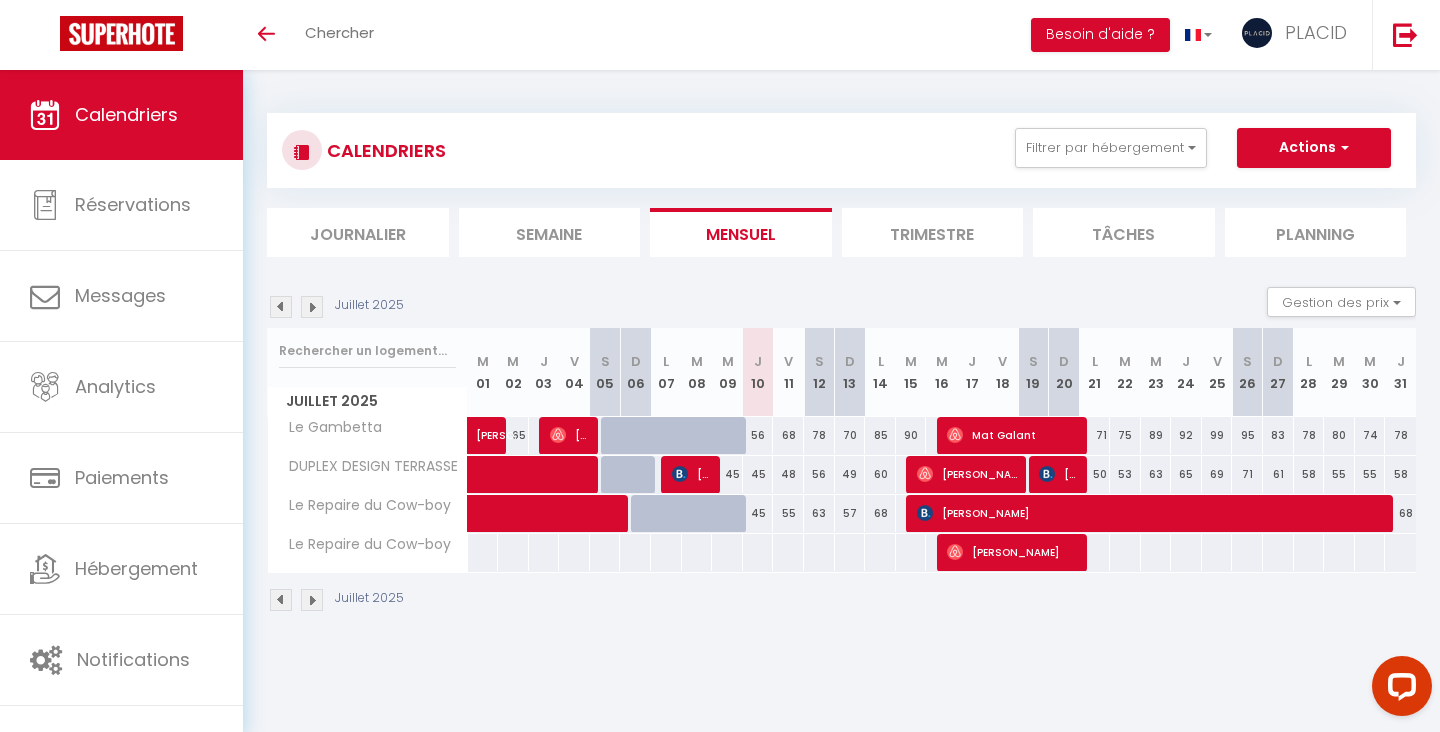 click on "CALENDRIERS
Filtrer par hébergement
SOUS-LOCATION MDM       [GEOGRAPHIC_DATA] Chic     Studio Industriel     [GEOGRAPHIC_DATA] 2     L'Échappée -clim-parking gratuit     Le Wlérick Lumineux     LA MIDOUZE     Le Petit Landais     Le Cocon Landais     LE [PERSON_NAME][GEOGRAPHIC_DATA] 1     Le Tropical     Le Chic     LES FORGERONS     Le Despiau     Le Midou     La Fabrique     L'escale paisible     LE MOLIÈRE     Le Nid Douillet     La Terrasse des Secrets     CONCIERGERIE MDM       La Roseraie Appartement 8     L’écrin de Verdure Appartement 9     L’Évasion Verte Appartement 7     L'Harmonie Marbrée Appartement 1     La Rose Pastel Appartement 2     Au Cœur de [PERSON_NAME] Appartement 3     Le Reflet Doré     [GEOGRAPHIC_DATA]     L'Indus - [GEOGRAPHIC_DATA] - LUMINEUX     Le Ruby     Le Vert D'eau     Le Terrazzo     [GEOGRAPHIC_DATA]     L'Orangerie Urbaine - central     Duplex COSY - familial spacieux     LE PANCAUT     LA RIVIERA" at bounding box center (841, 363) 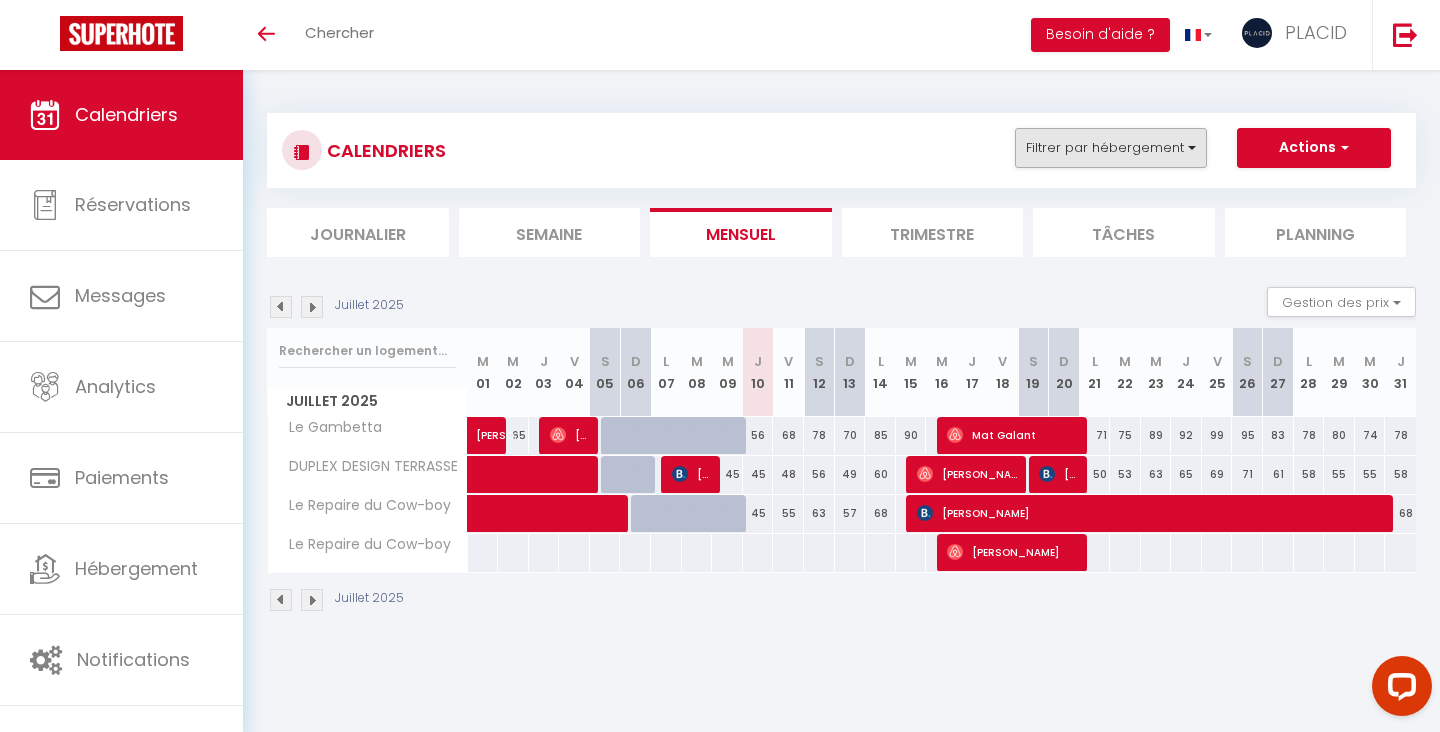 click on "Filtrer par hébergement" at bounding box center (1111, 148) 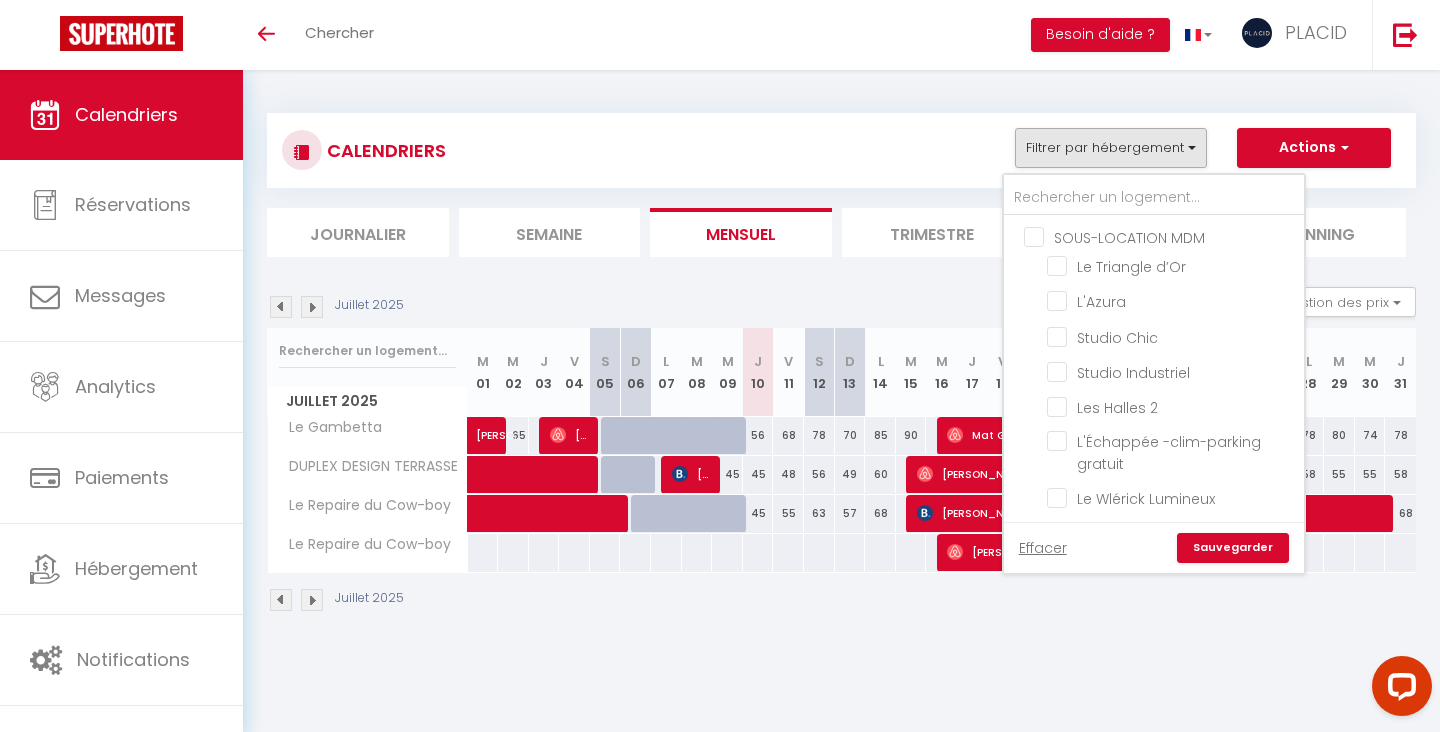 click on "SOUS-LOCATION MDM" at bounding box center (1174, 236) 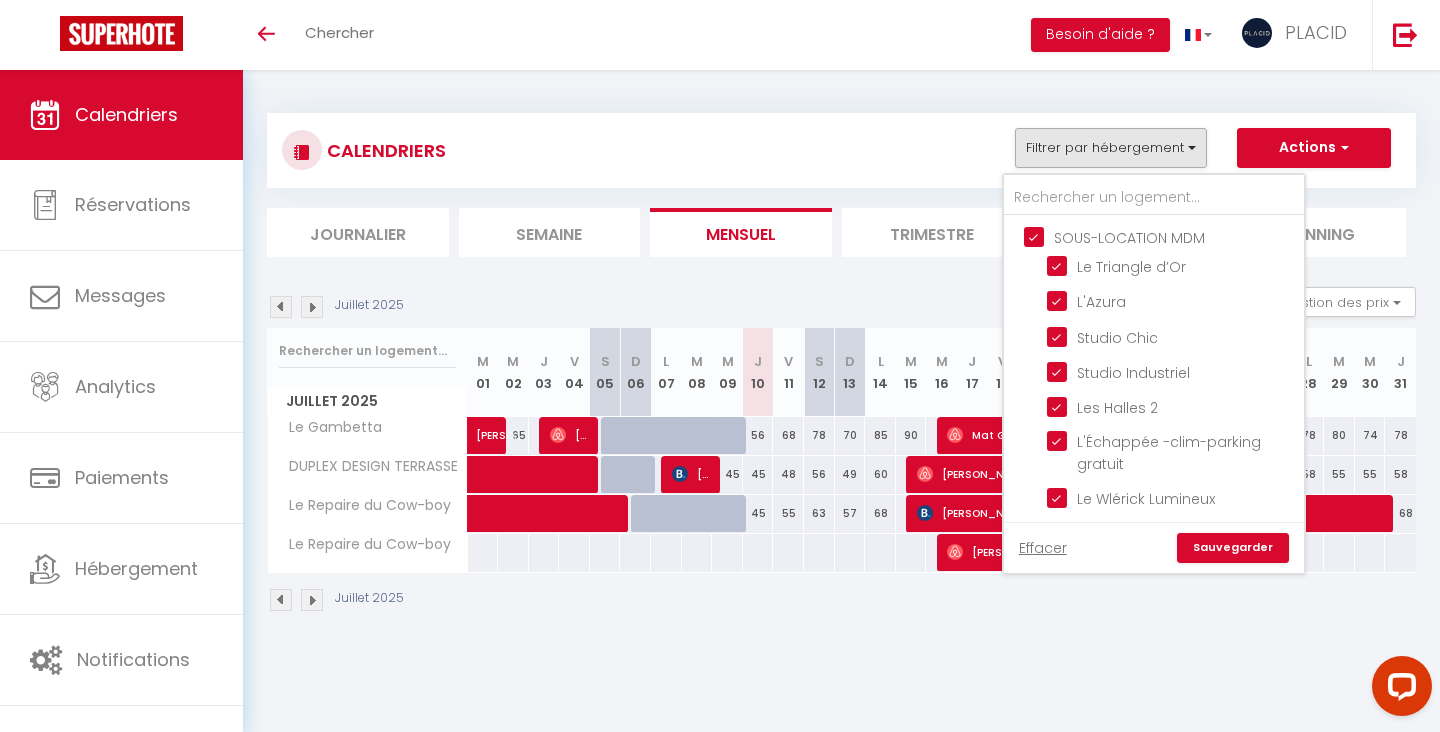 checkbox on "true" 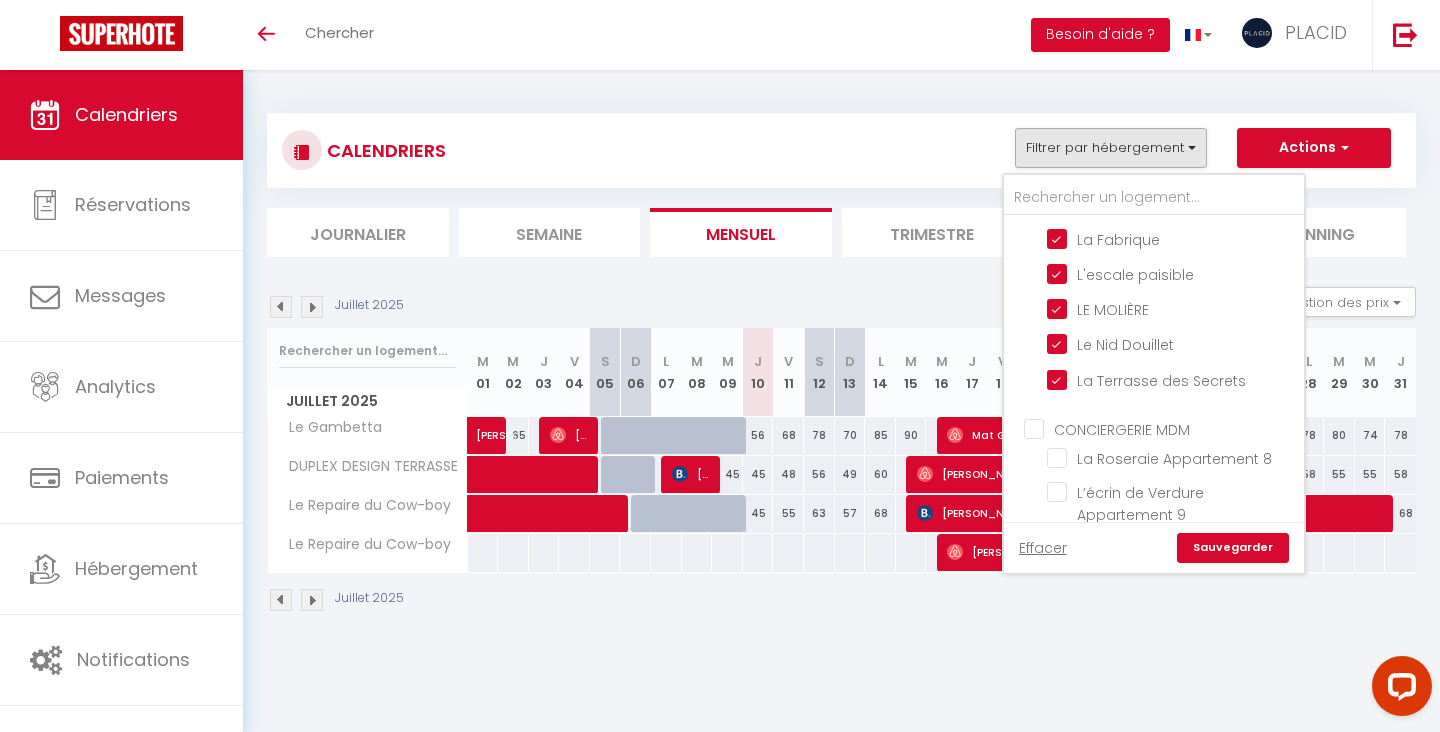 scroll, scrollTop: 655, scrollLeft: 0, axis: vertical 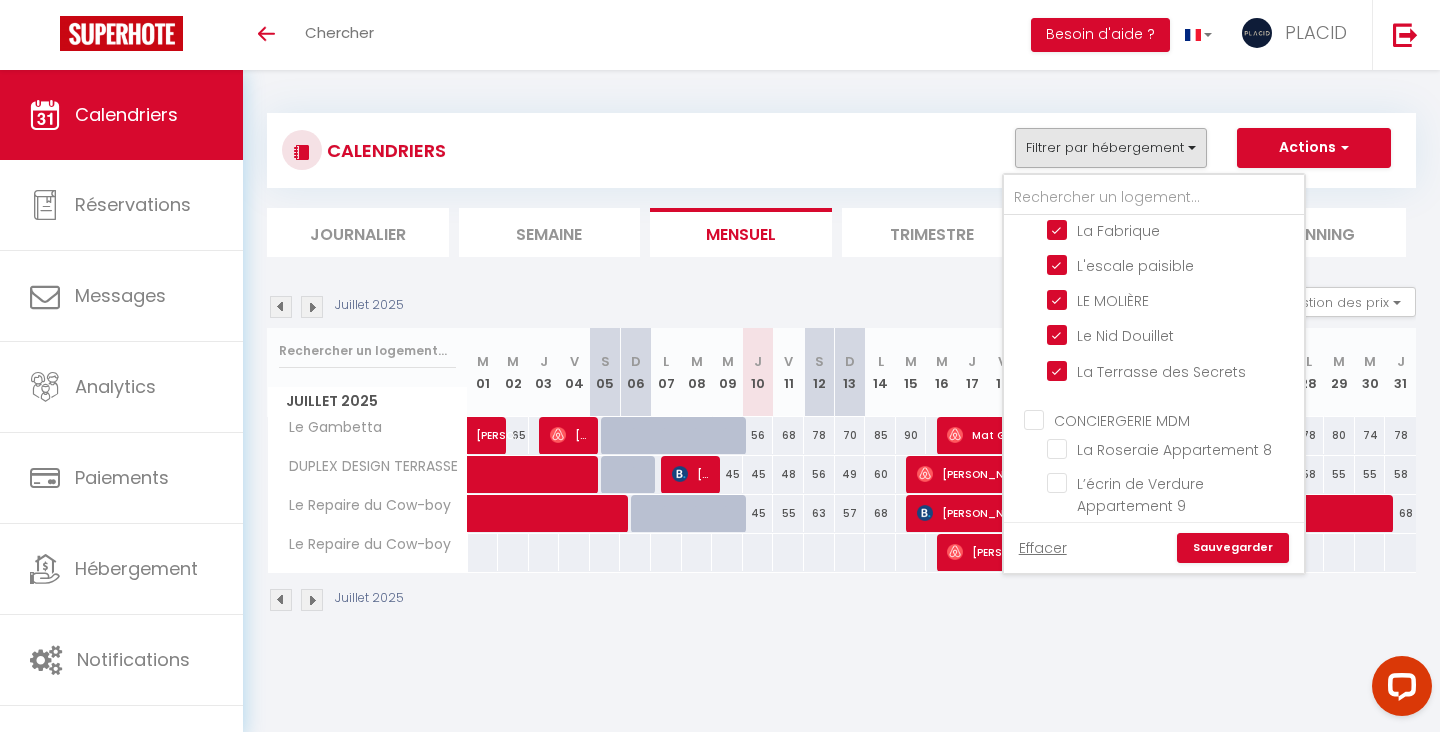 click on "CONCIERGERIE MDM" at bounding box center [1174, 419] 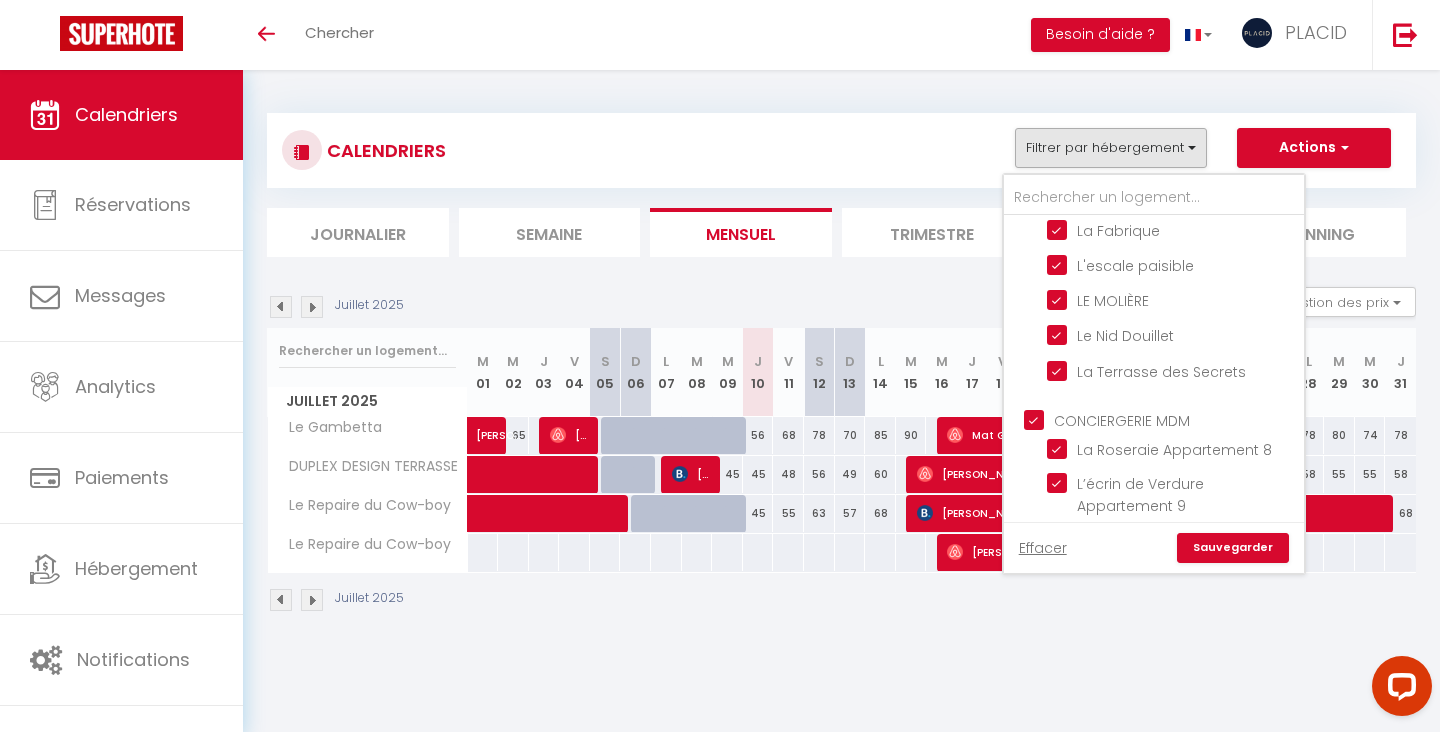 click on "Sauvegarder" at bounding box center (1233, 548) 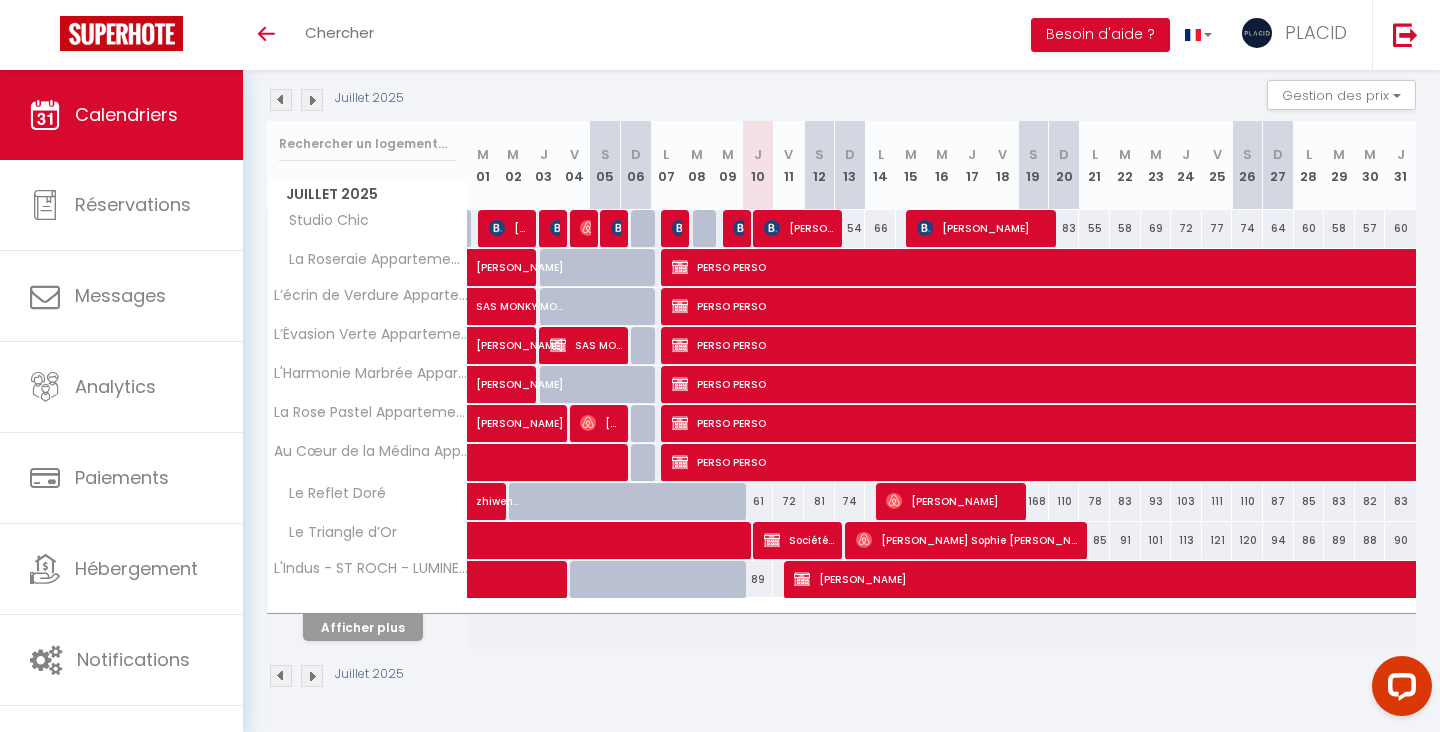scroll, scrollTop: 205, scrollLeft: 0, axis: vertical 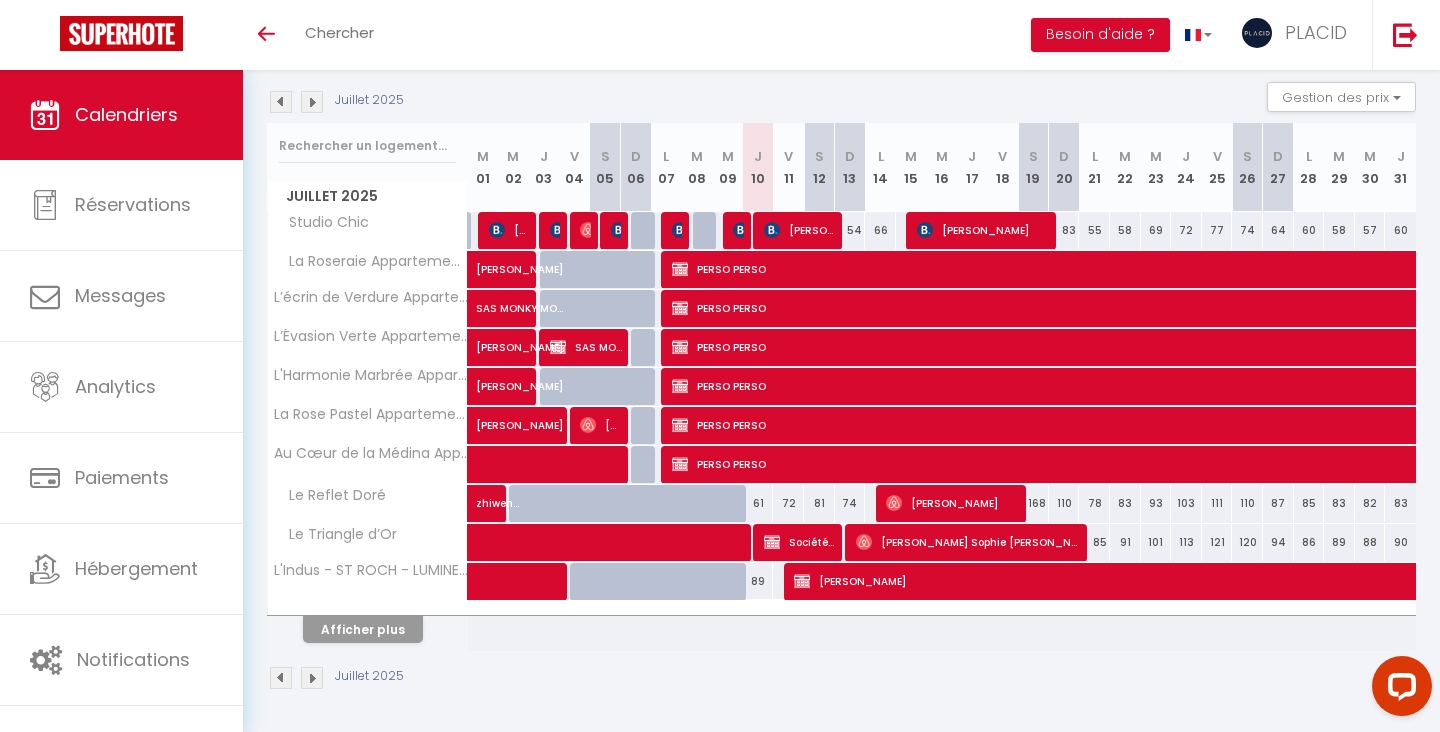 click on "Afficher plus" at bounding box center [363, 629] 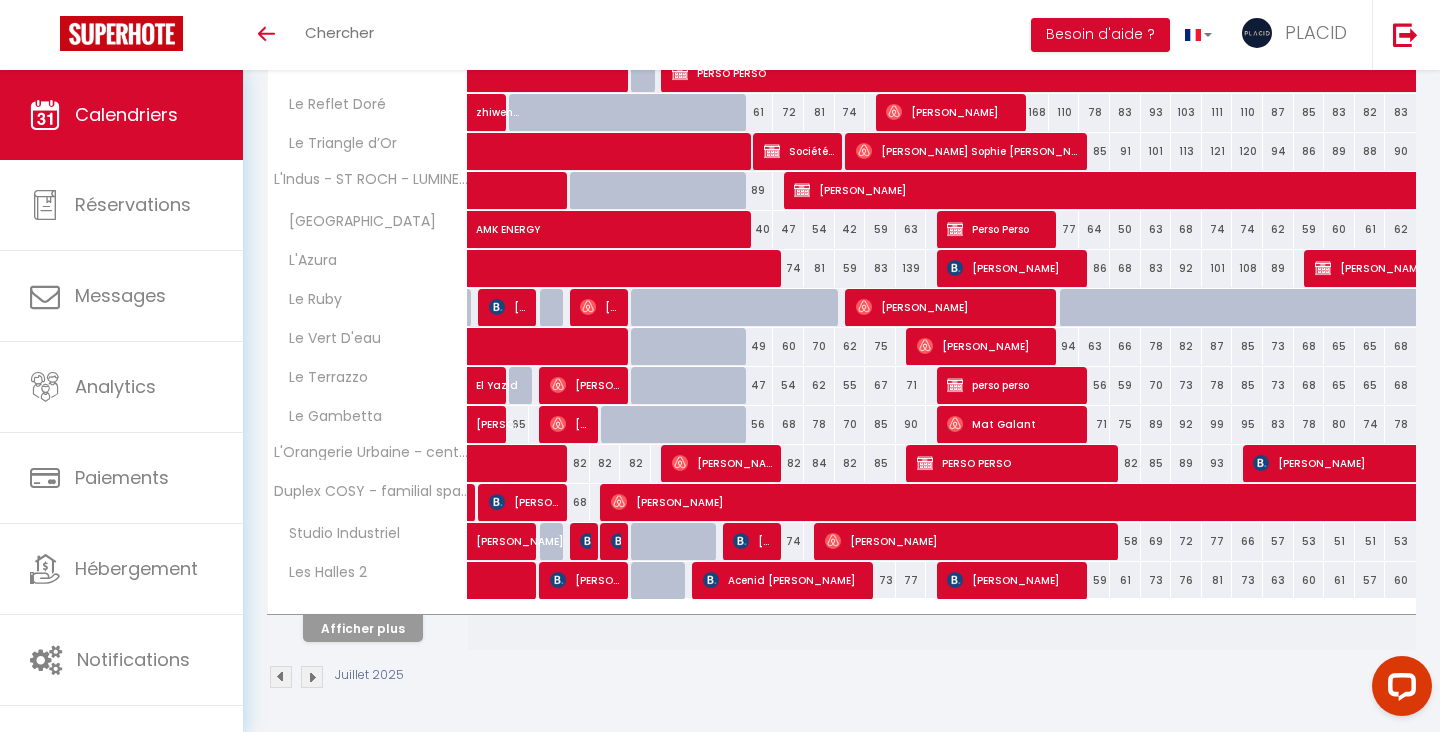scroll, scrollTop: 595, scrollLeft: 0, axis: vertical 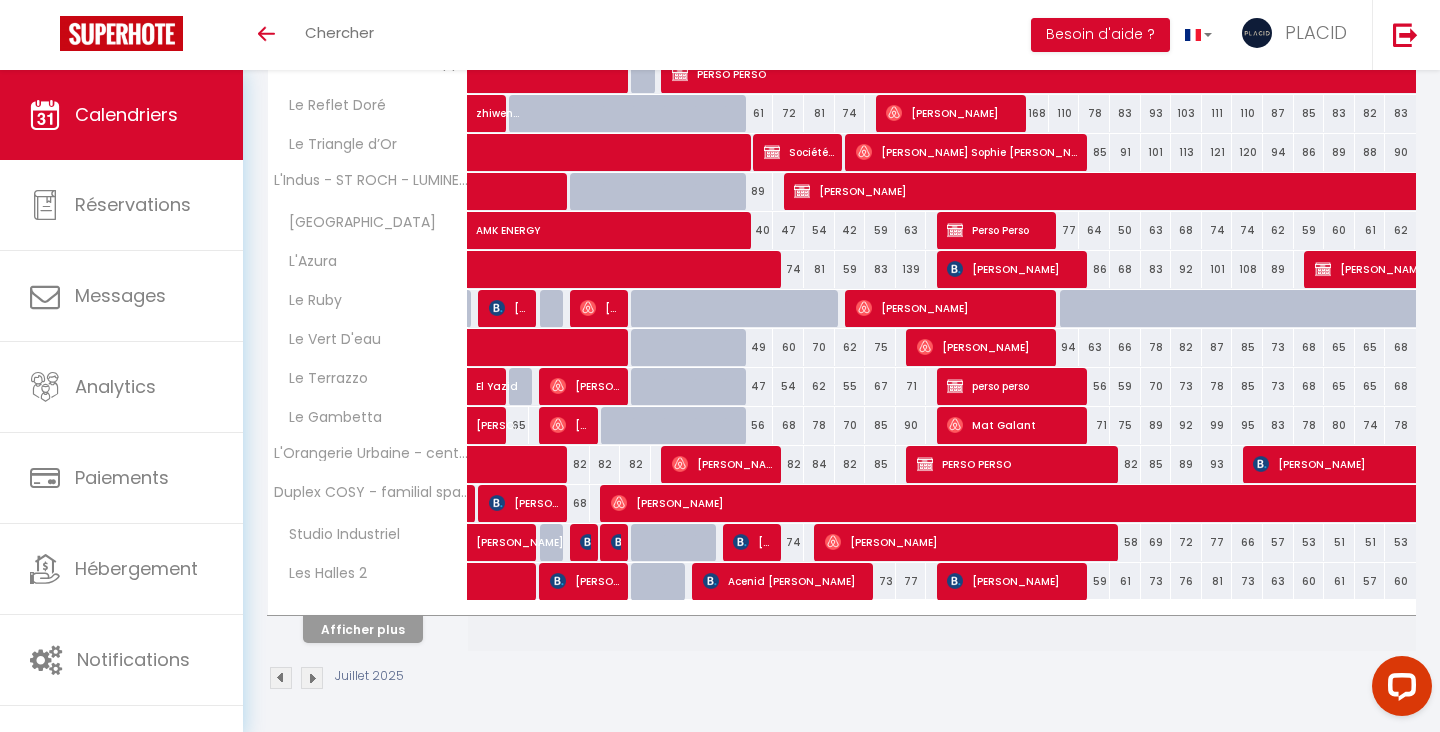 click on "Afficher plus" at bounding box center [363, 629] 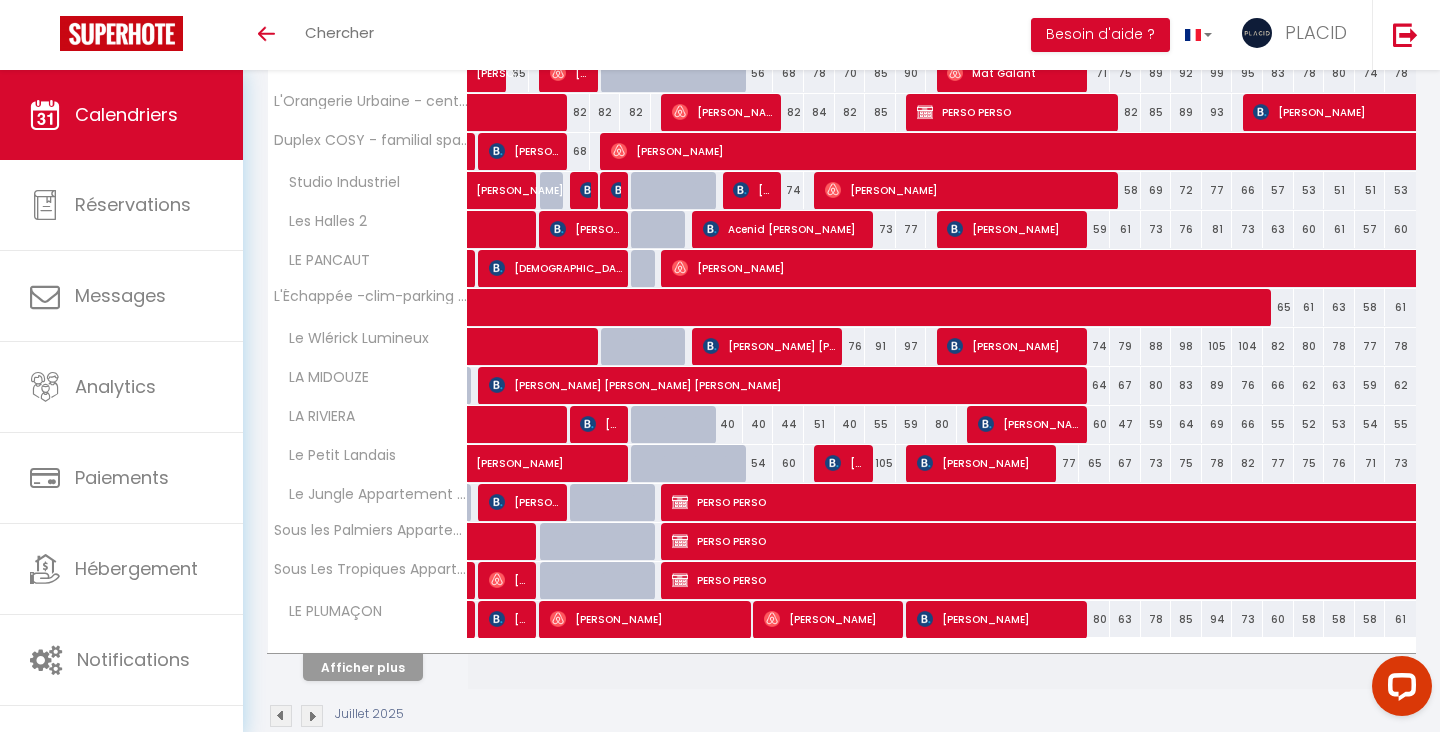 scroll, scrollTop: 959, scrollLeft: 0, axis: vertical 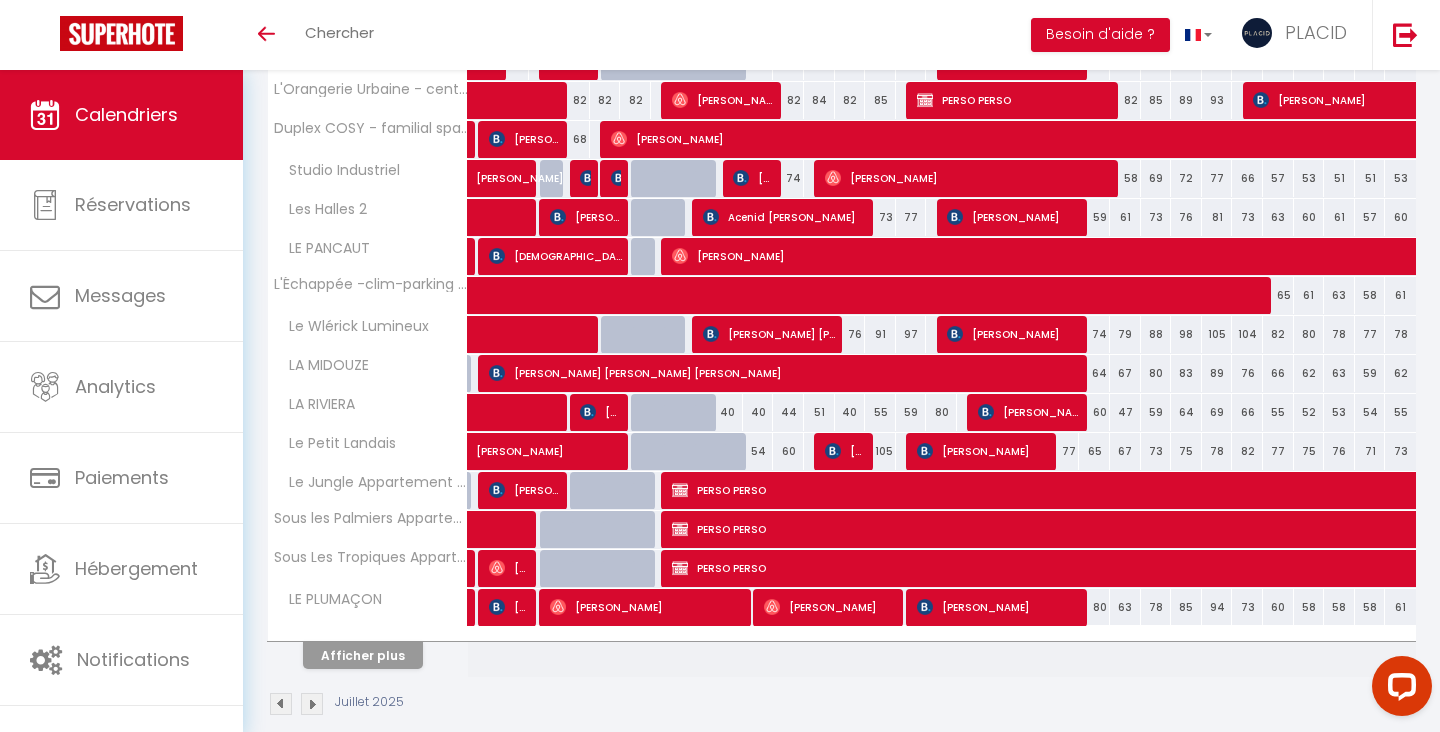 click on "Afficher plus" at bounding box center [363, 655] 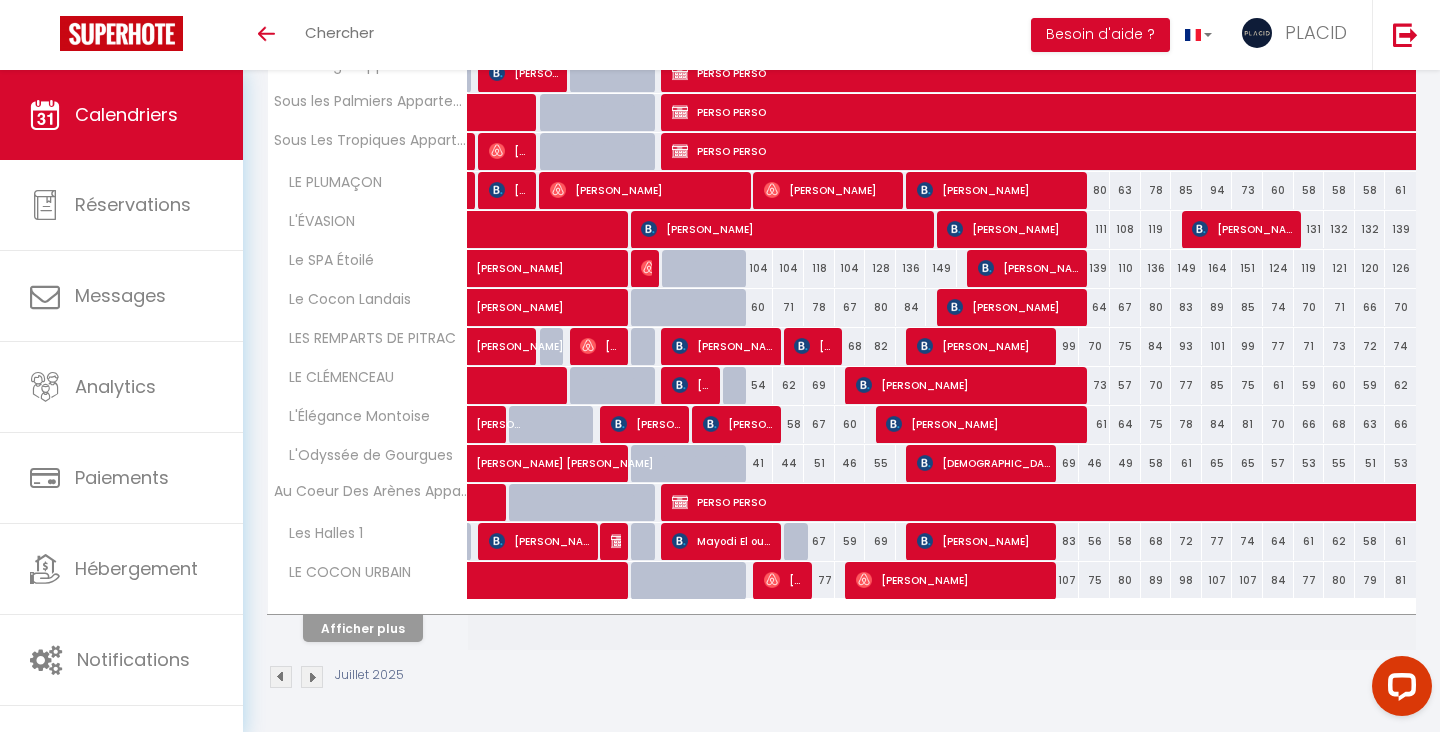scroll, scrollTop: 1375, scrollLeft: 0, axis: vertical 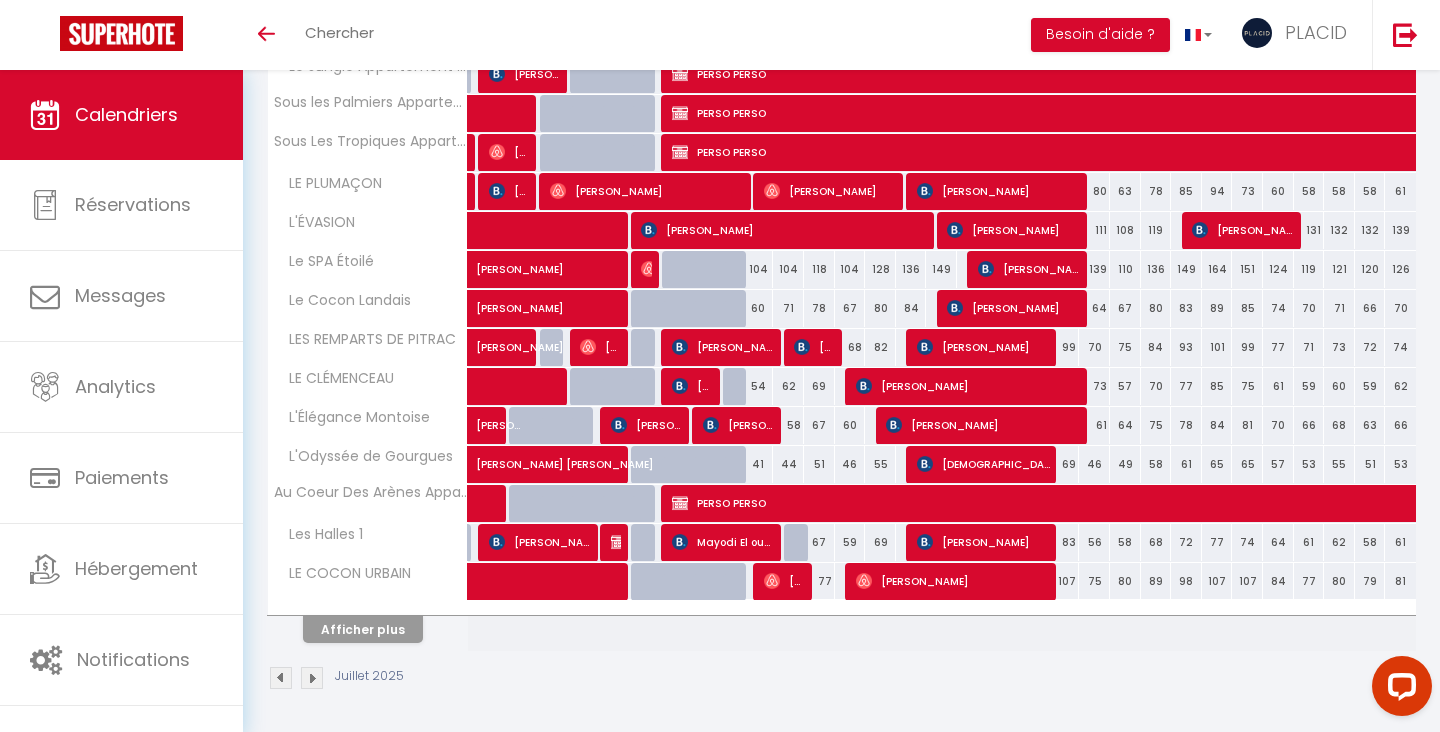 click on "Afficher plus" at bounding box center [363, 629] 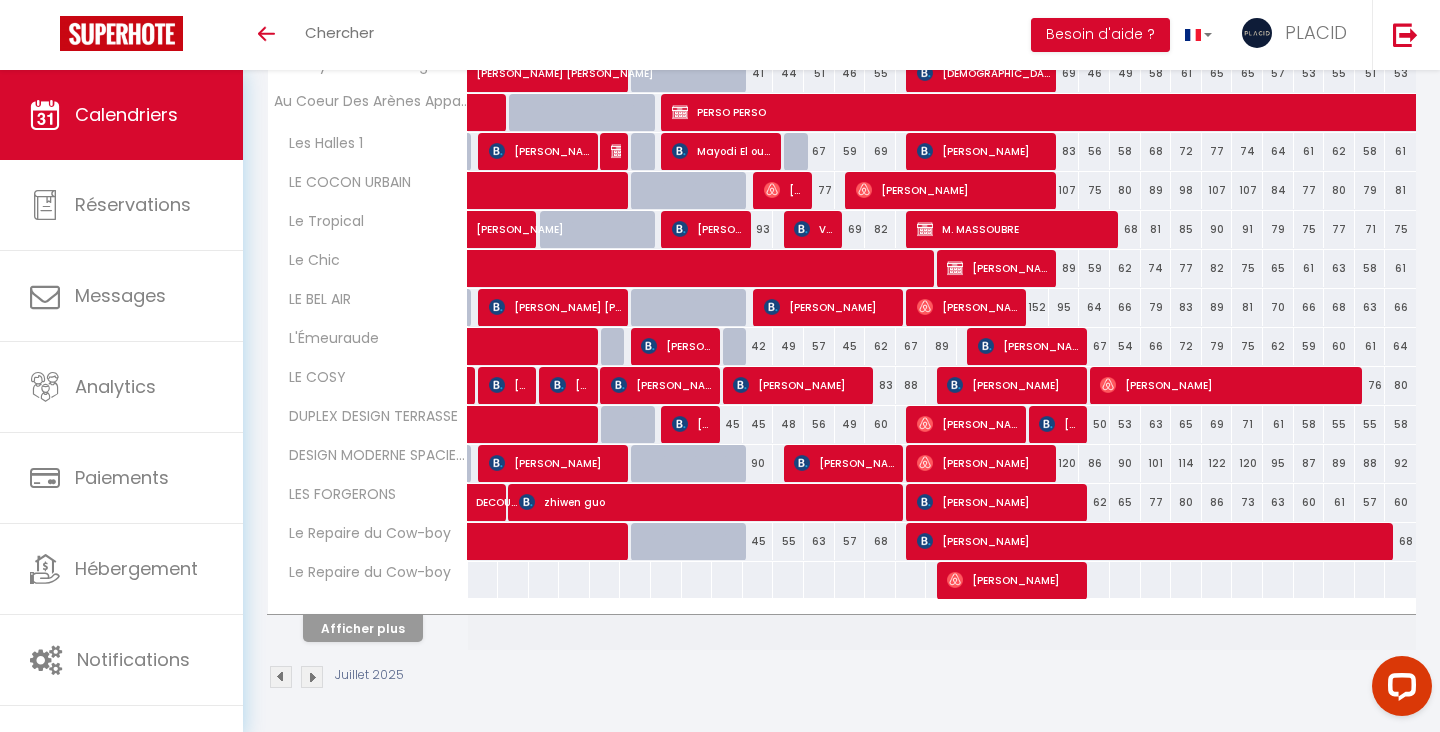 scroll, scrollTop: 1765, scrollLeft: 0, axis: vertical 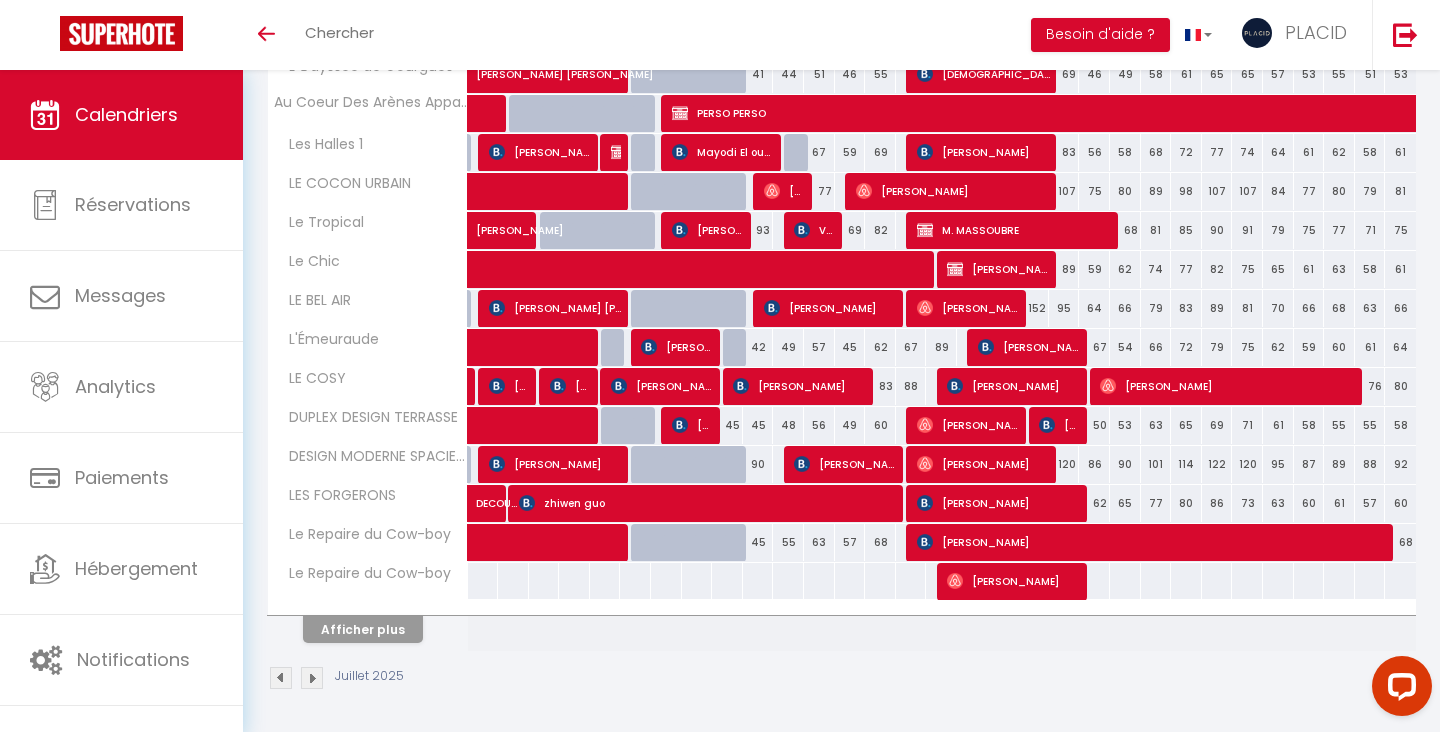 click on "Afficher plus" at bounding box center (363, 629) 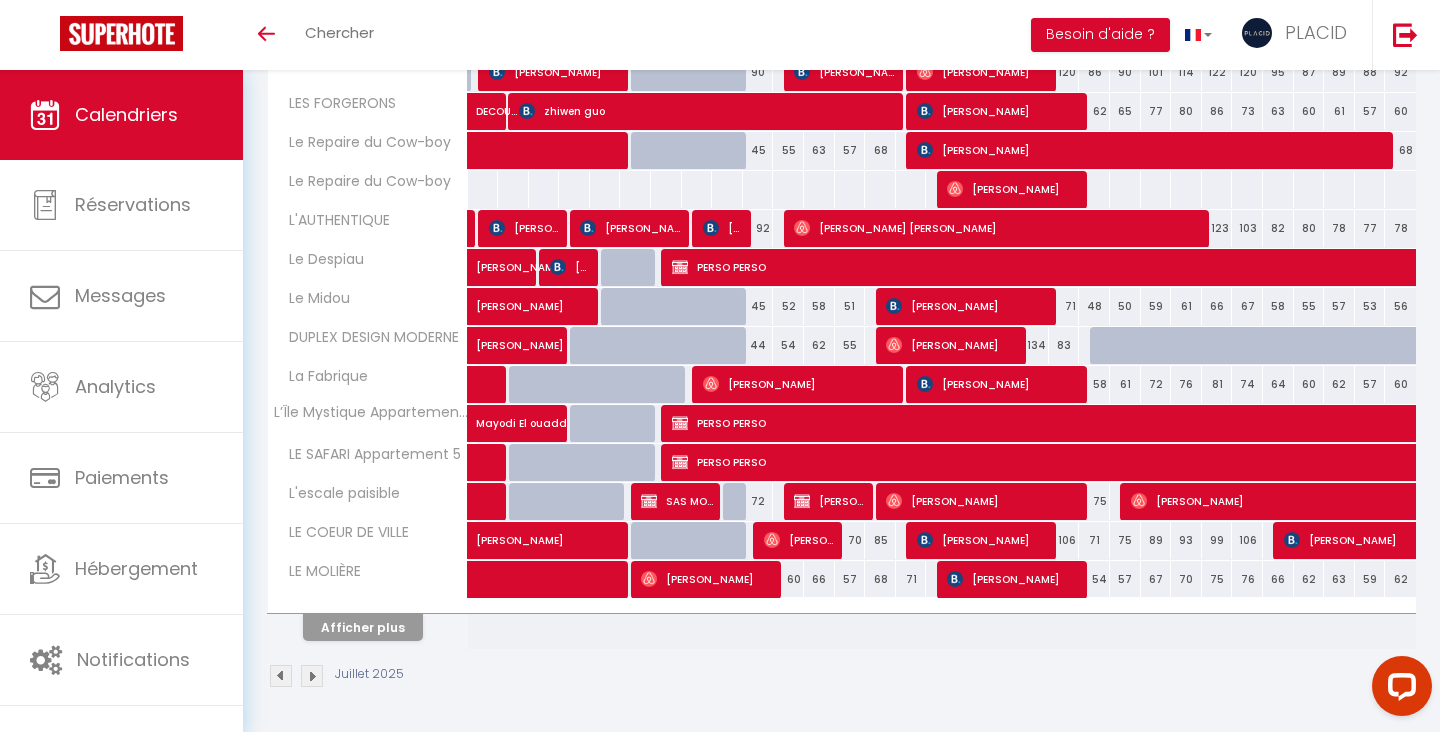 scroll, scrollTop: 2155, scrollLeft: 0, axis: vertical 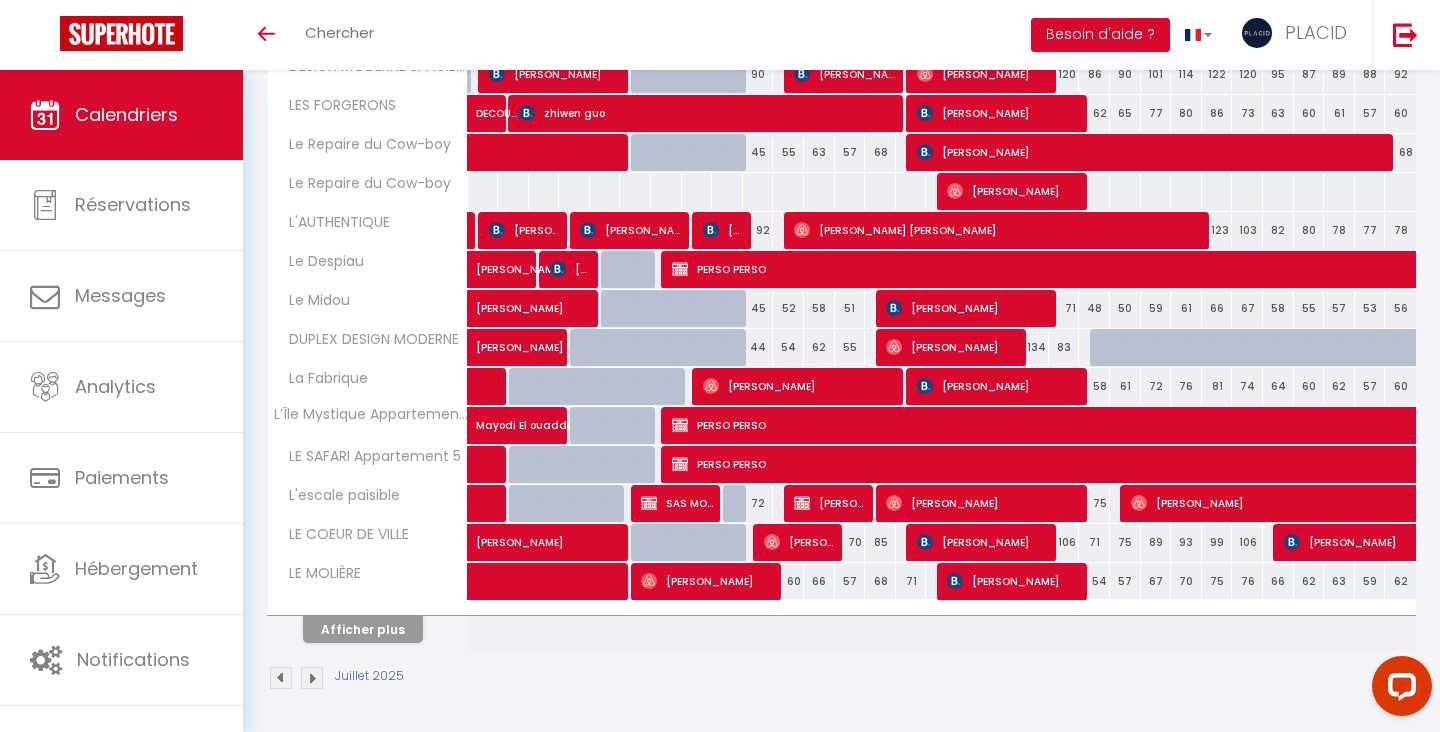 click on "Afficher plus" at bounding box center (363, 629) 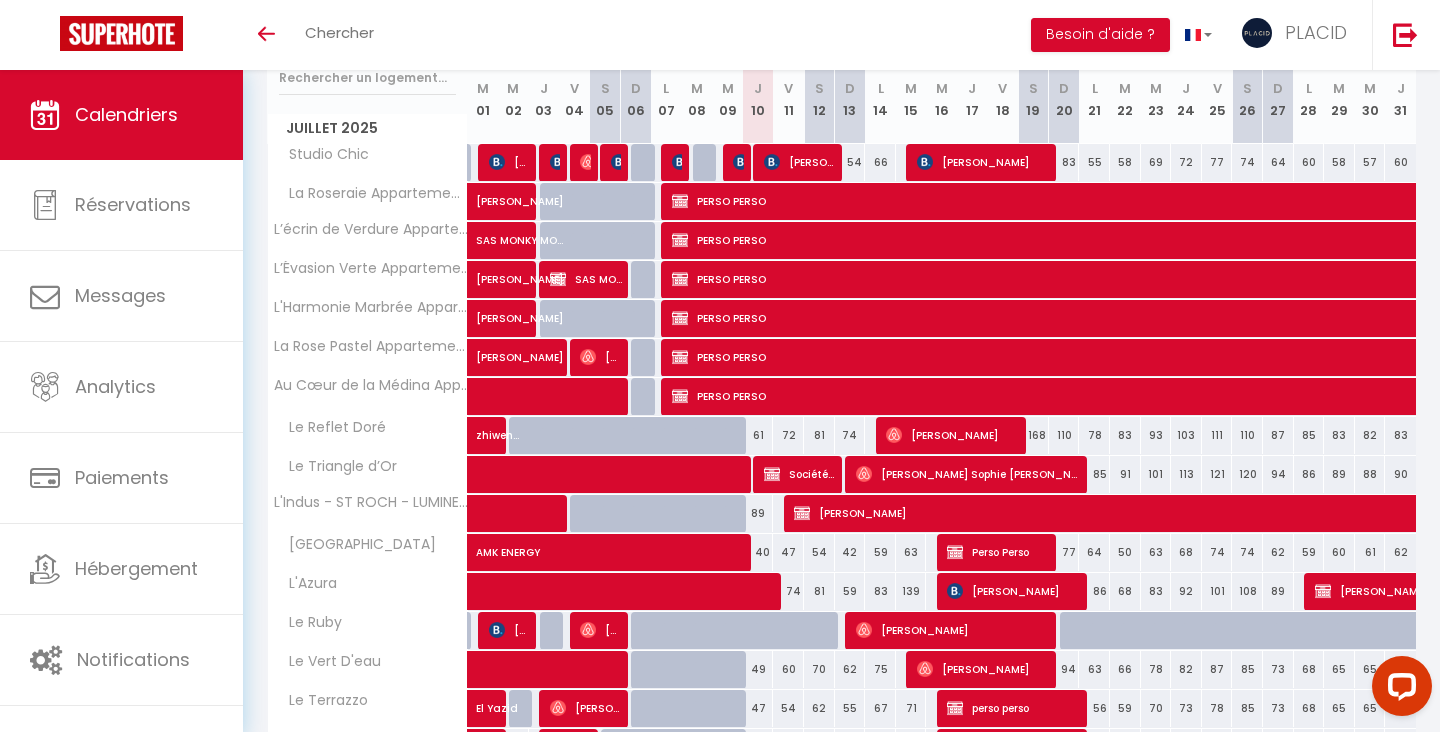 scroll, scrollTop: 226, scrollLeft: 0, axis: vertical 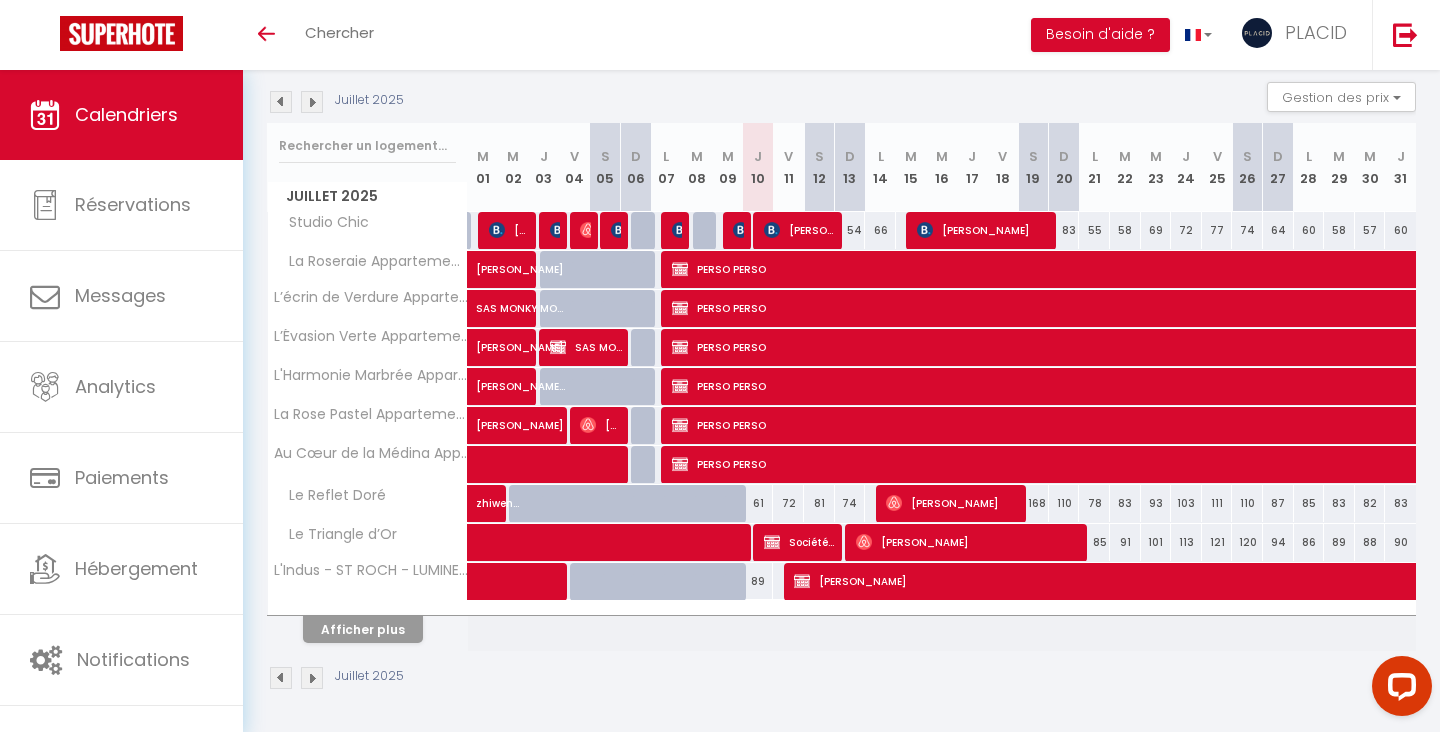 click on "Afficher plus" at bounding box center (363, 629) 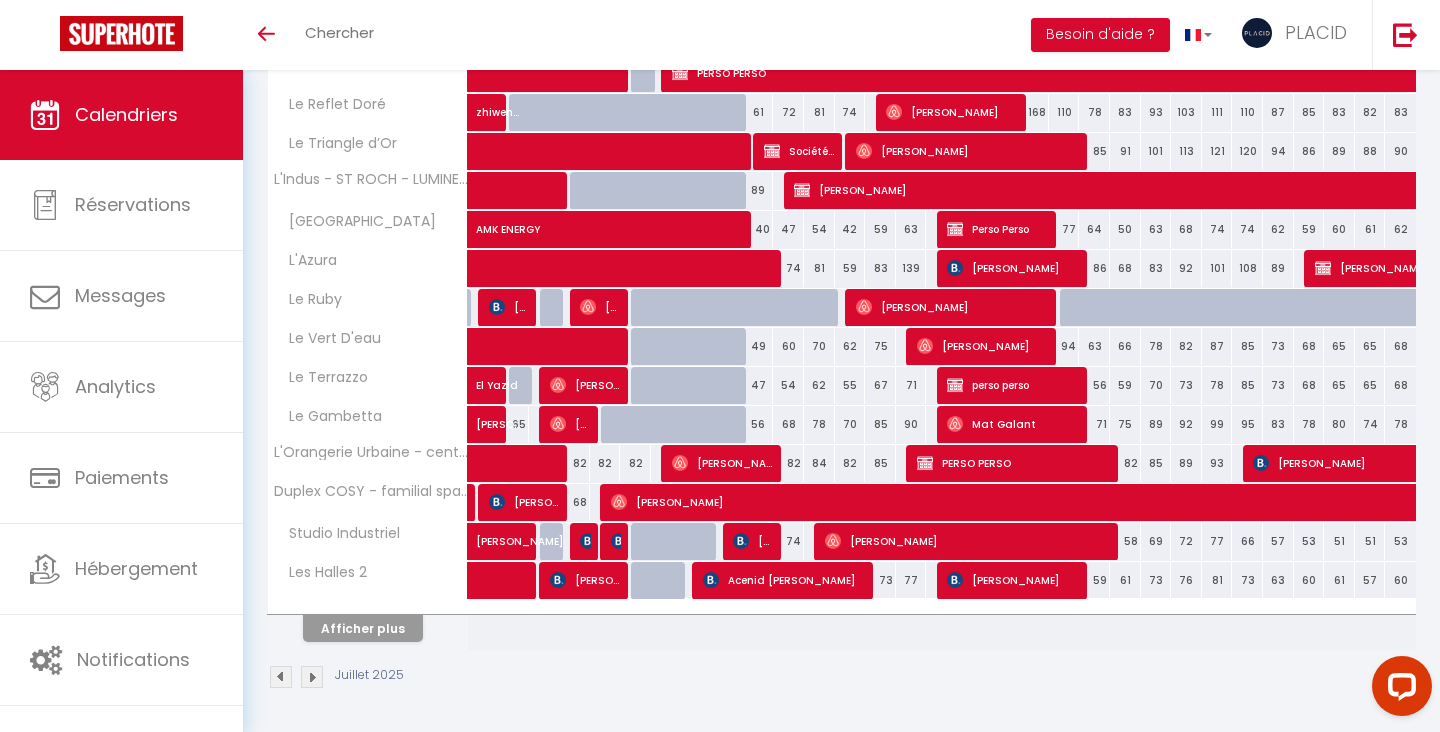 scroll, scrollTop: 595, scrollLeft: 0, axis: vertical 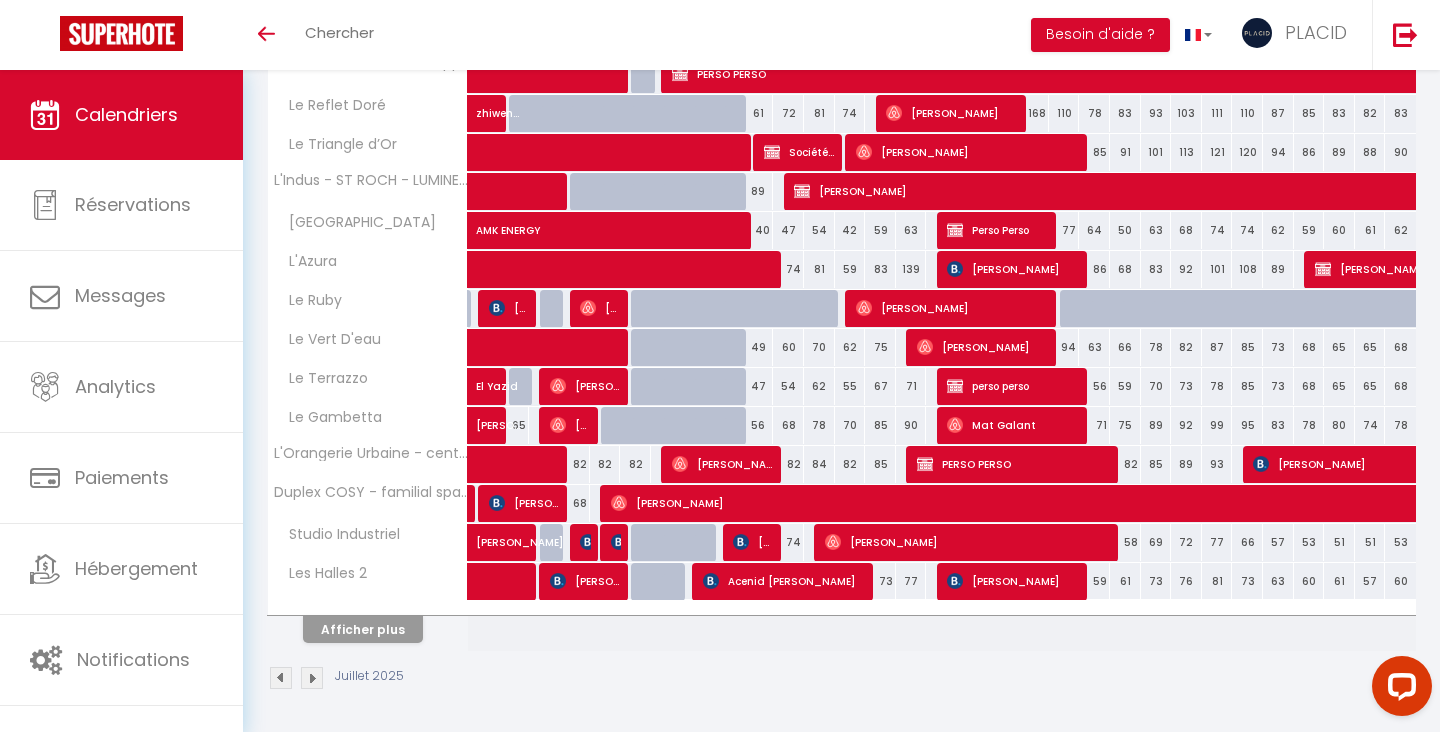 click on "Afficher plus" at bounding box center [363, 629] 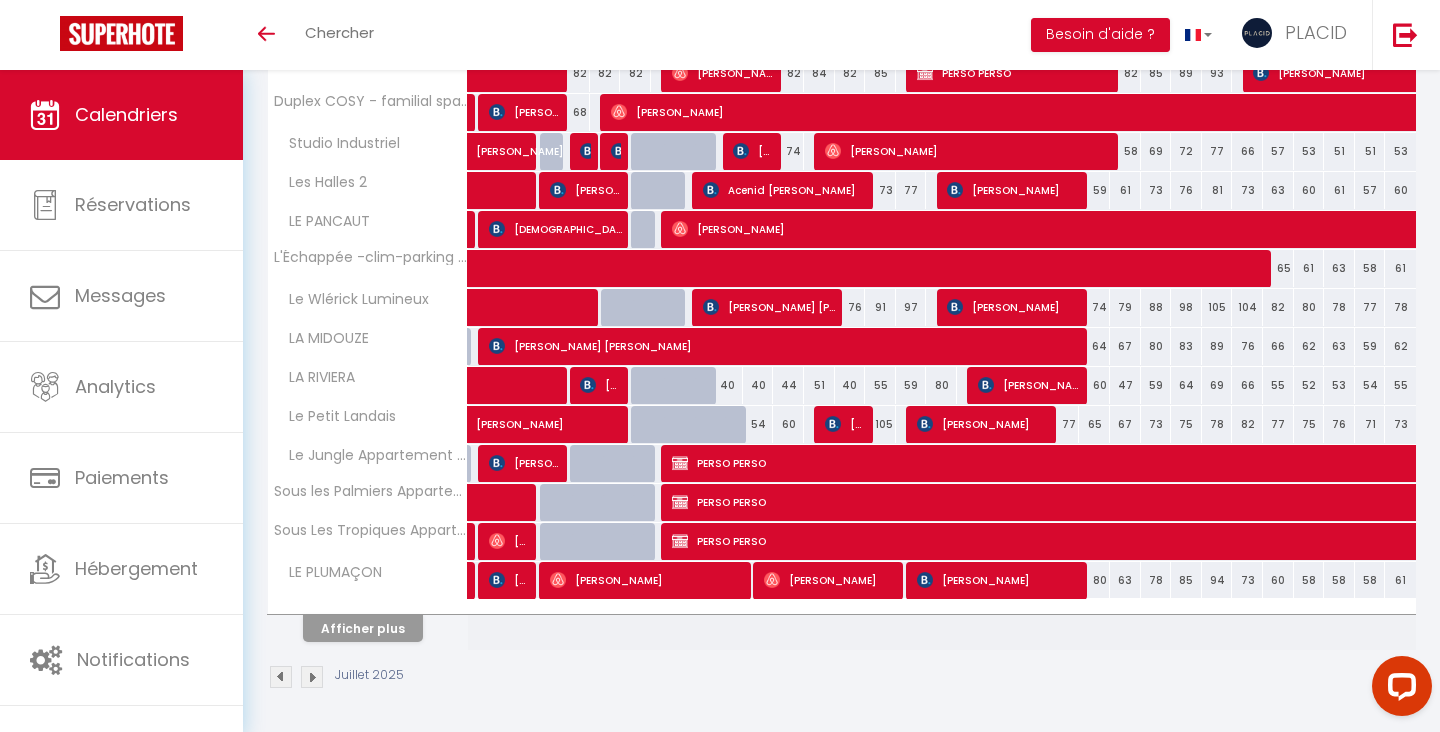 scroll, scrollTop: 985, scrollLeft: 0, axis: vertical 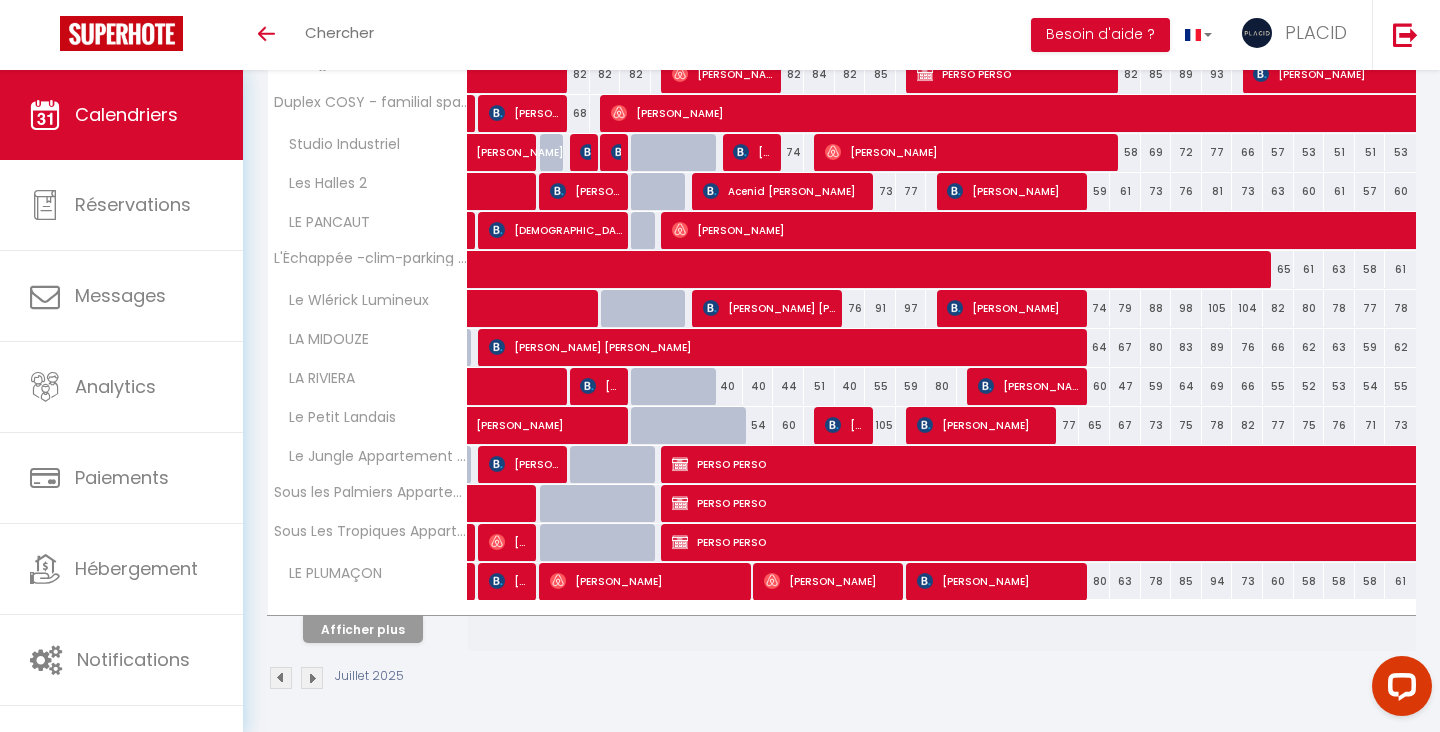 click on "Afficher plus" at bounding box center [363, 629] 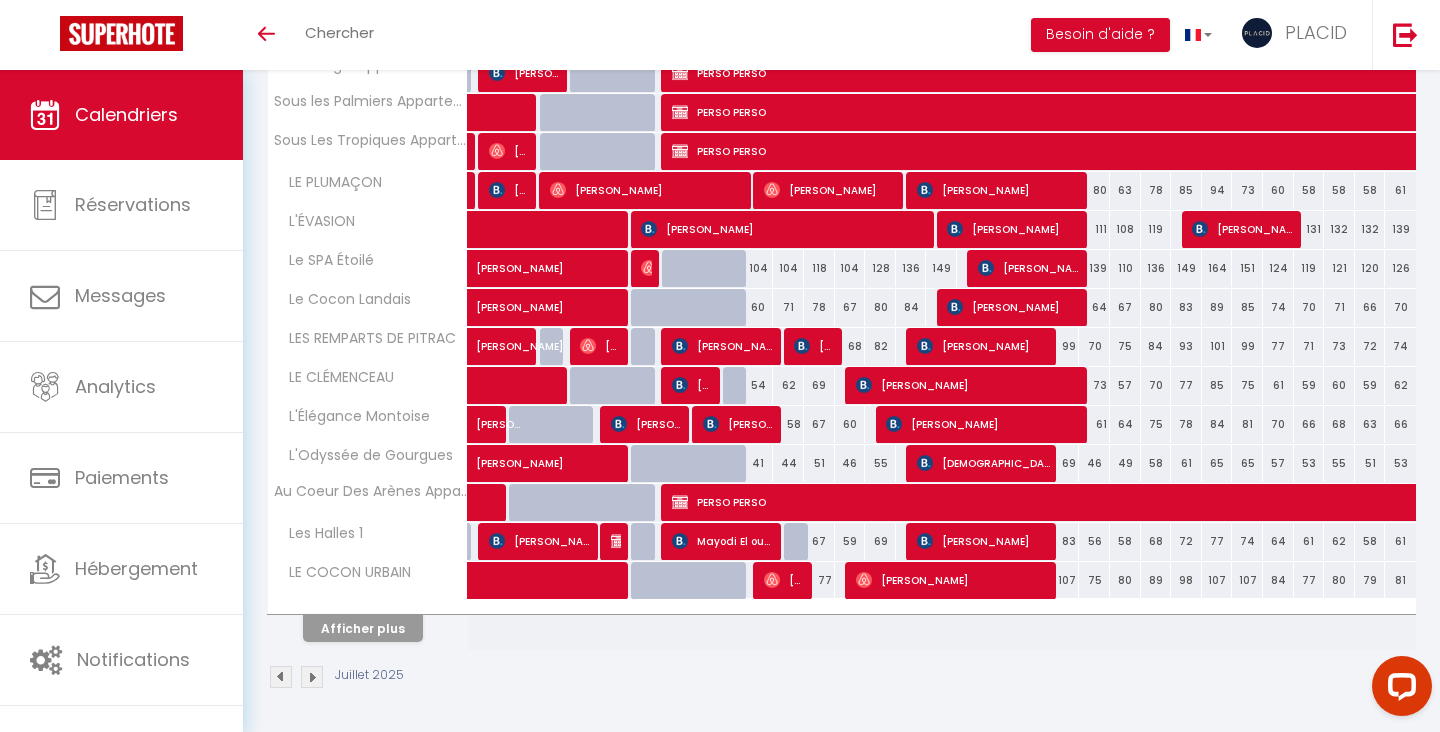 scroll, scrollTop: 1375, scrollLeft: 0, axis: vertical 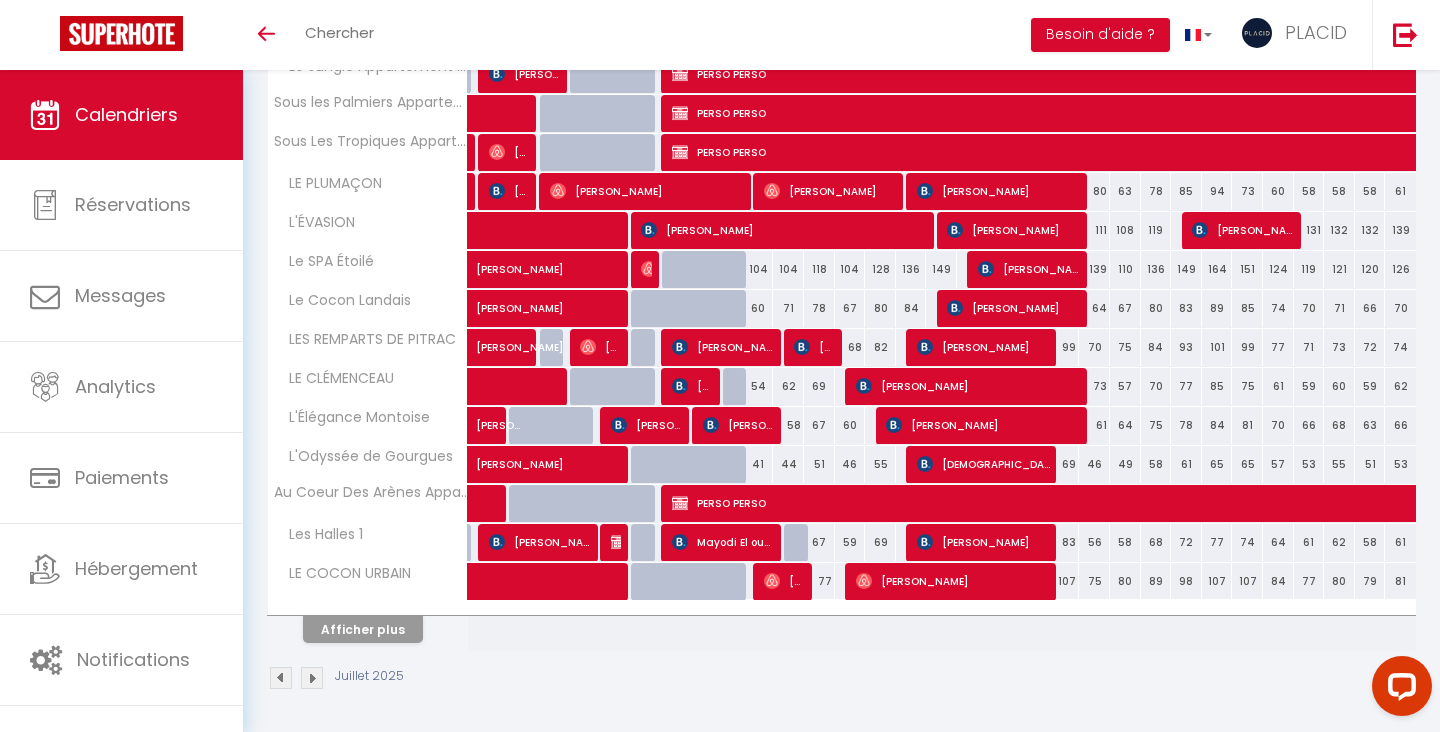 click at bounding box center [368, 608] 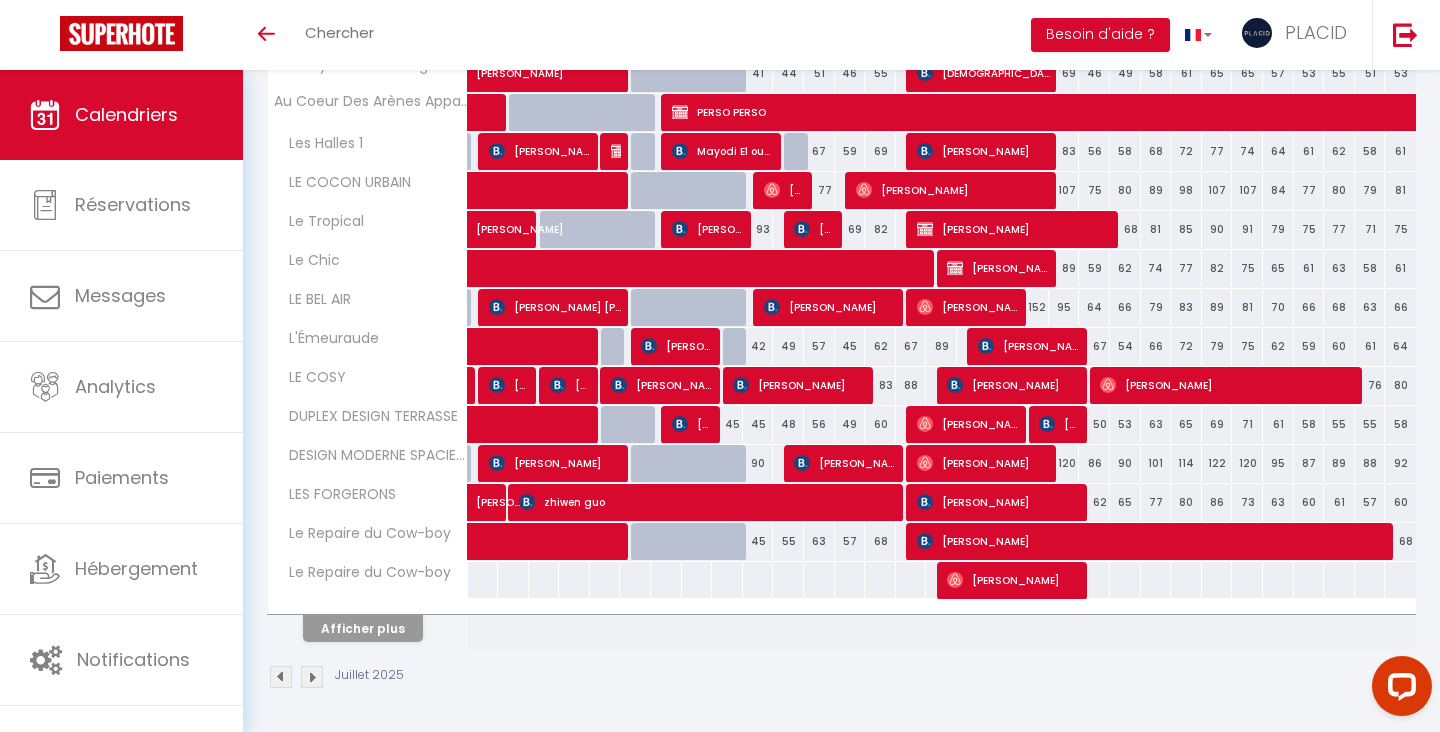 scroll, scrollTop: 1765, scrollLeft: 0, axis: vertical 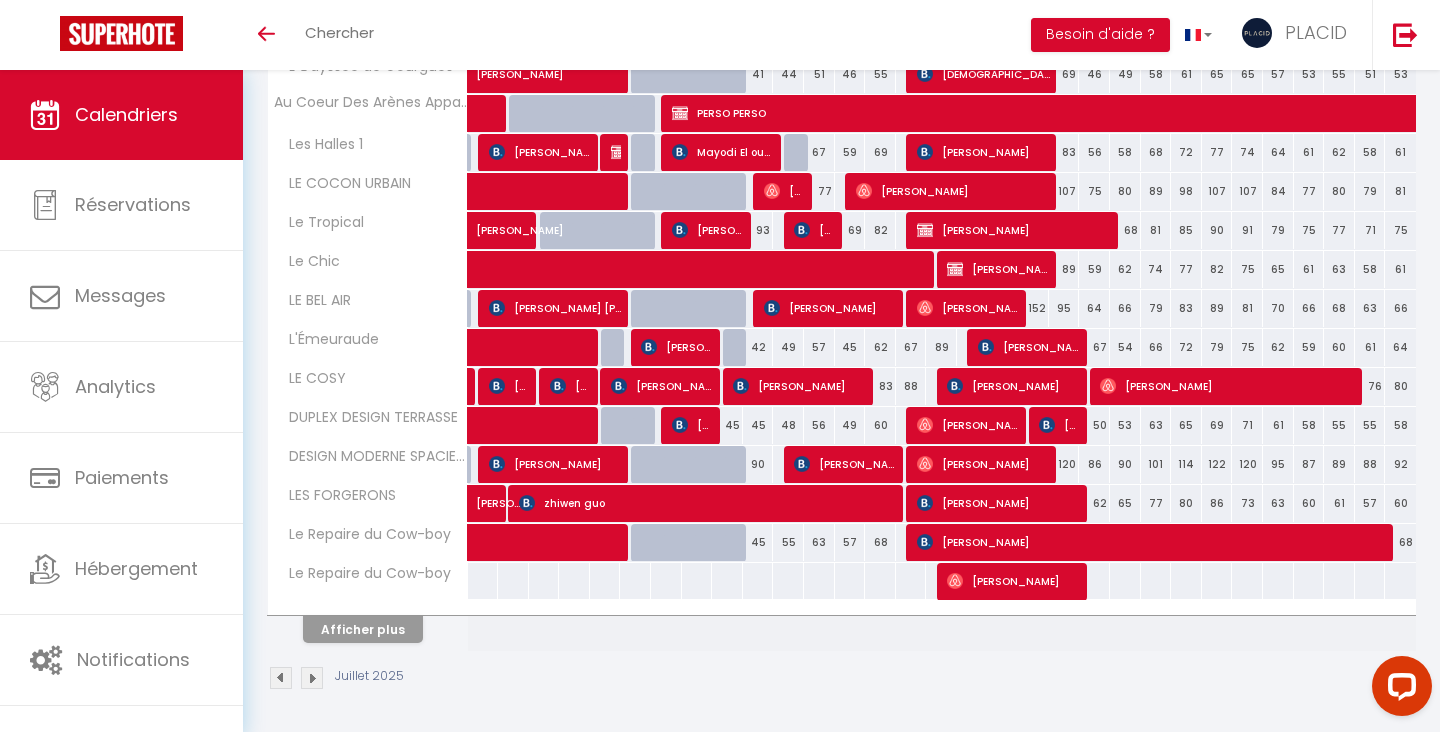 click on "Afficher plus" at bounding box center [363, 629] 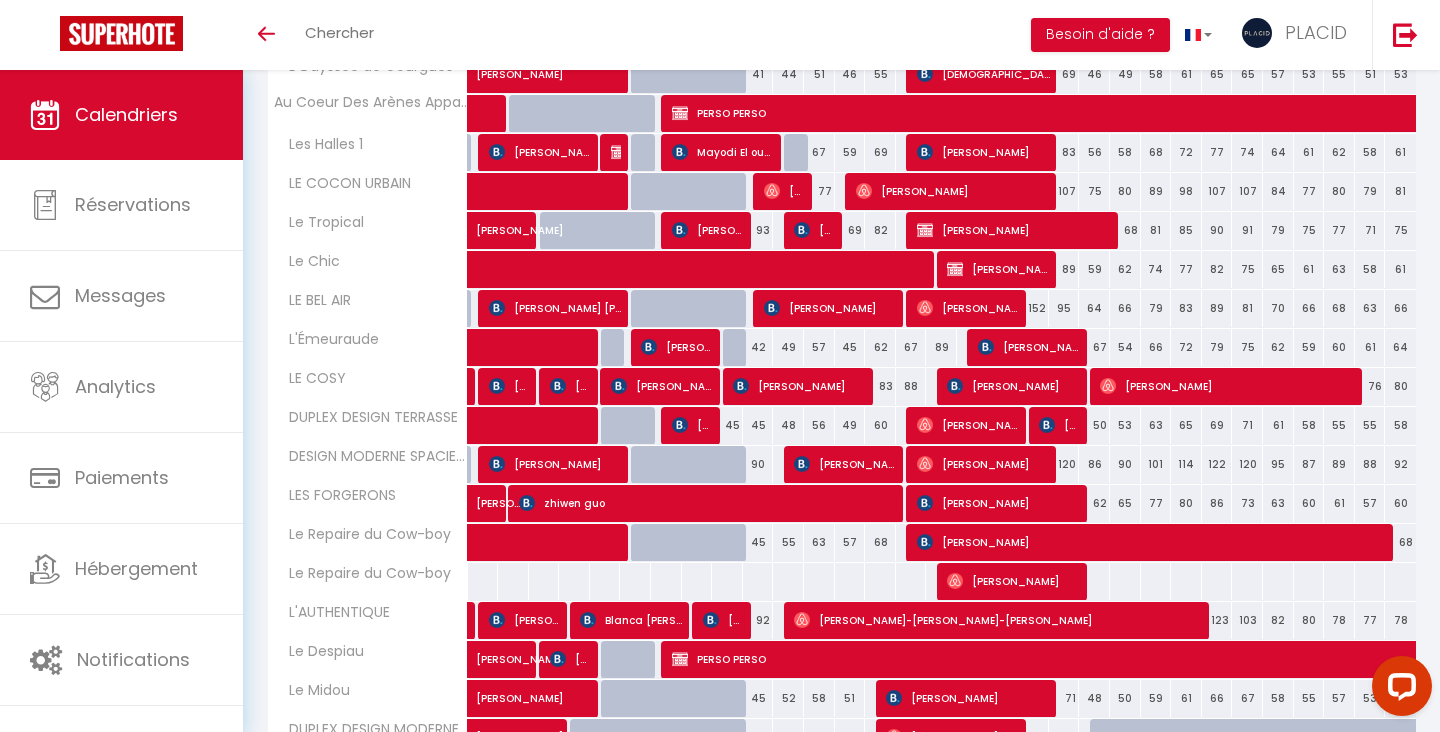 select 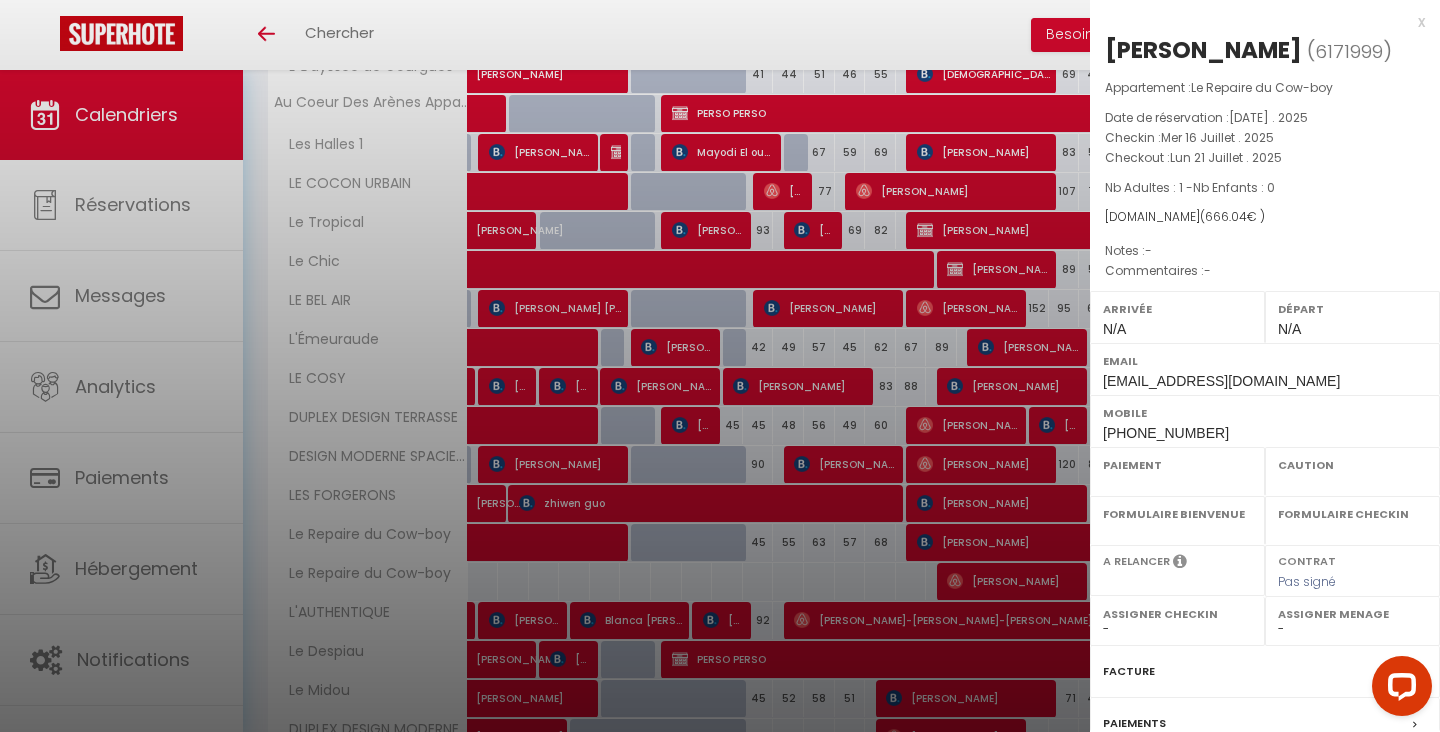 select on "OK" 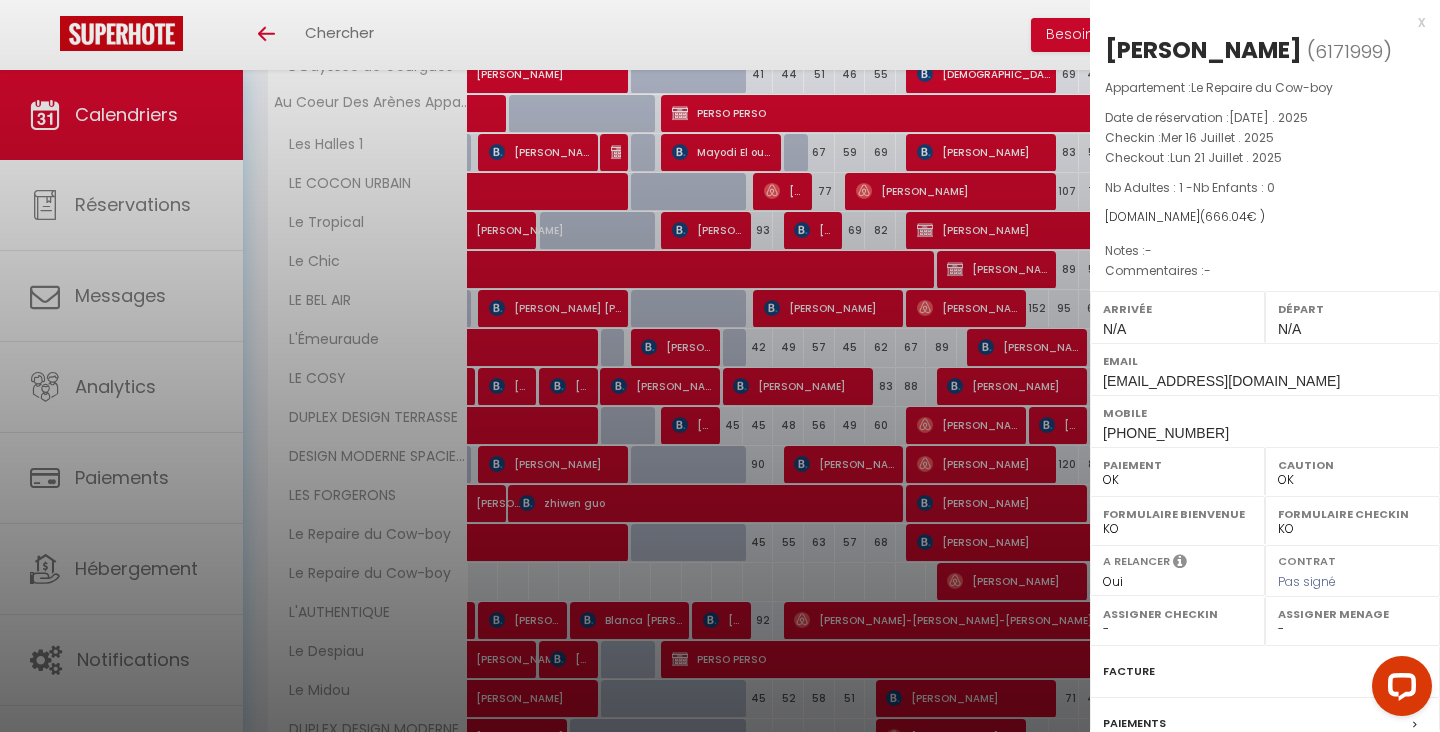 select on "19764" 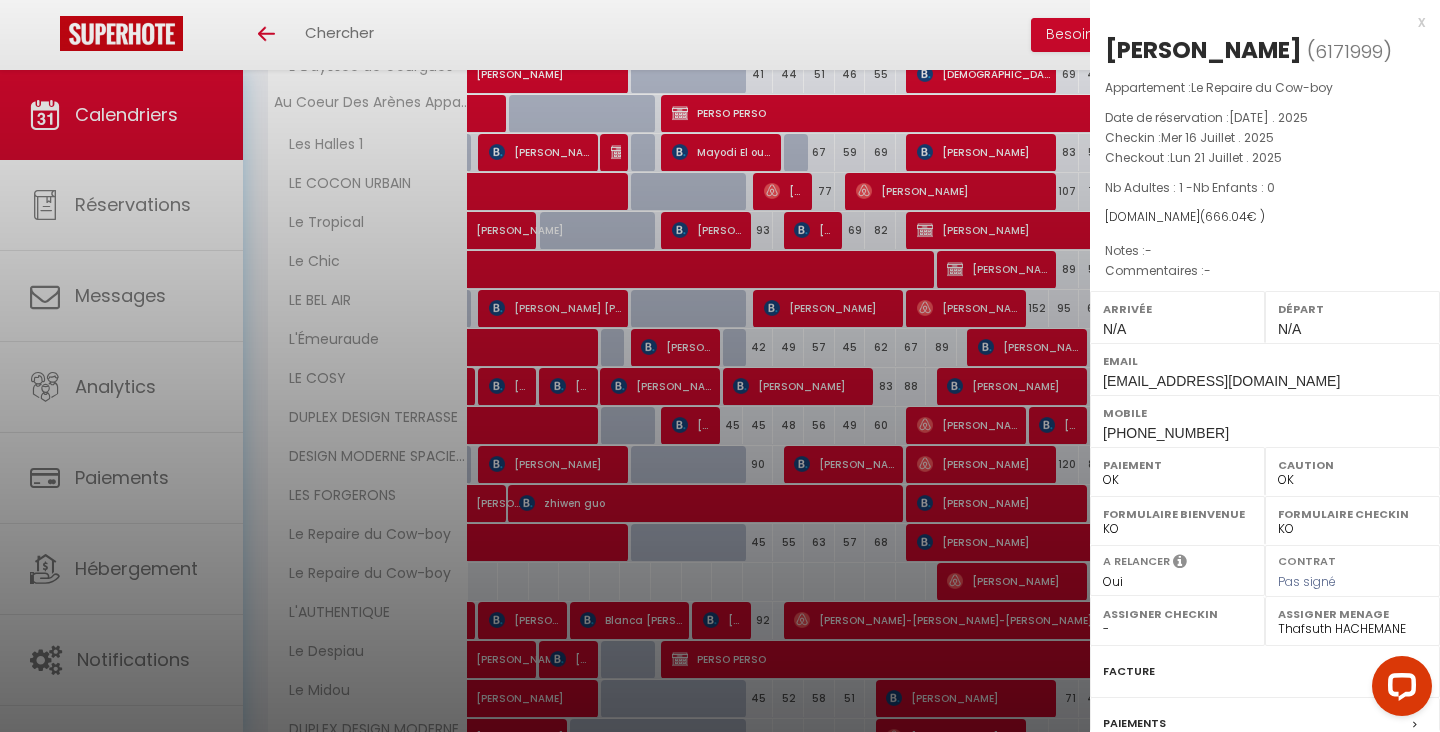 click at bounding box center (720, 366) 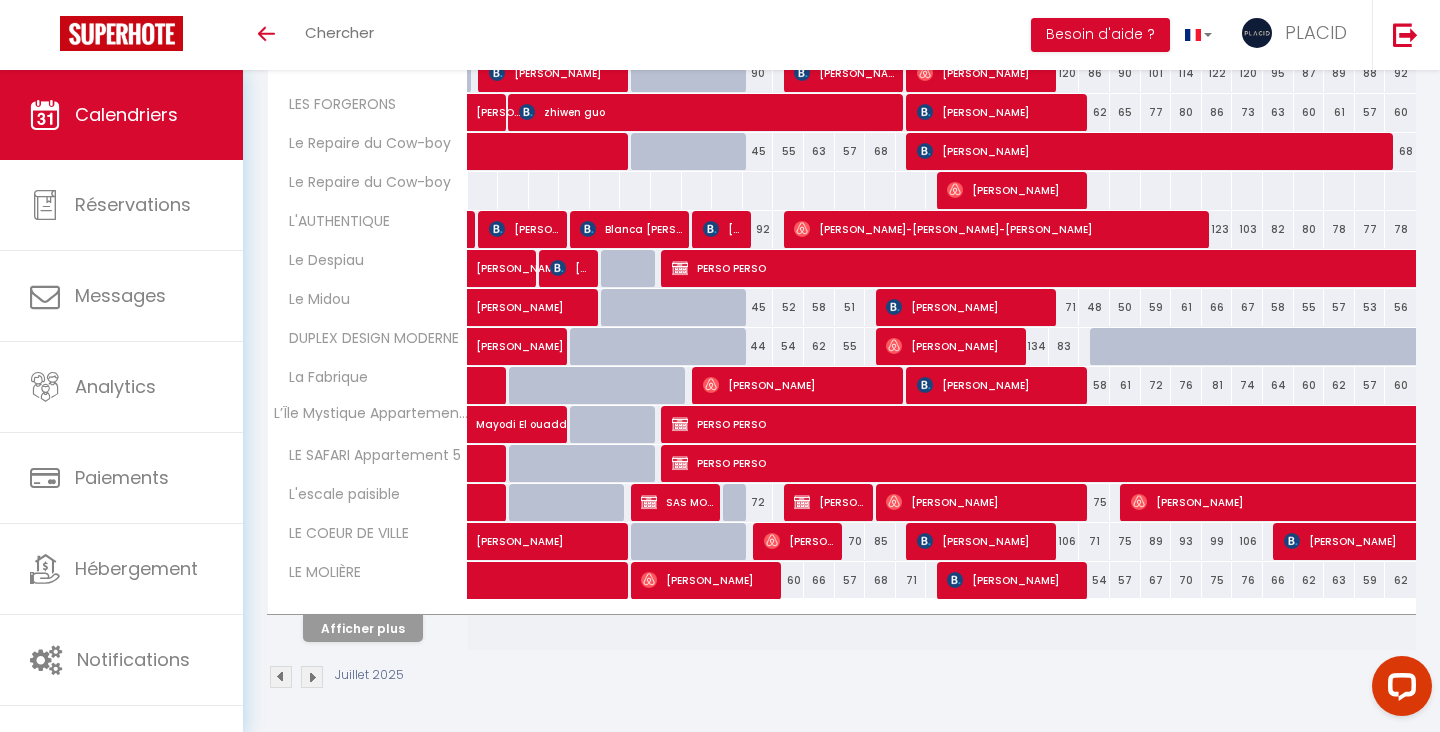 scroll, scrollTop: 2155, scrollLeft: 0, axis: vertical 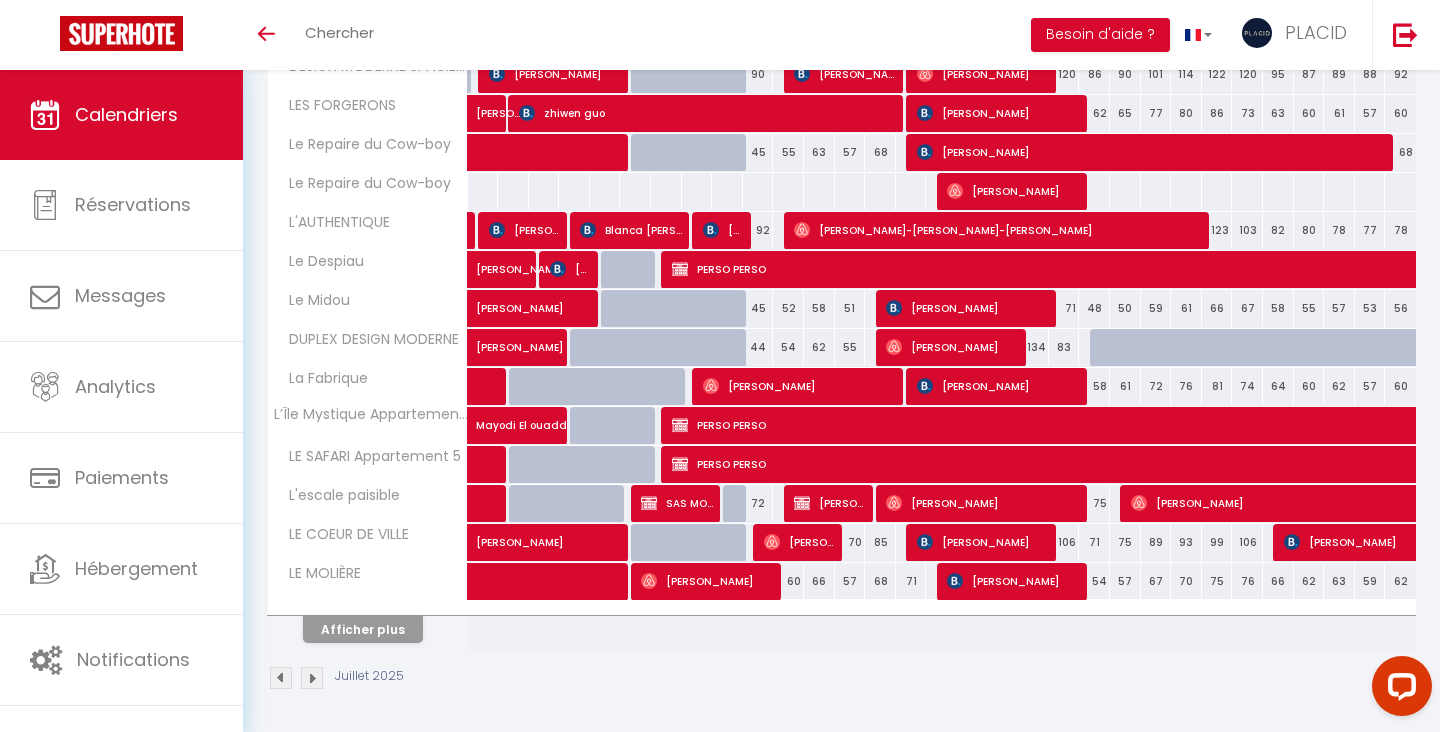 click on "Afficher plus" at bounding box center [363, 629] 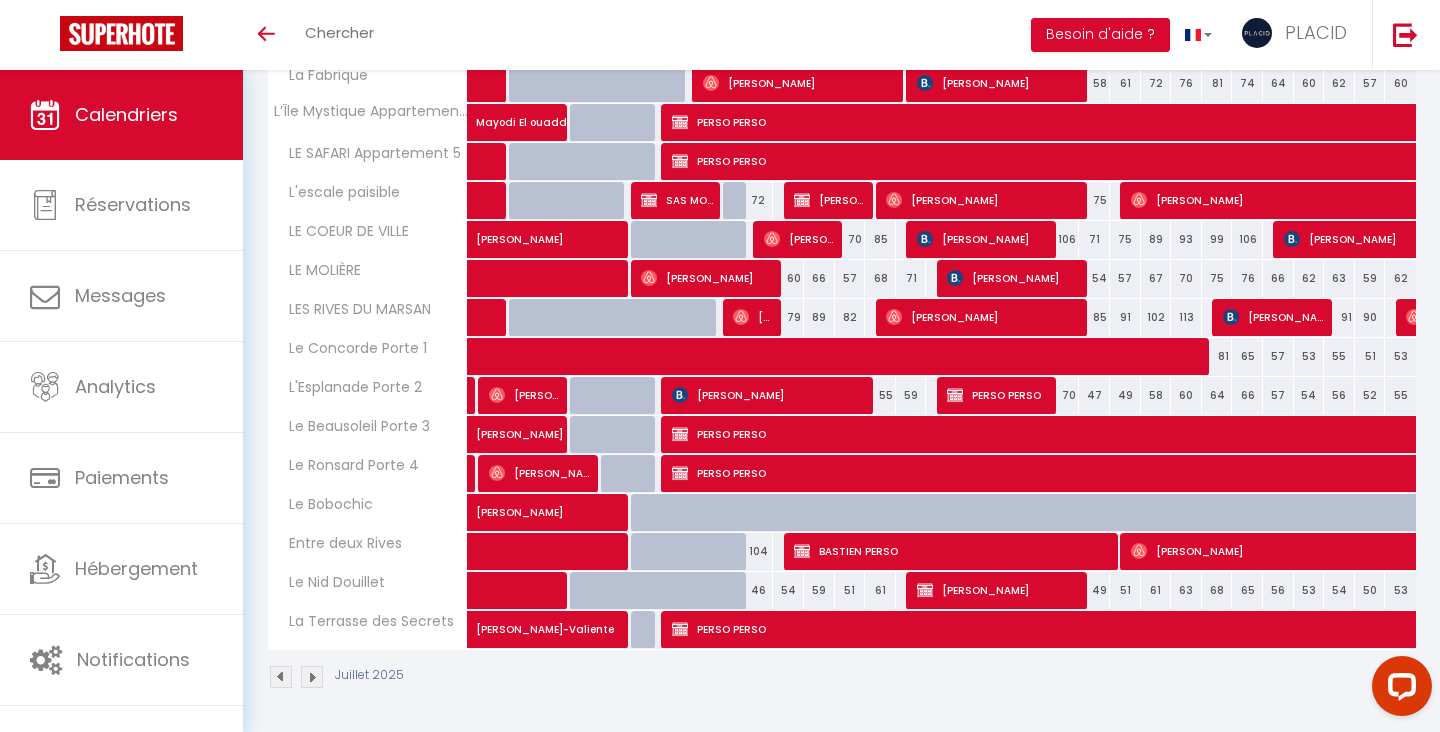 scroll, scrollTop: 2457, scrollLeft: 0, axis: vertical 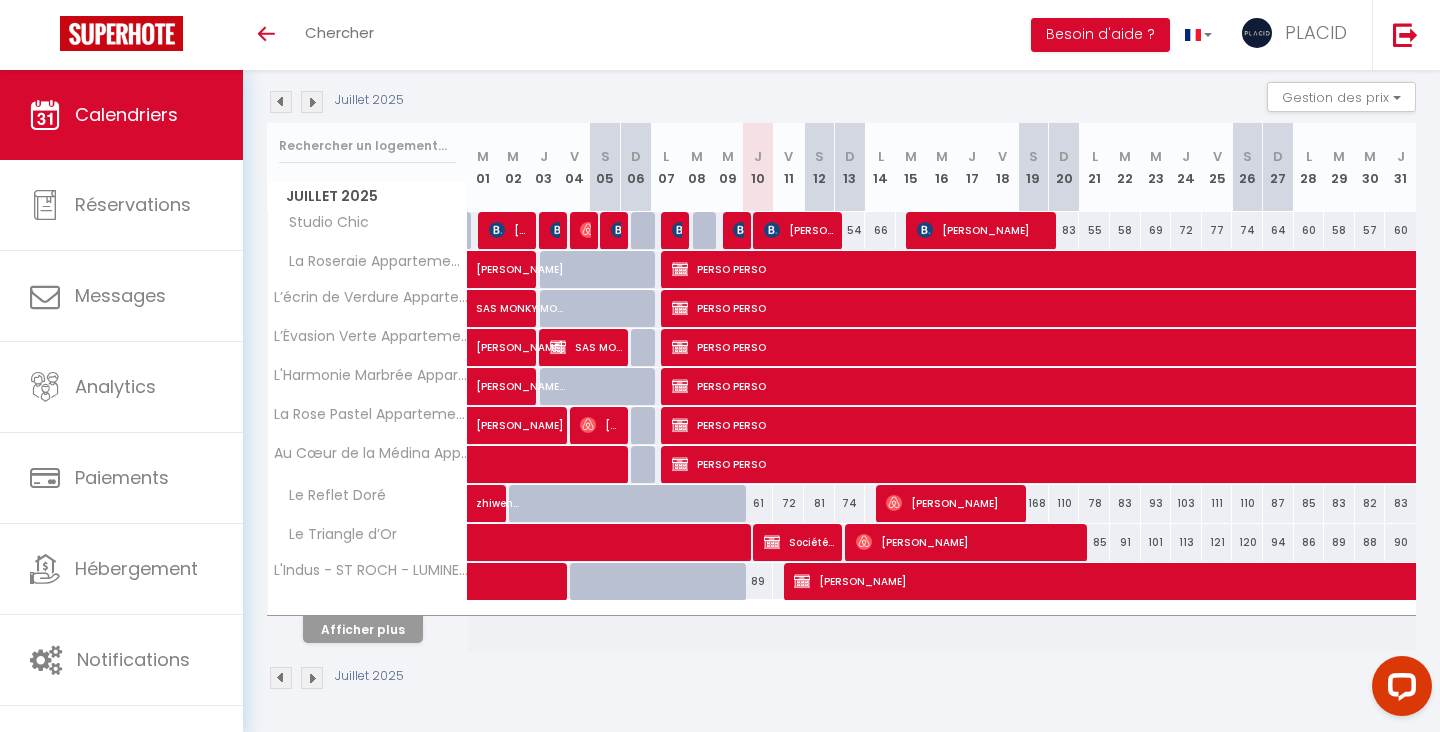 click on "Afficher plus" at bounding box center (363, 629) 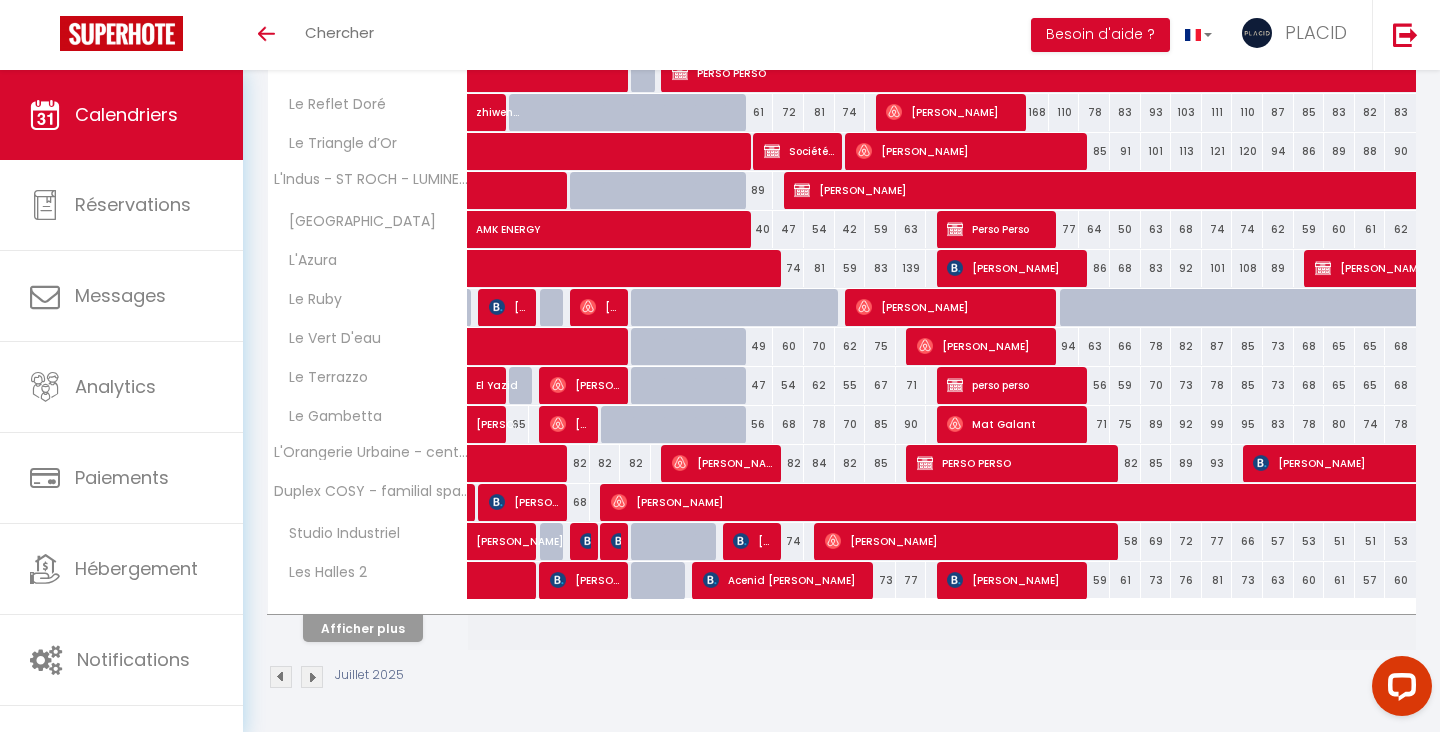 scroll, scrollTop: 595, scrollLeft: 0, axis: vertical 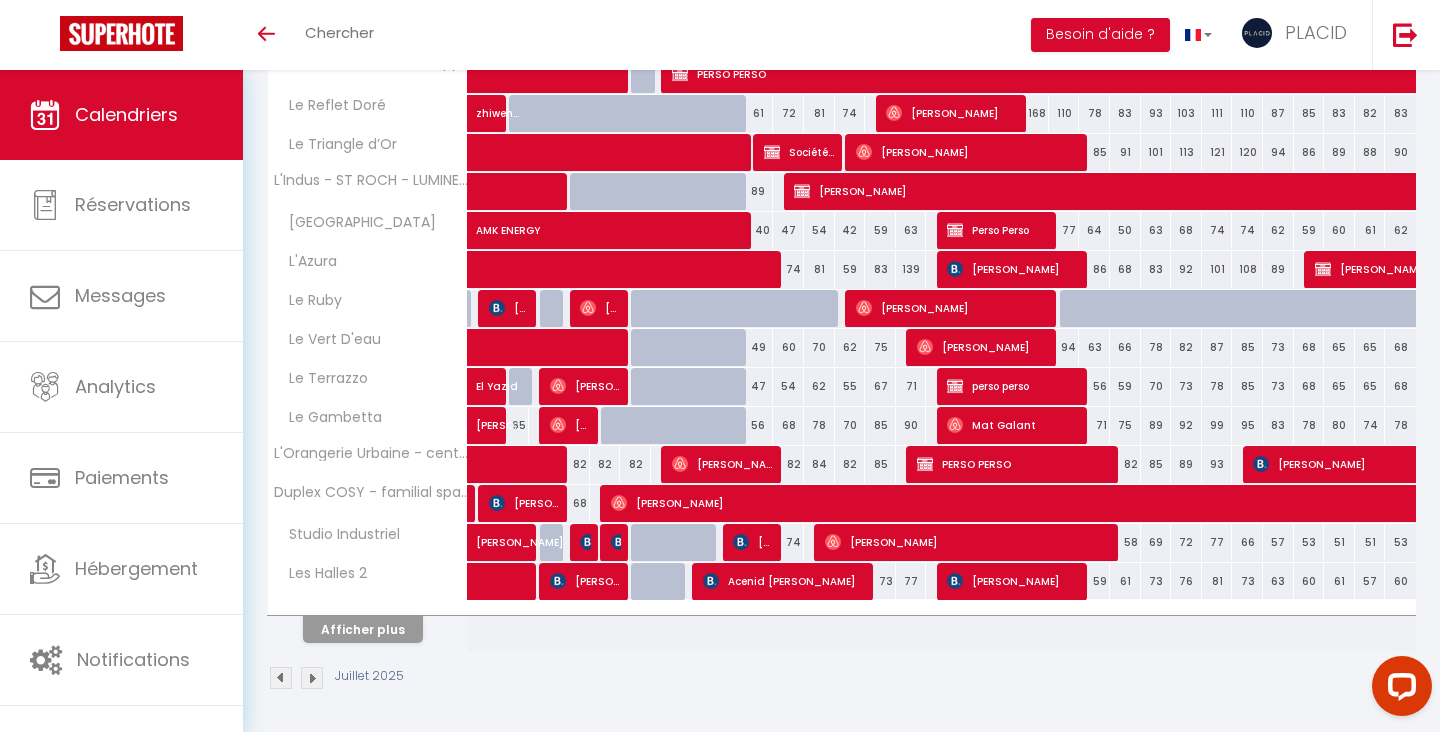 click on "Afficher plus" at bounding box center (368, 626) 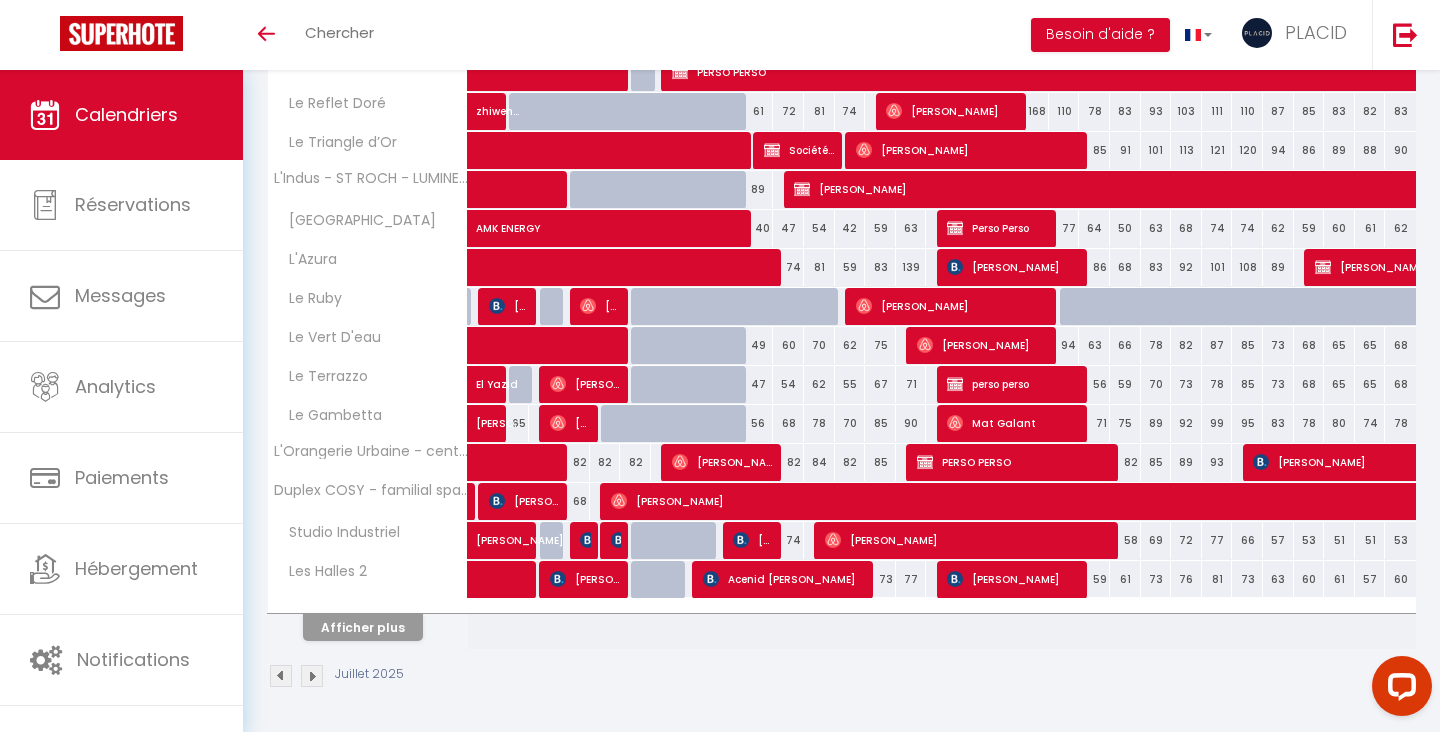 scroll, scrollTop: 595, scrollLeft: 0, axis: vertical 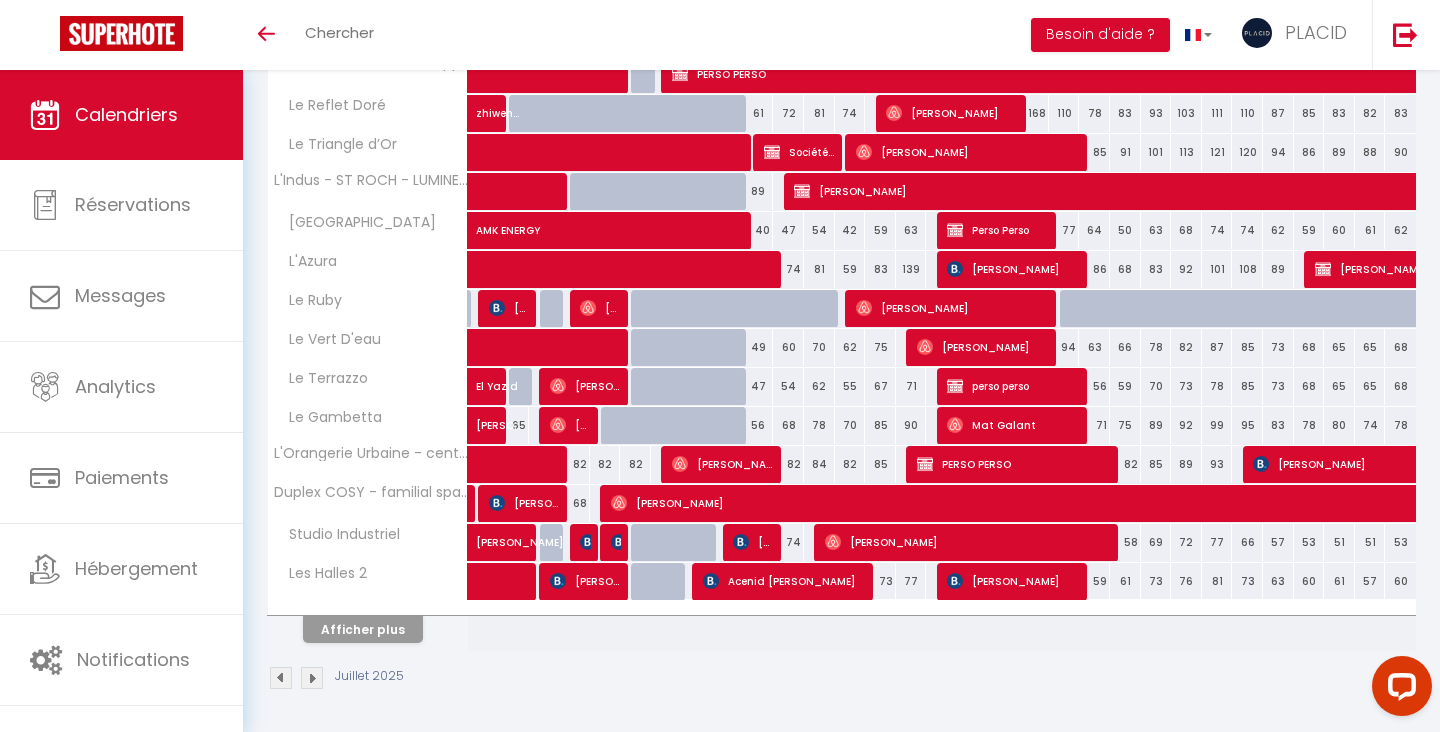 click on "Afficher plus" at bounding box center (363, 629) 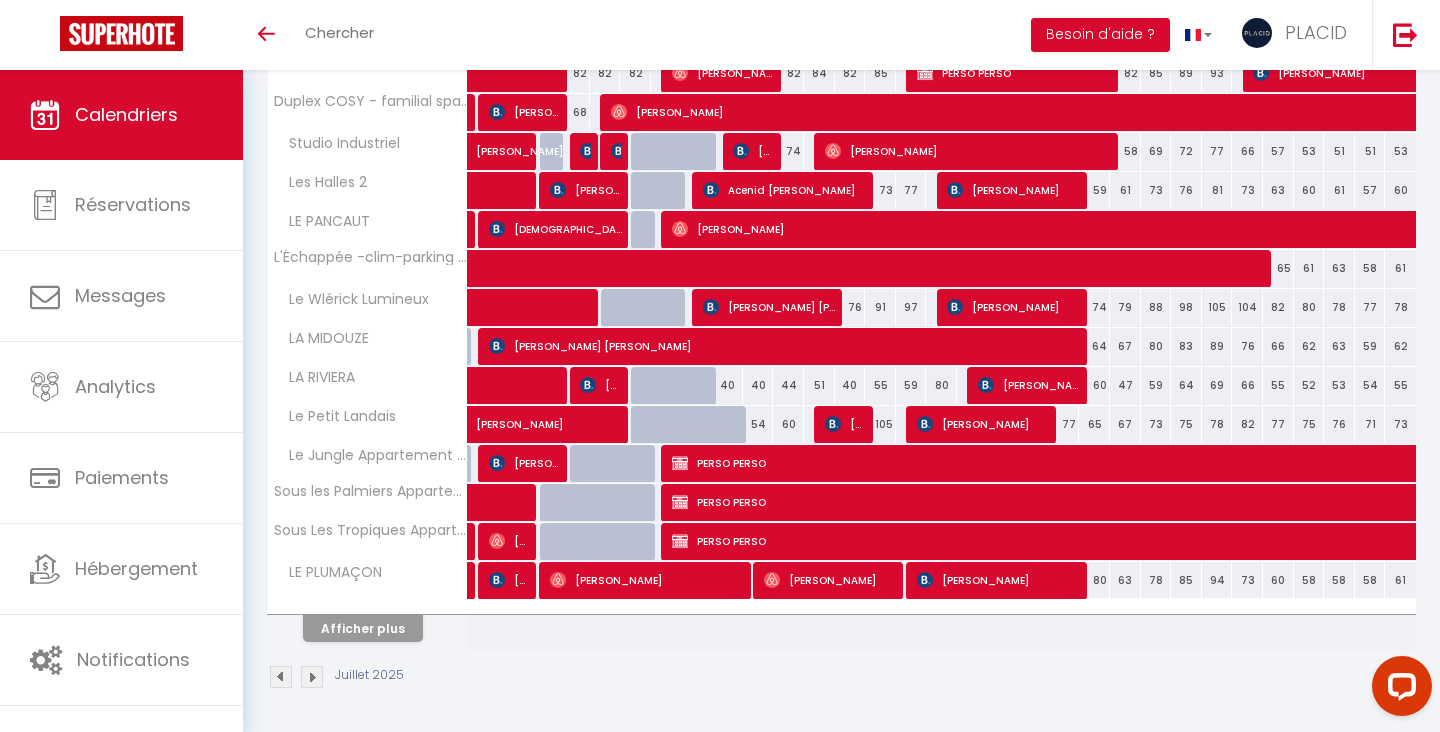 scroll, scrollTop: 985, scrollLeft: 0, axis: vertical 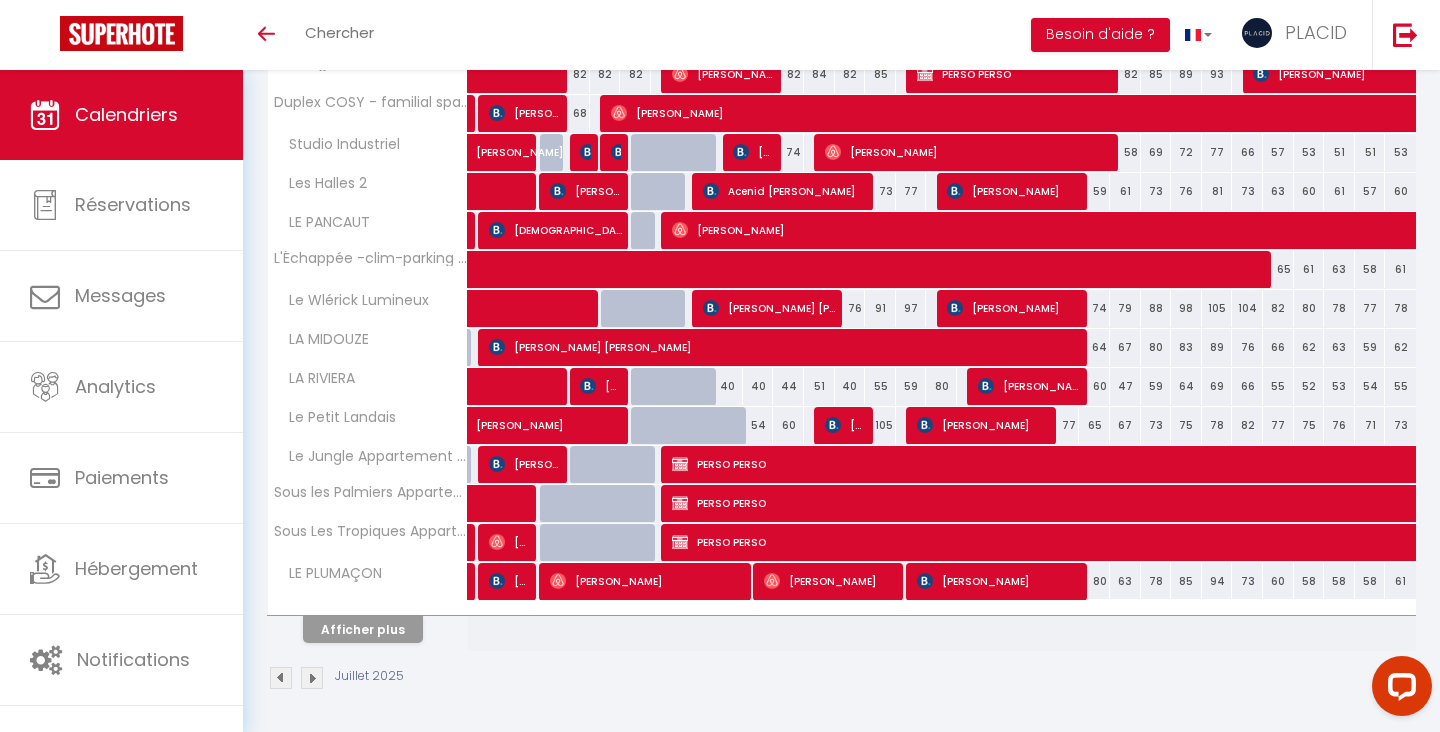 click on "Afficher plus" at bounding box center (363, 629) 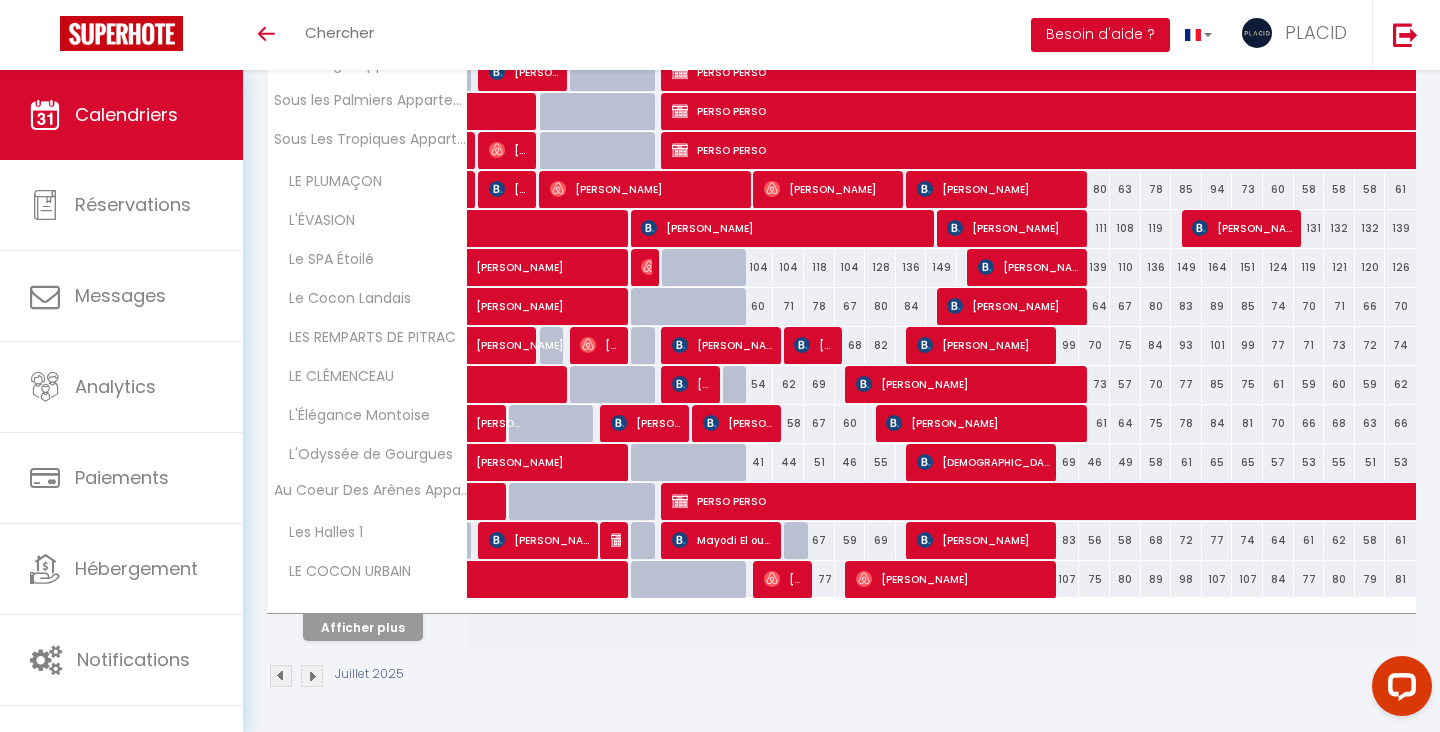 scroll, scrollTop: 1375, scrollLeft: 0, axis: vertical 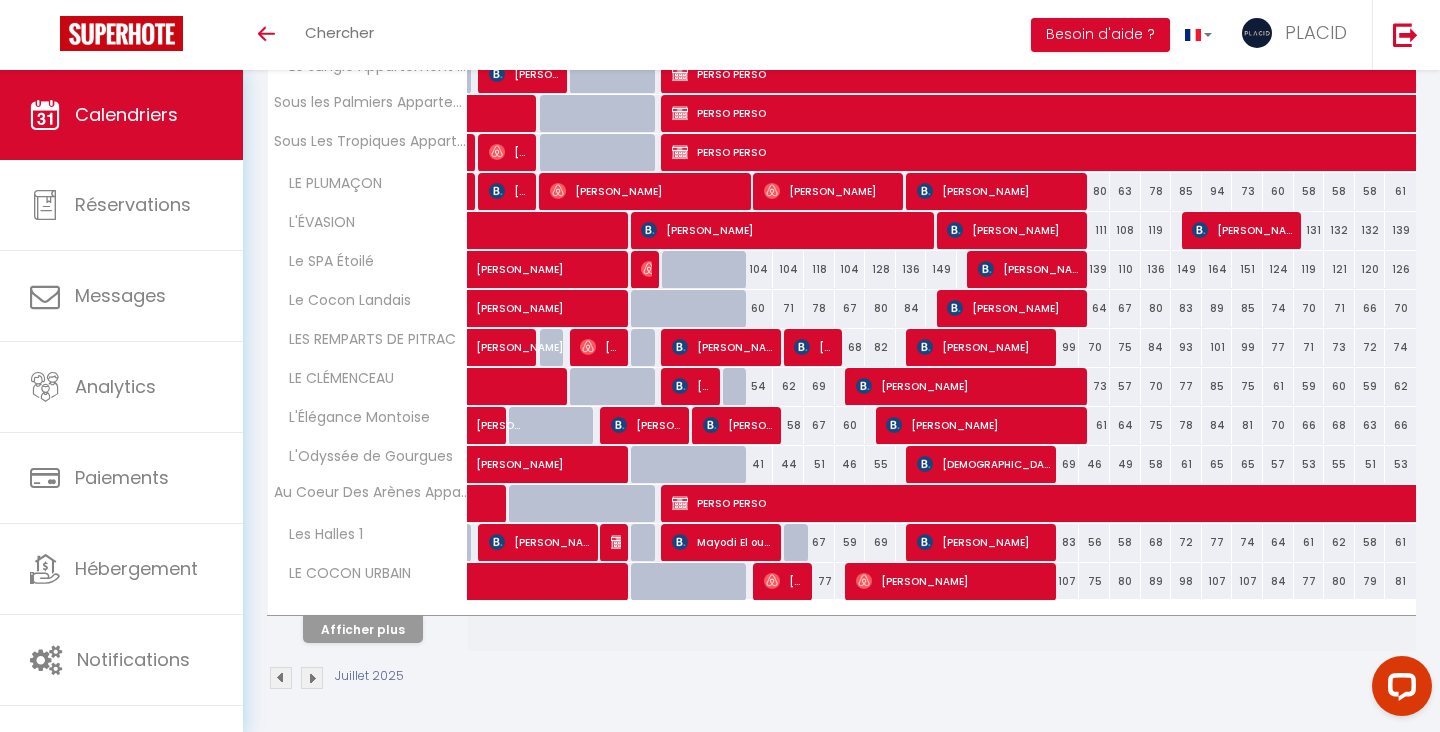 click on "Afficher plus" at bounding box center [363, 629] 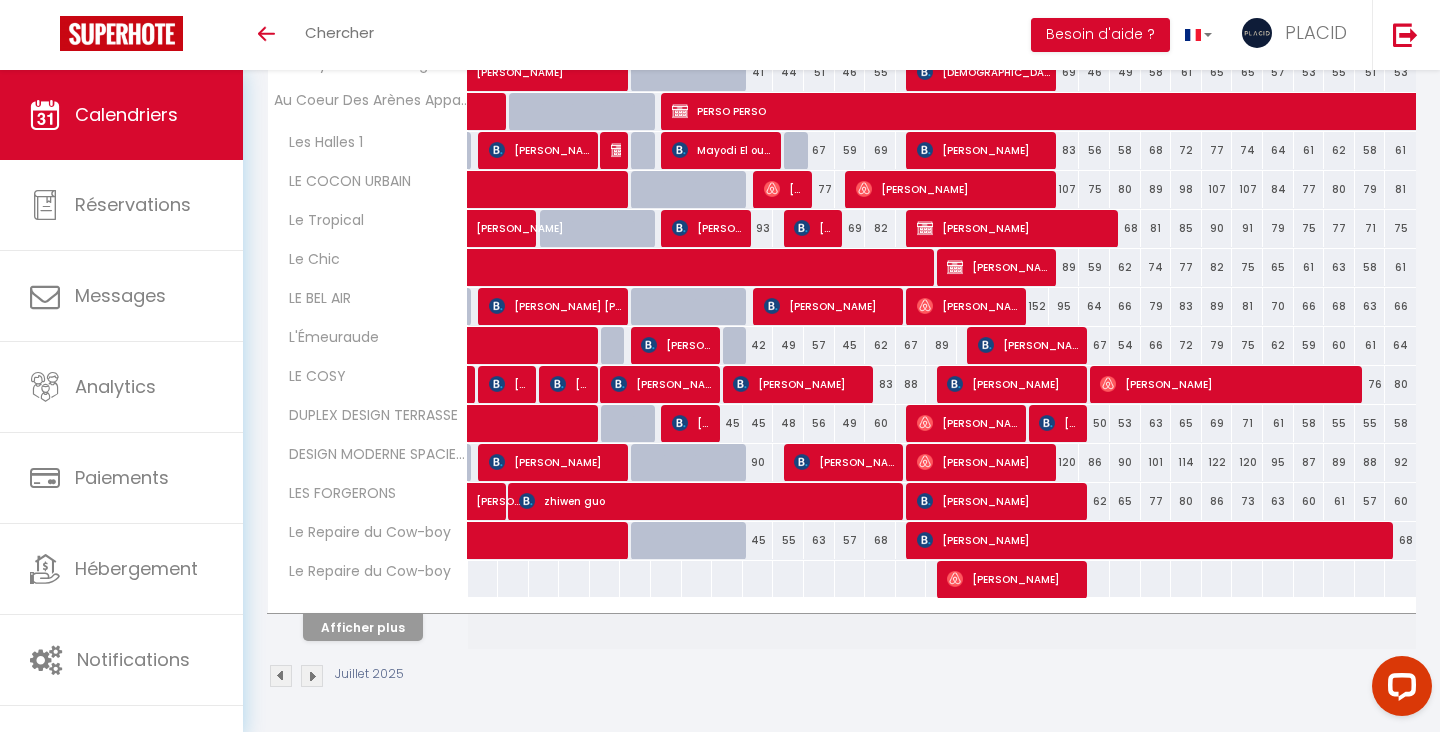 scroll, scrollTop: 1765, scrollLeft: 0, axis: vertical 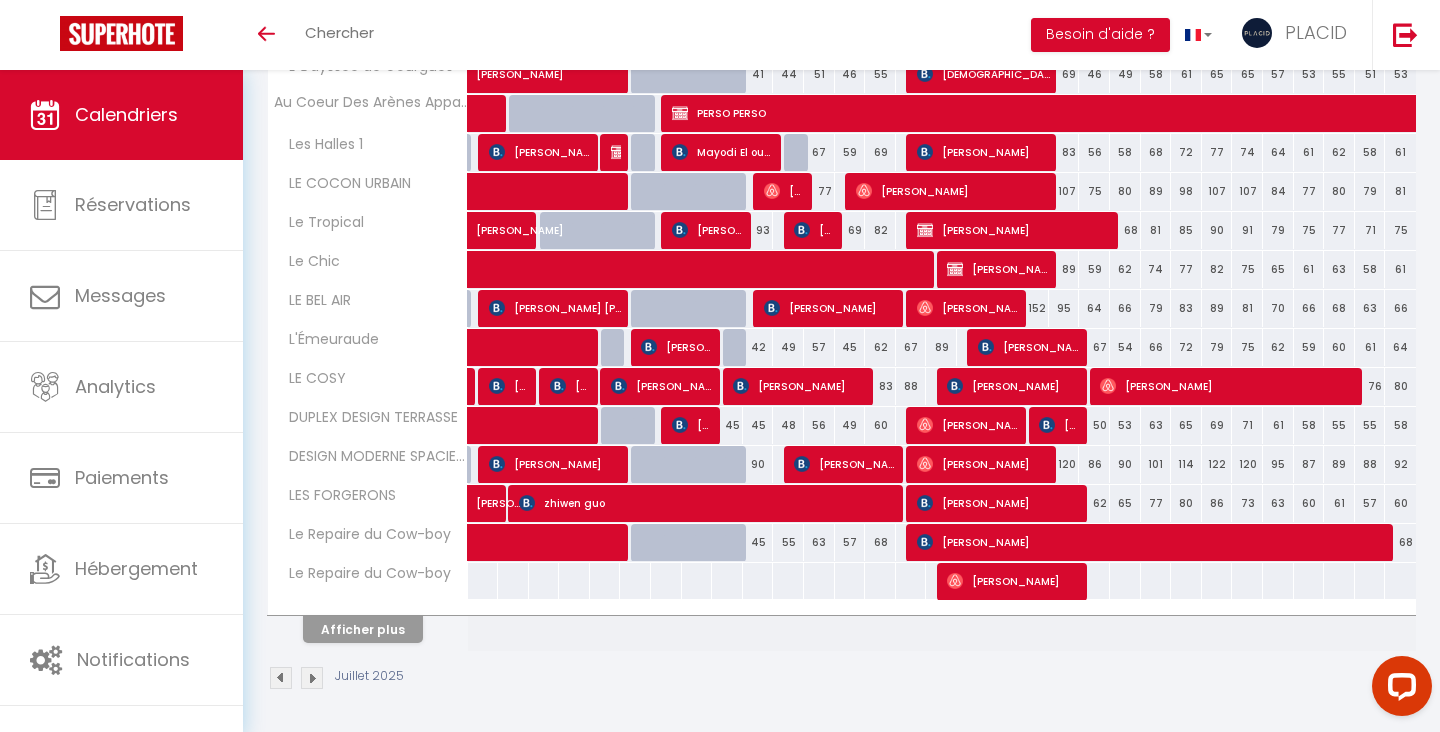 click on "Afficher plus" at bounding box center [363, 629] 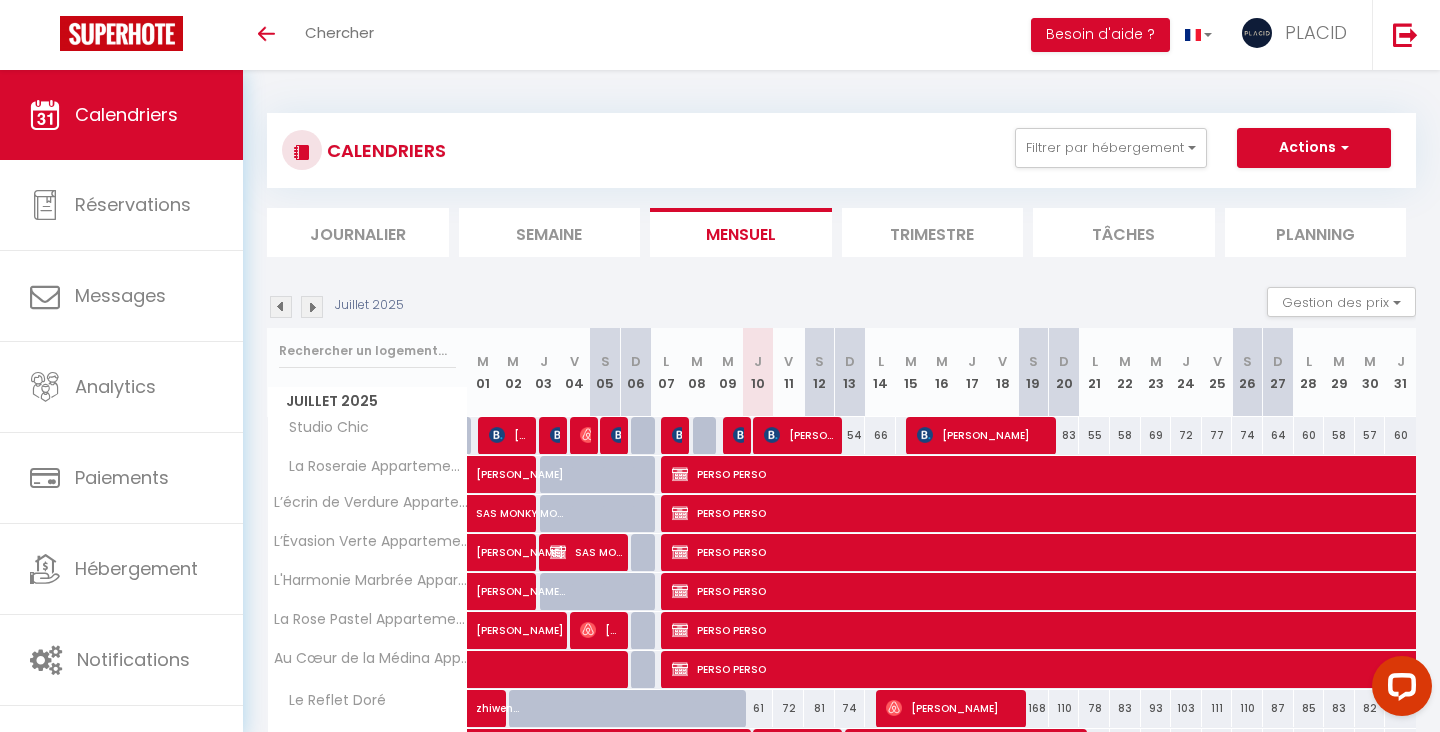 scroll, scrollTop: 46, scrollLeft: 0, axis: vertical 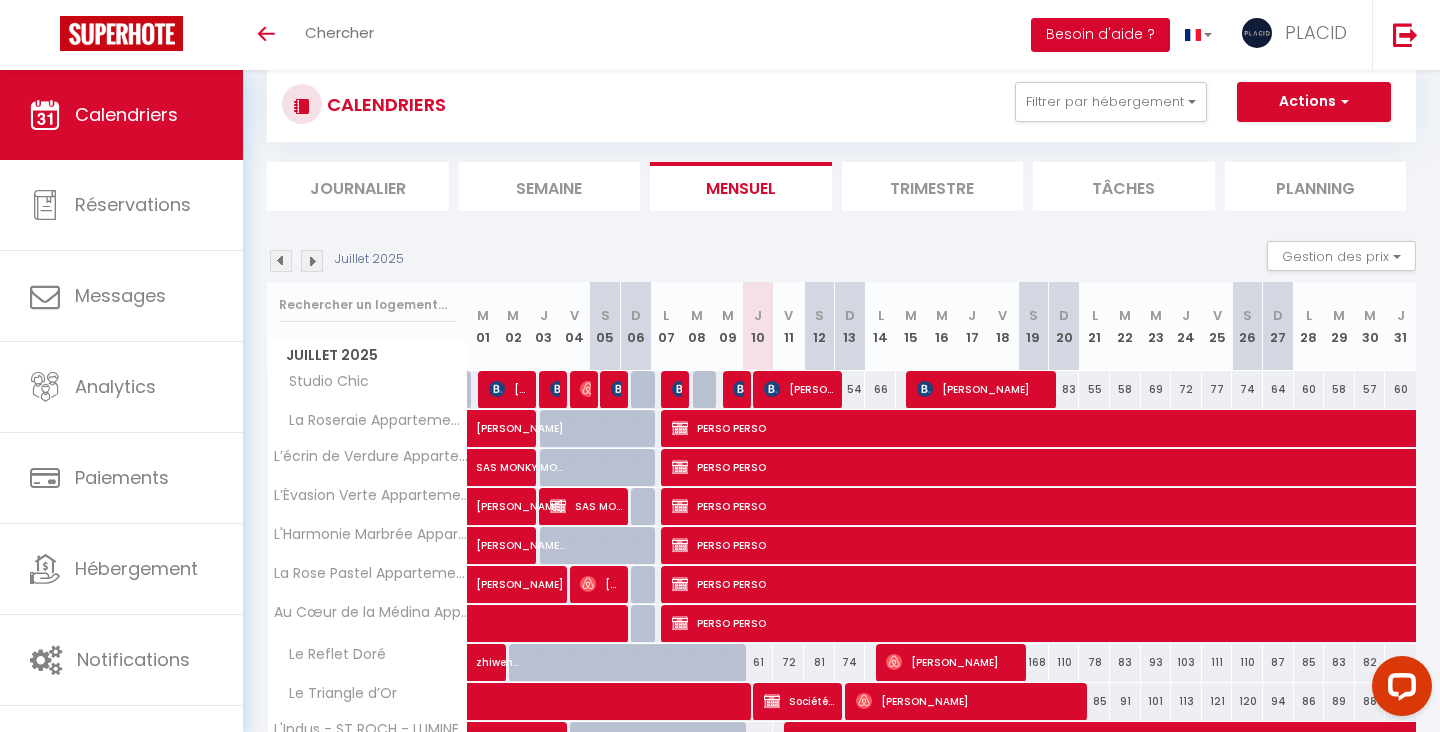 click on "Besoin d'aide ?" at bounding box center [1100, 35] 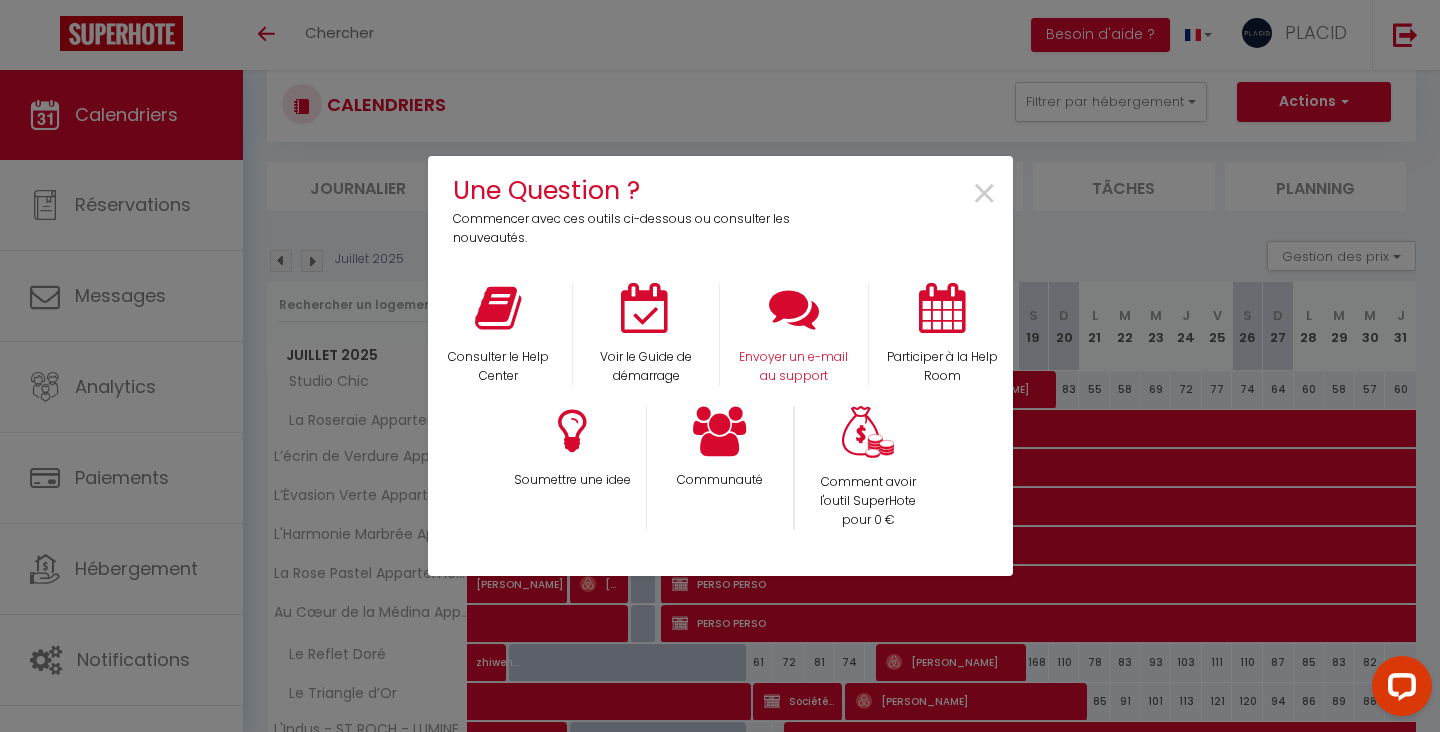 click on "Envoyer un e-mail au support" at bounding box center (794, 334) 